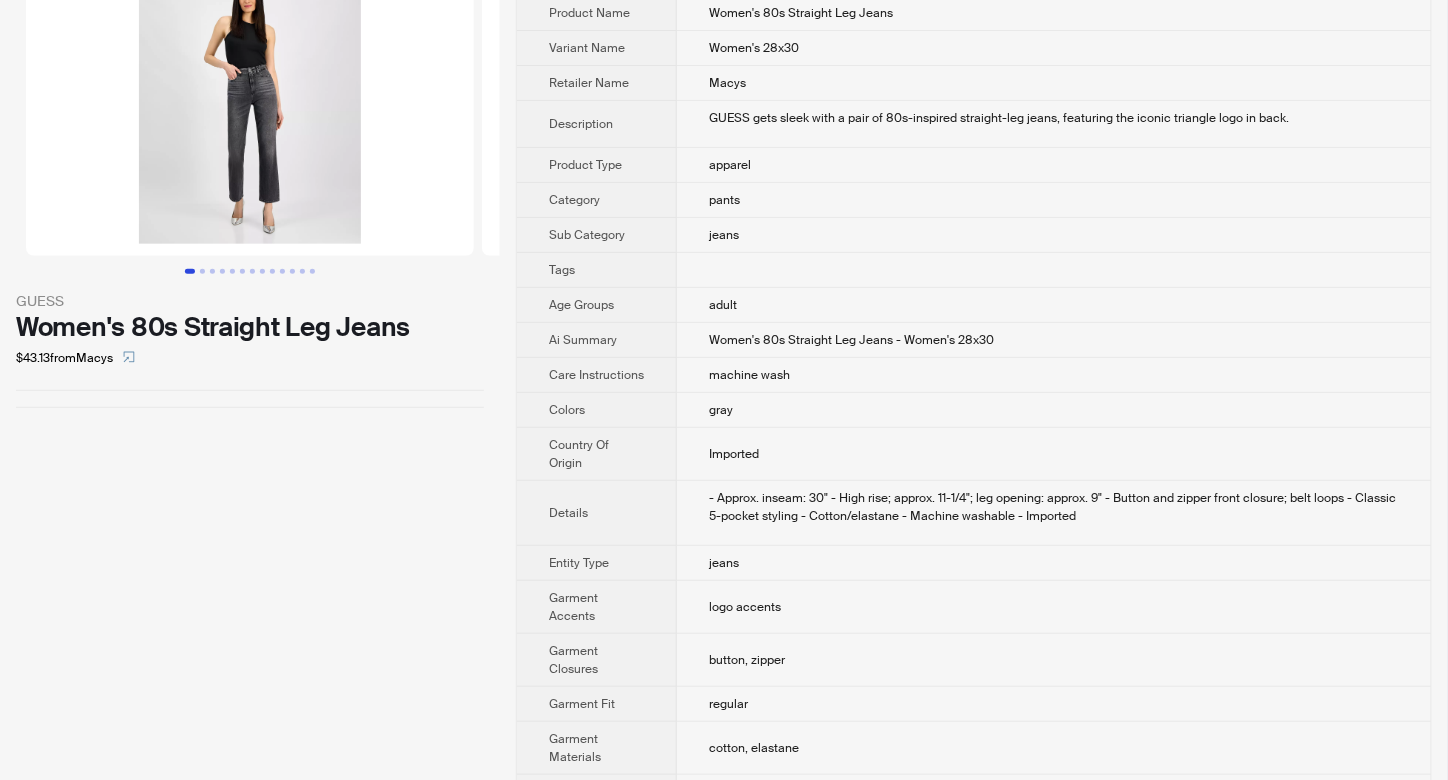 scroll, scrollTop: 0, scrollLeft: 0, axis: both 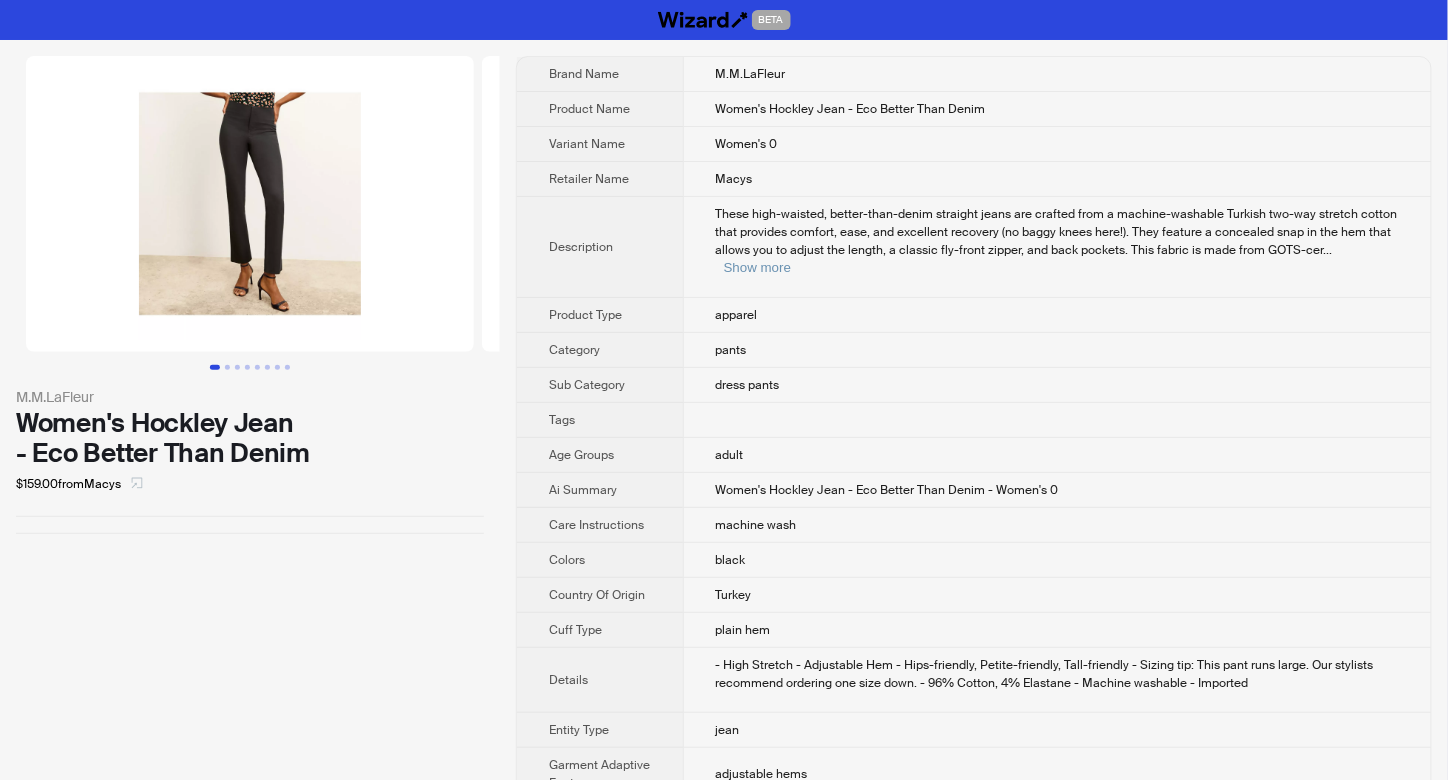 click 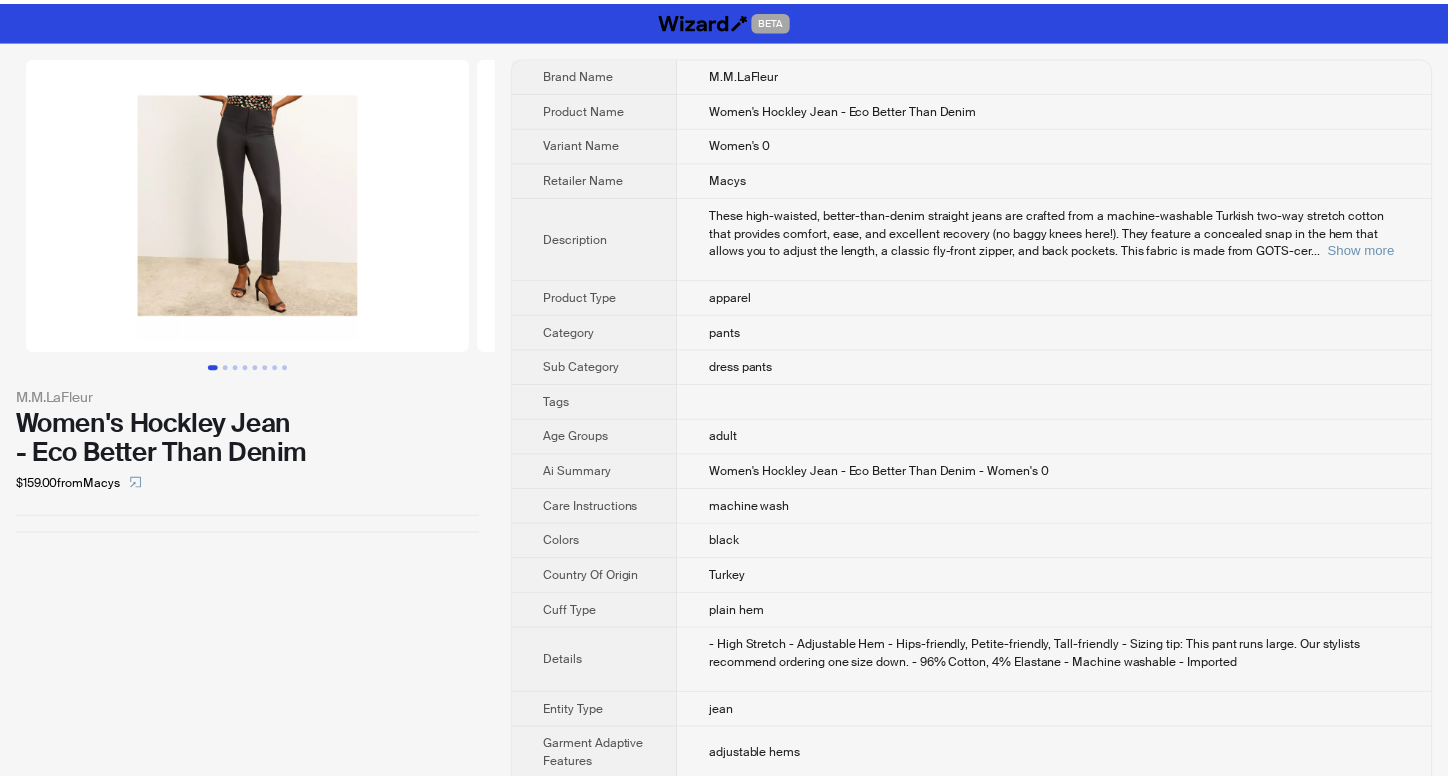 scroll, scrollTop: 0, scrollLeft: 0, axis: both 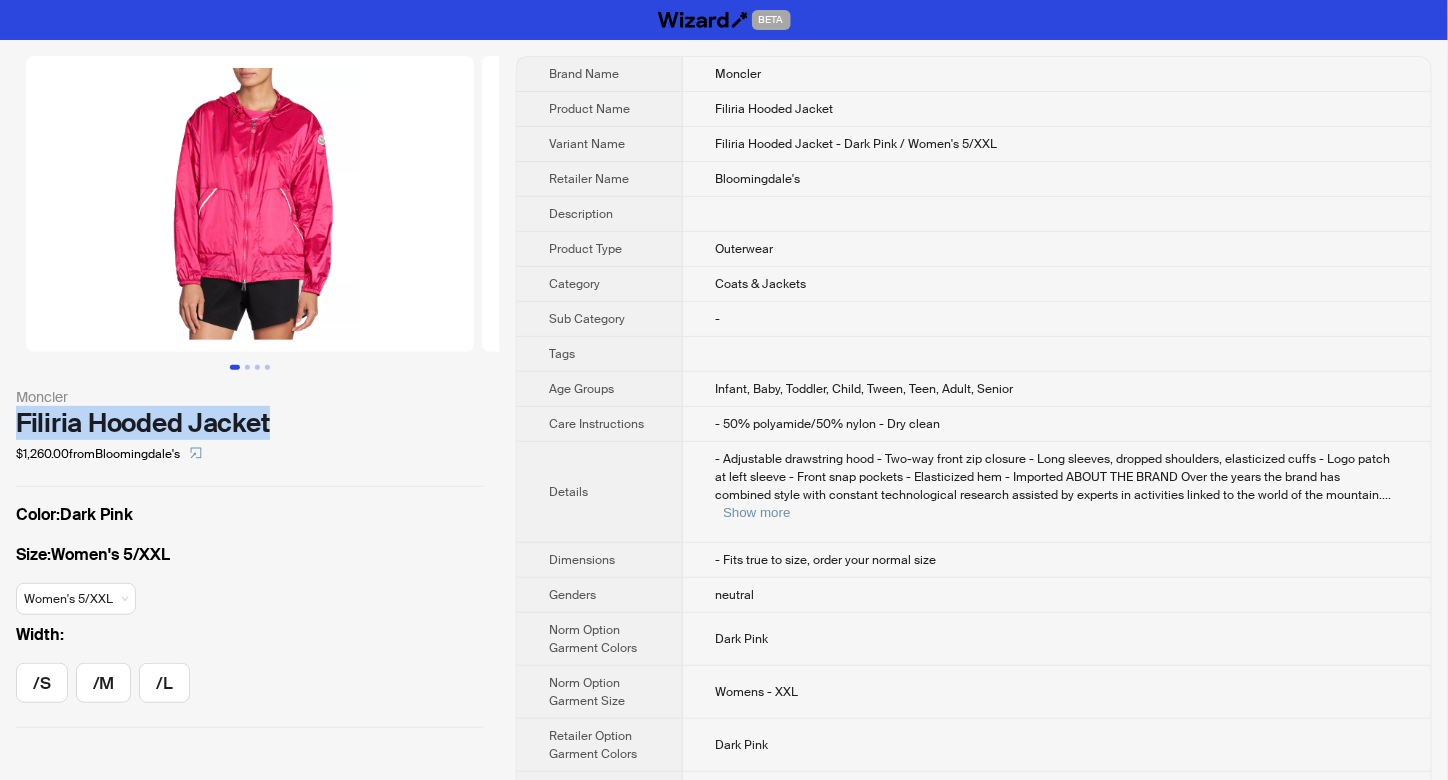 drag, startPoint x: 21, startPoint y: 418, endPoint x: 271, endPoint y: 411, distance: 250.09798 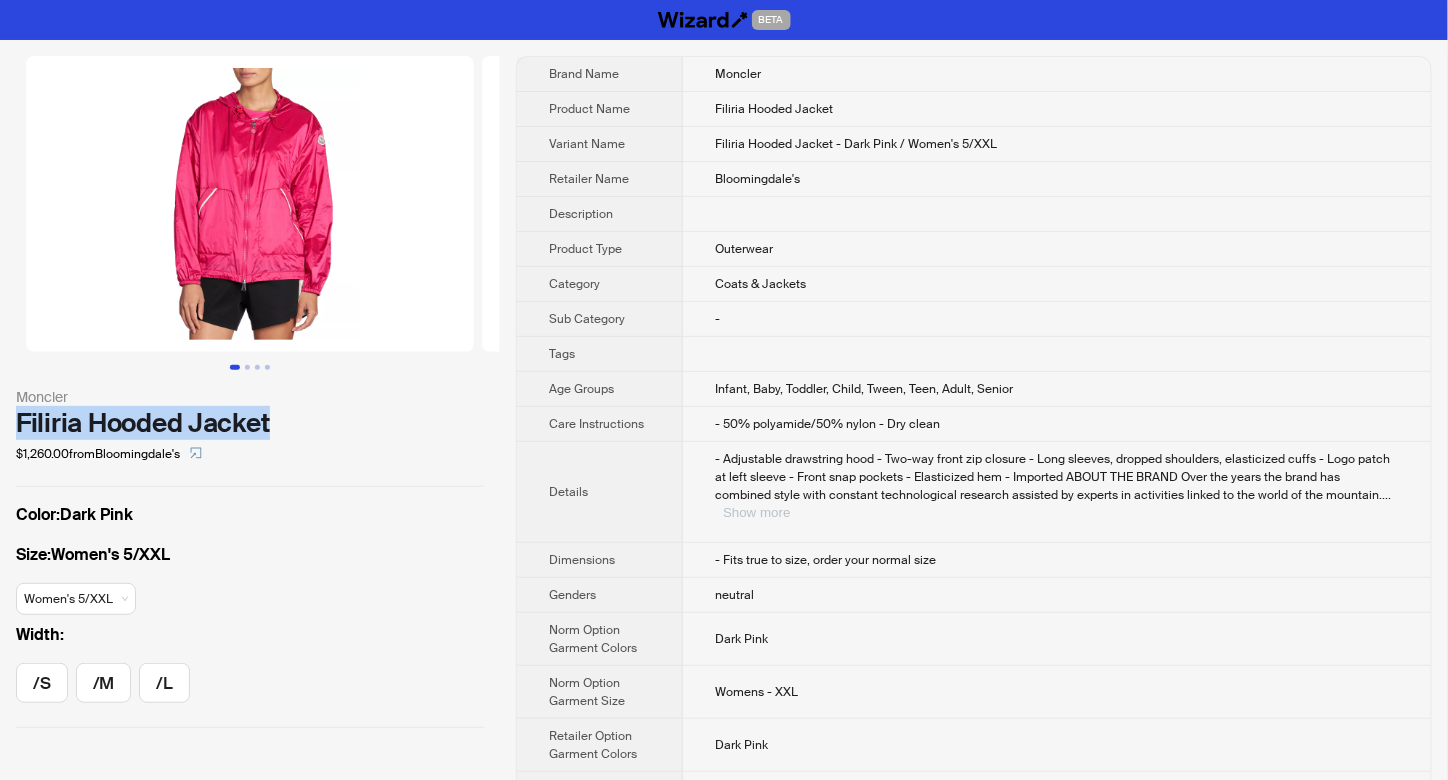 click on "Show more" at bounding box center (756, 512) 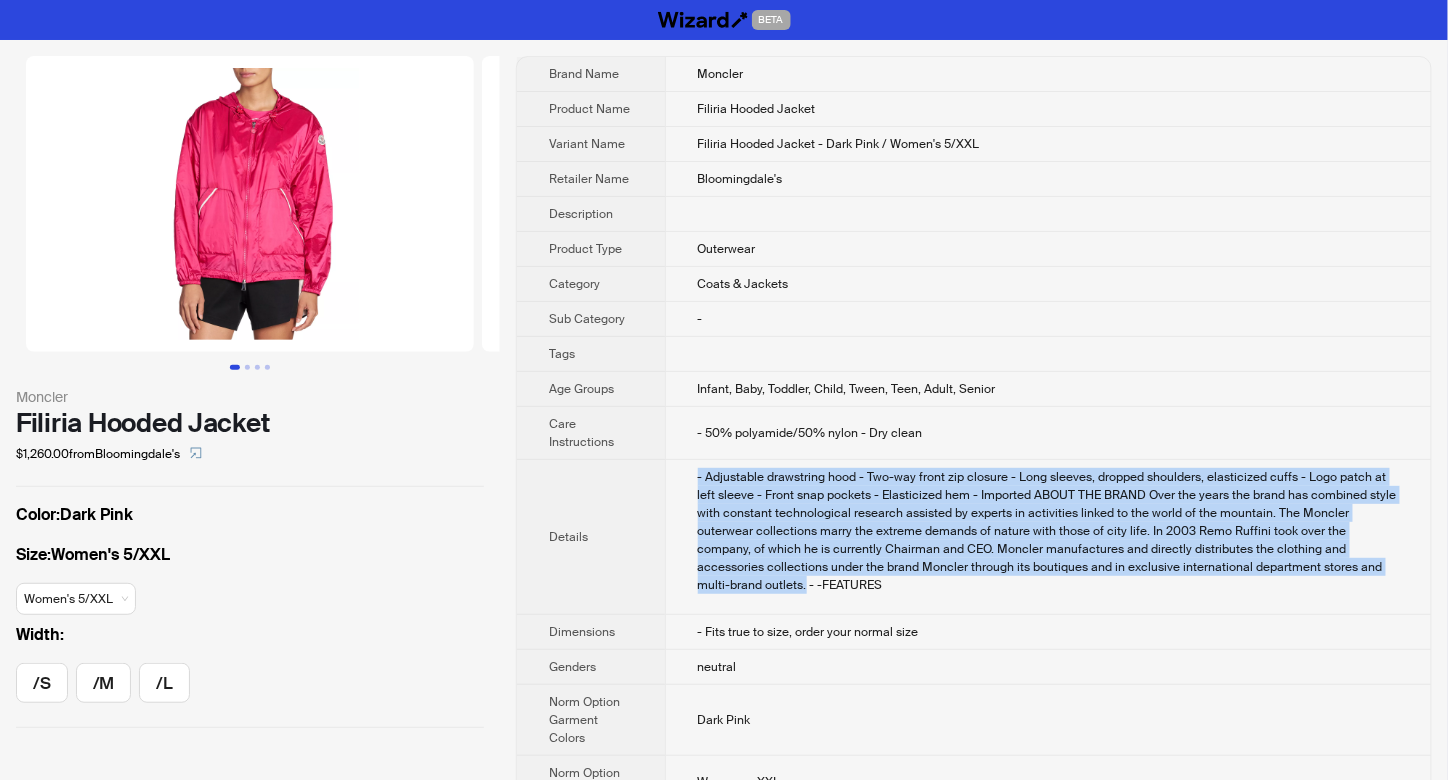 drag, startPoint x: 693, startPoint y: 464, endPoint x: 1319, endPoint y: 571, distance: 635.07874 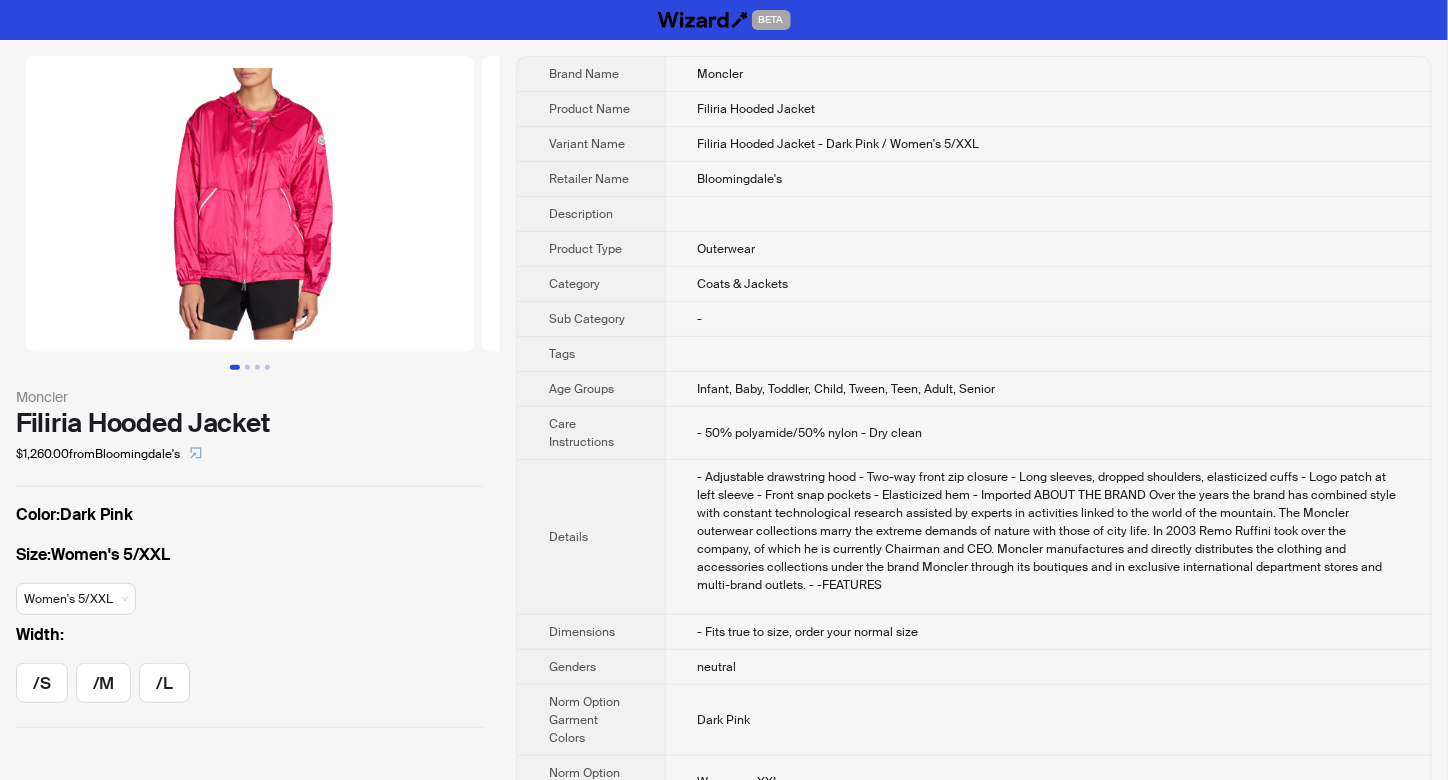 click at bounding box center (1048, 214) 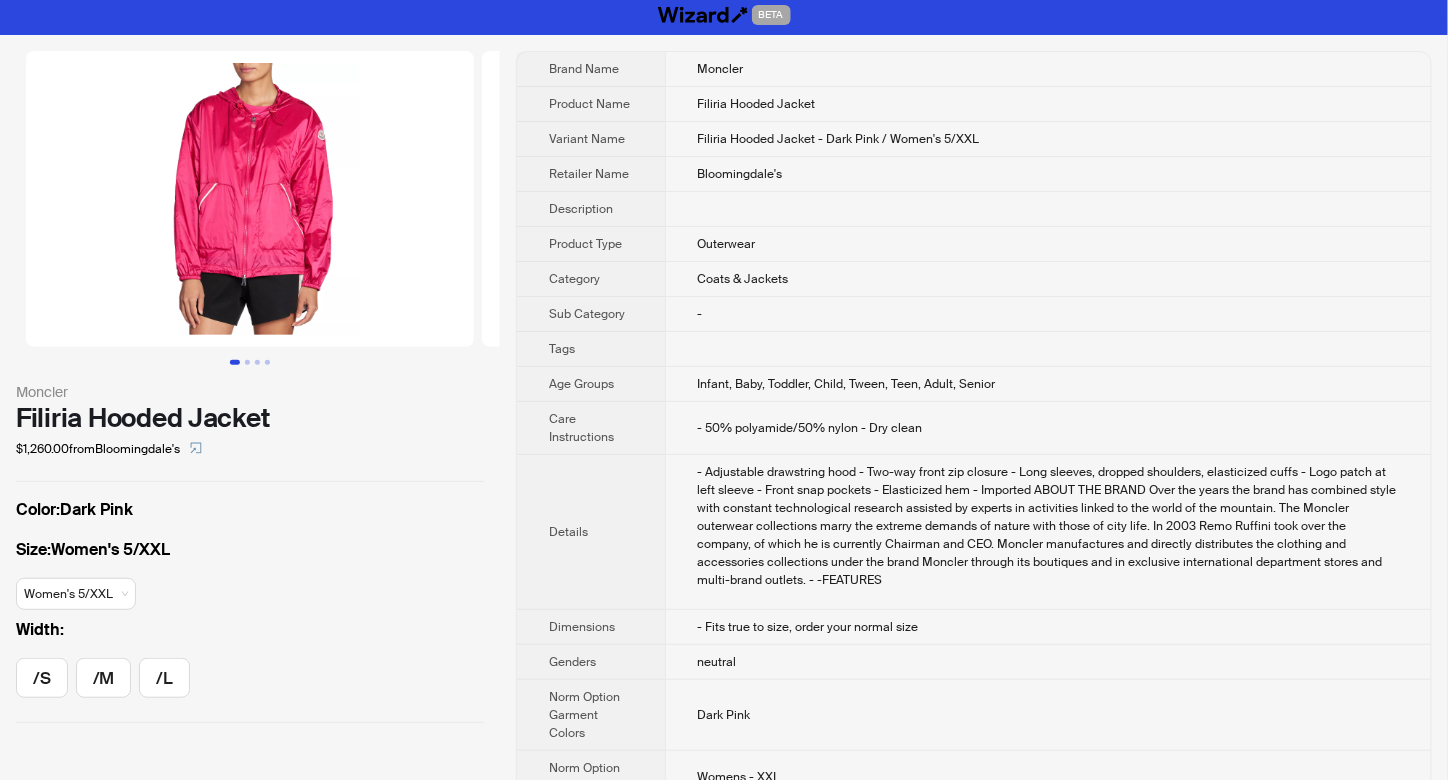 scroll, scrollTop: 0, scrollLeft: 0, axis: both 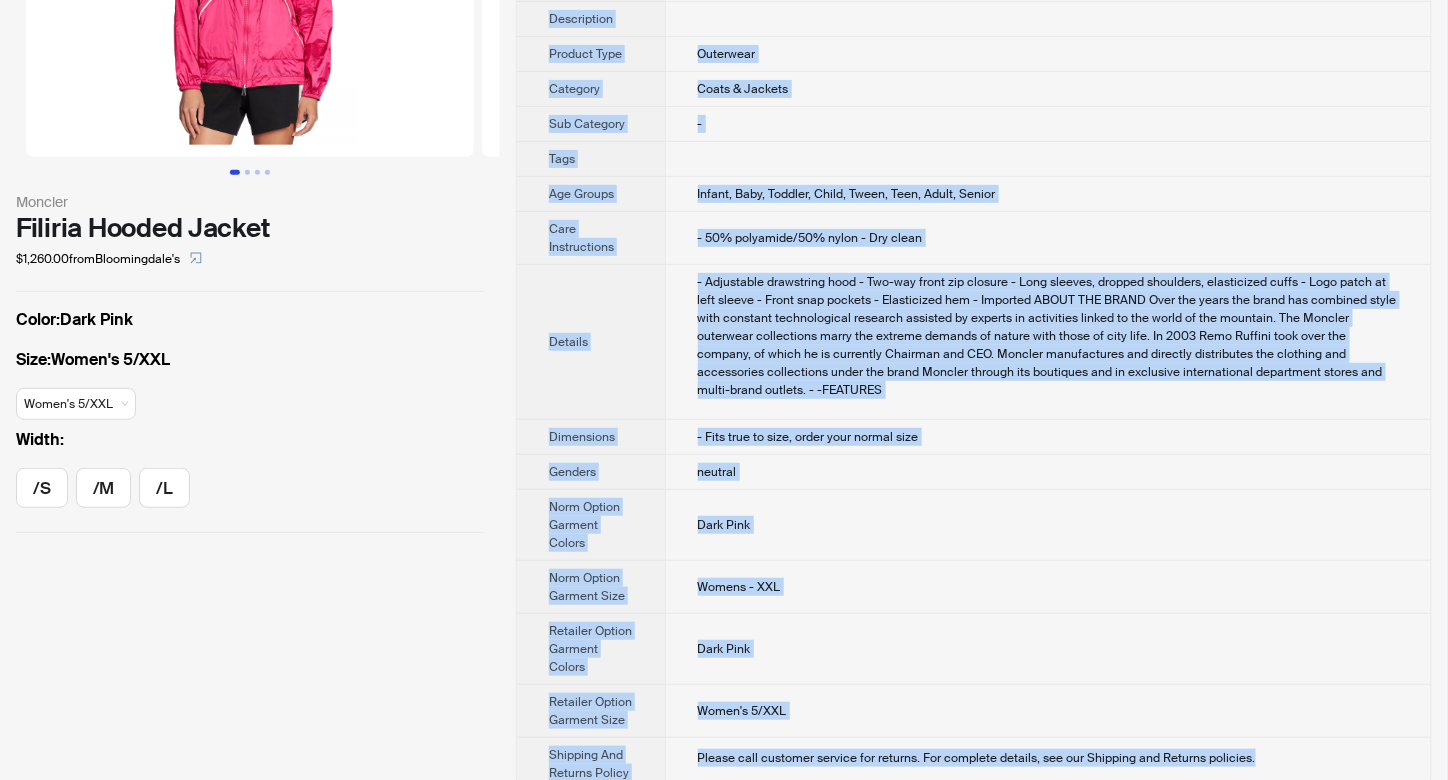 drag, startPoint x: 678, startPoint y: 66, endPoint x: 1252, endPoint y: 739, distance: 884.5366 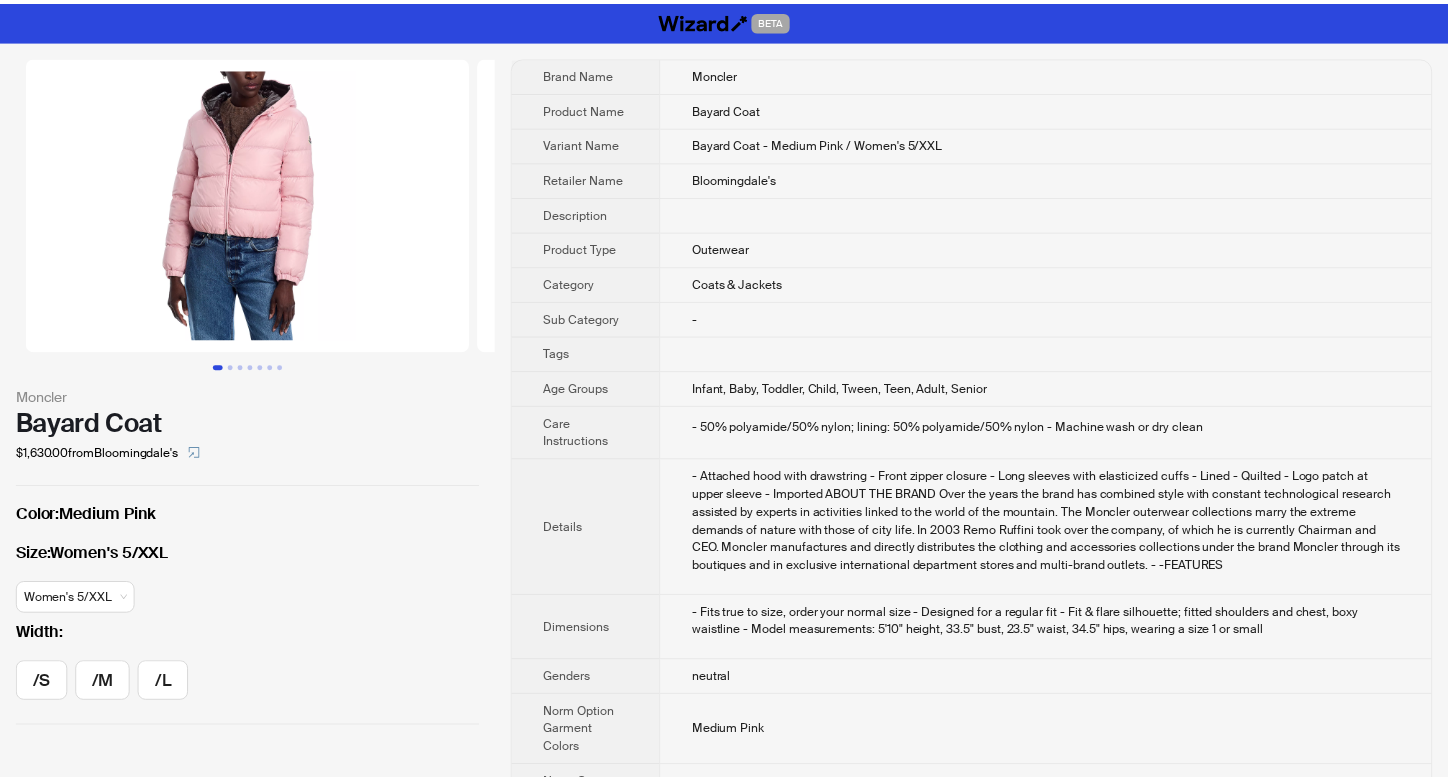 scroll, scrollTop: 0, scrollLeft: 0, axis: both 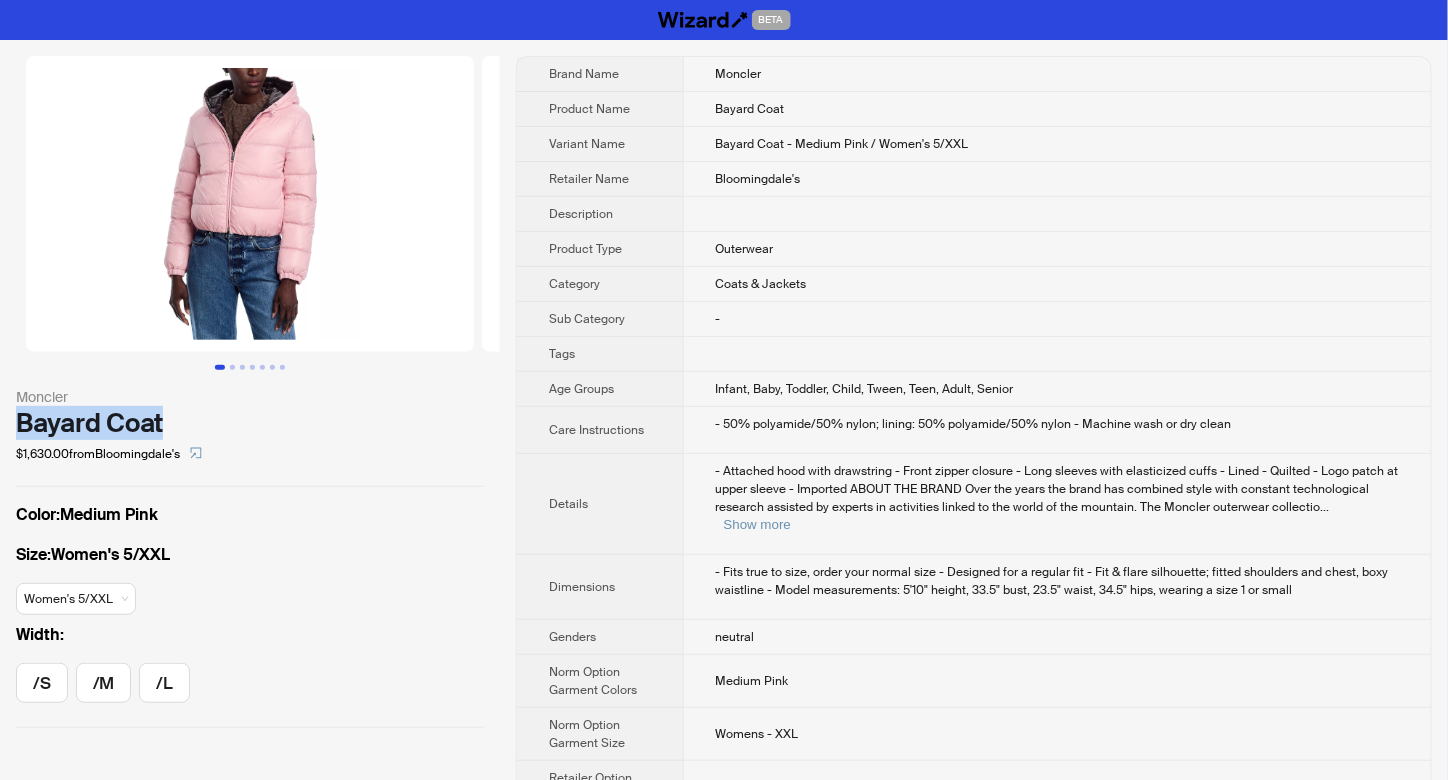 drag, startPoint x: 20, startPoint y: 425, endPoint x: 165, endPoint y: 419, distance: 145.12408 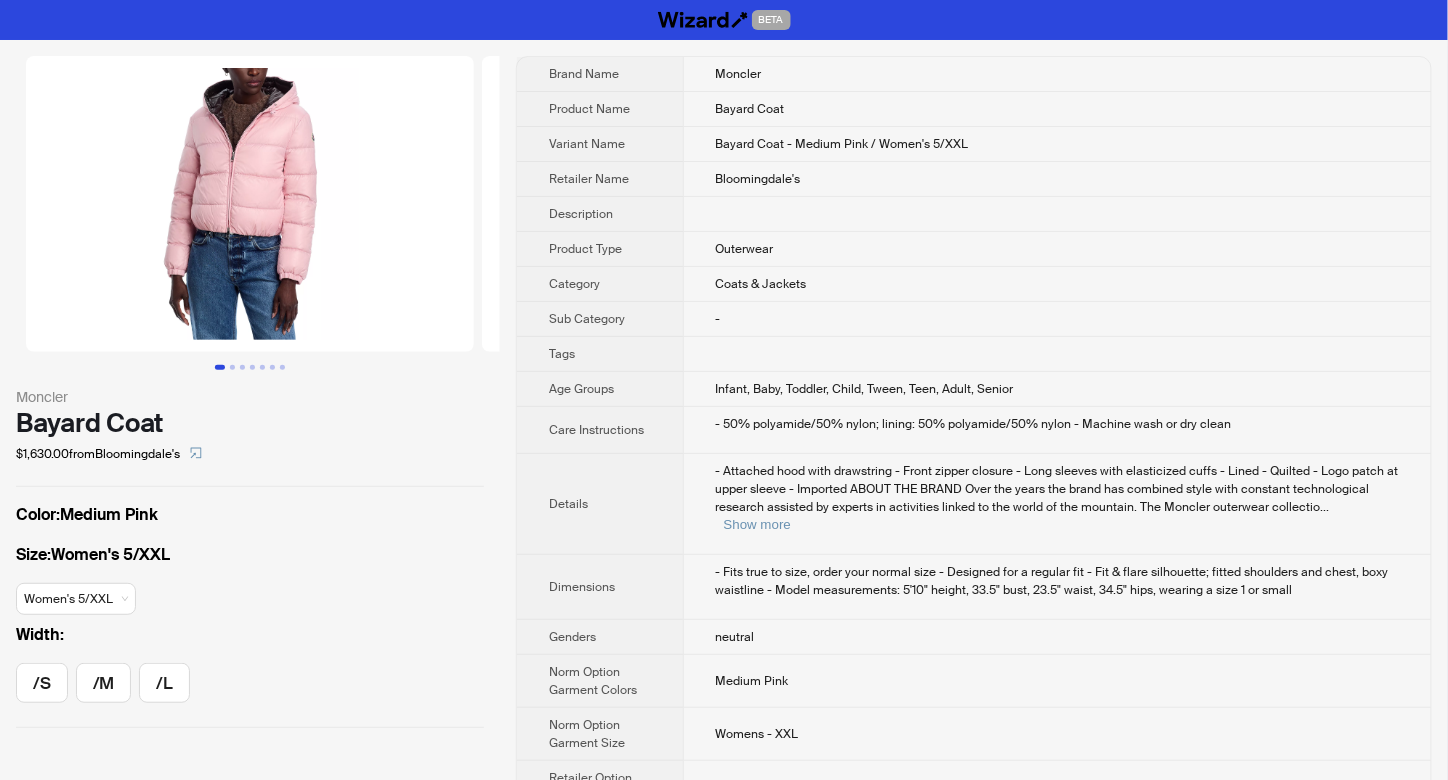 click on "Moncler Bayard Coat $1,630.00  from  Bloomingdale's Color :  Medium Pink Size :  Women's 5/XXL Women's 5/XXL Width :  /S /M /L" at bounding box center (250, 392) 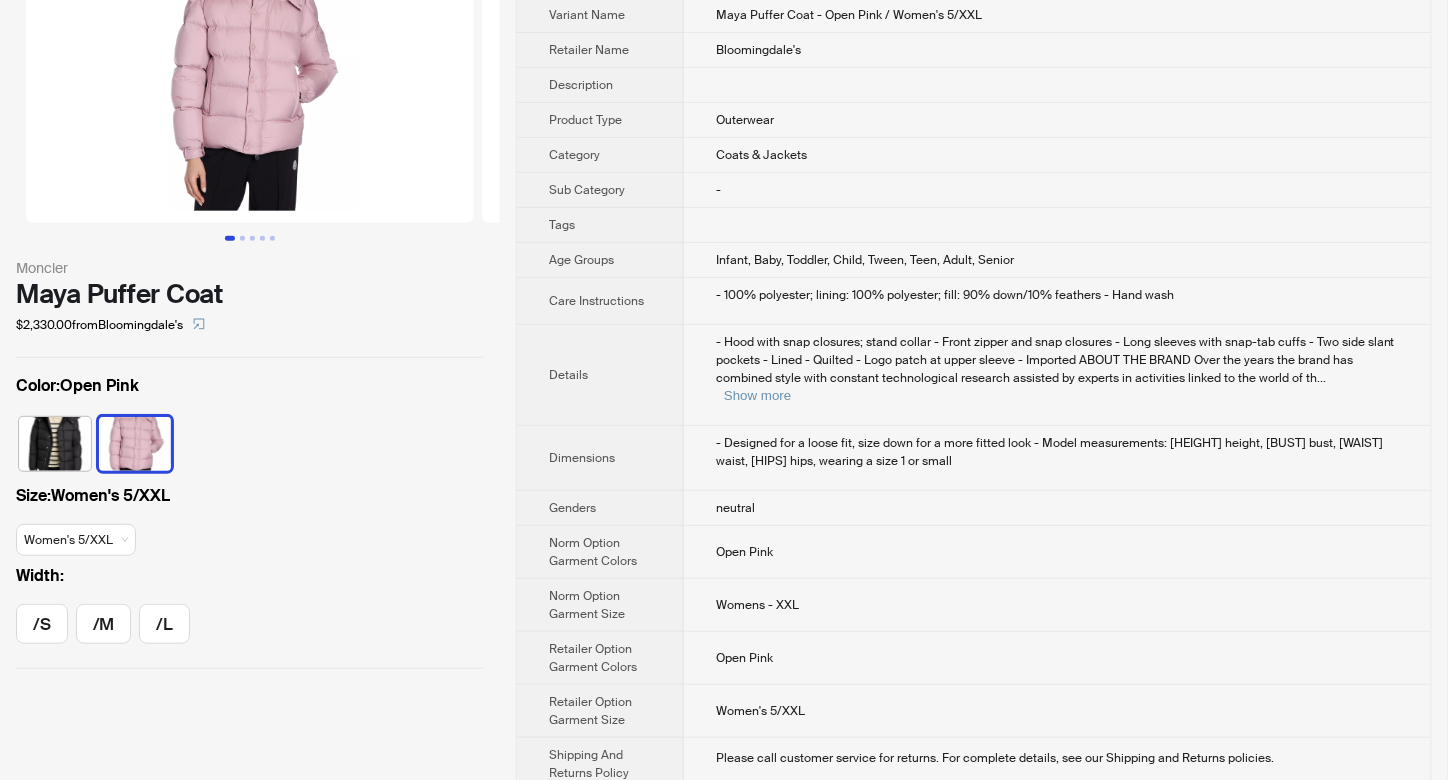 scroll, scrollTop: 0, scrollLeft: 0, axis: both 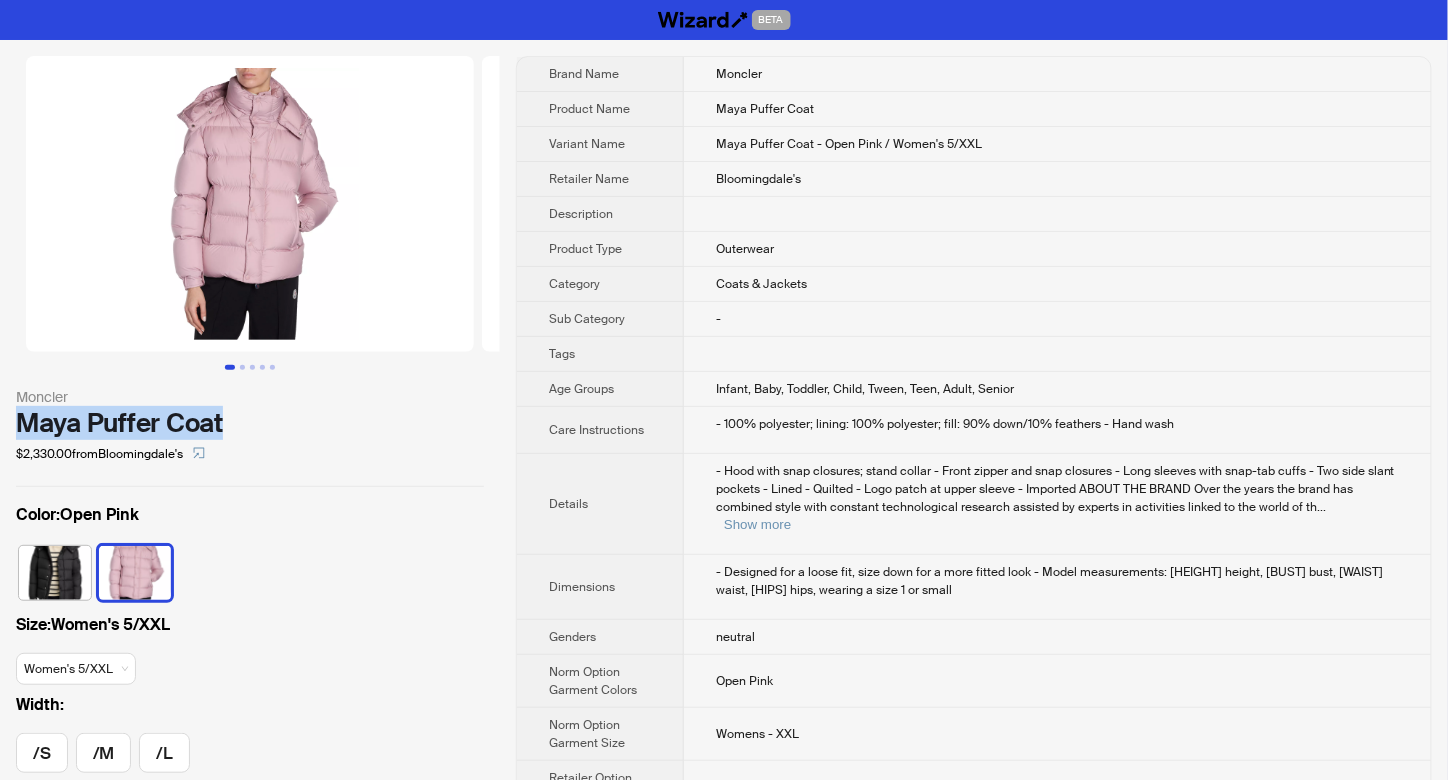 drag, startPoint x: 8, startPoint y: 419, endPoint x: 229, endPoint y: 431, distance: 221.32555 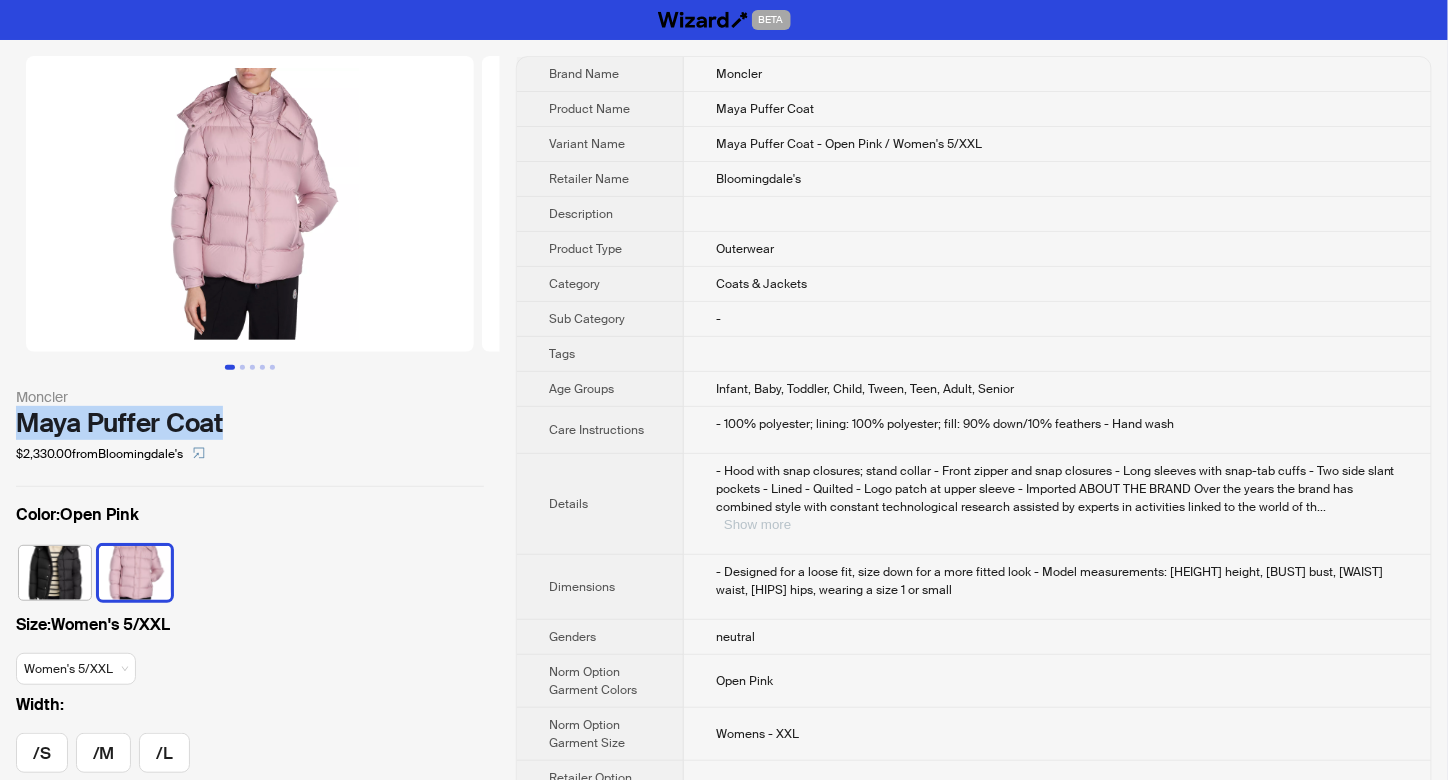 click on "Show more" at bounding box center [757, 524] 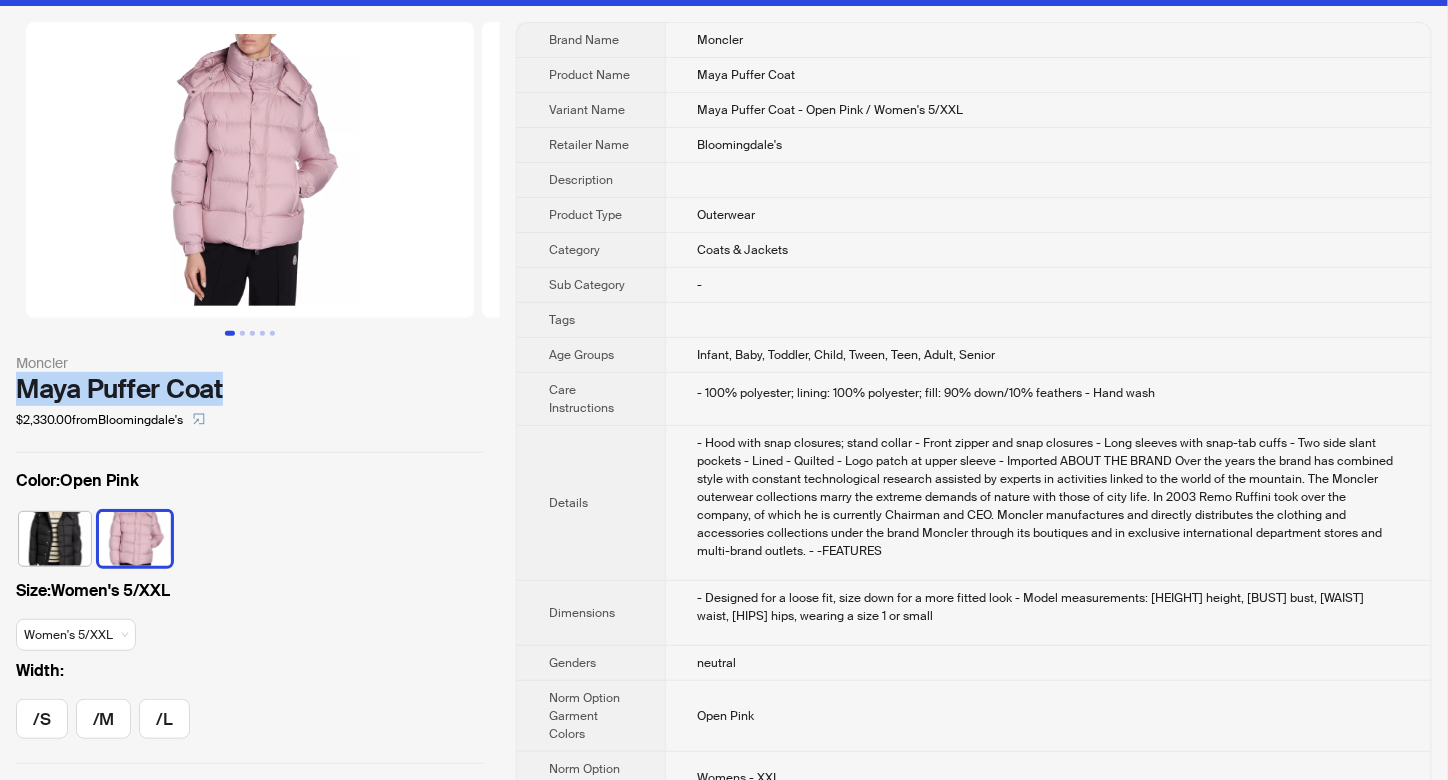 scroll, scrollTop: 0, scrollLeft: 0, axis: both 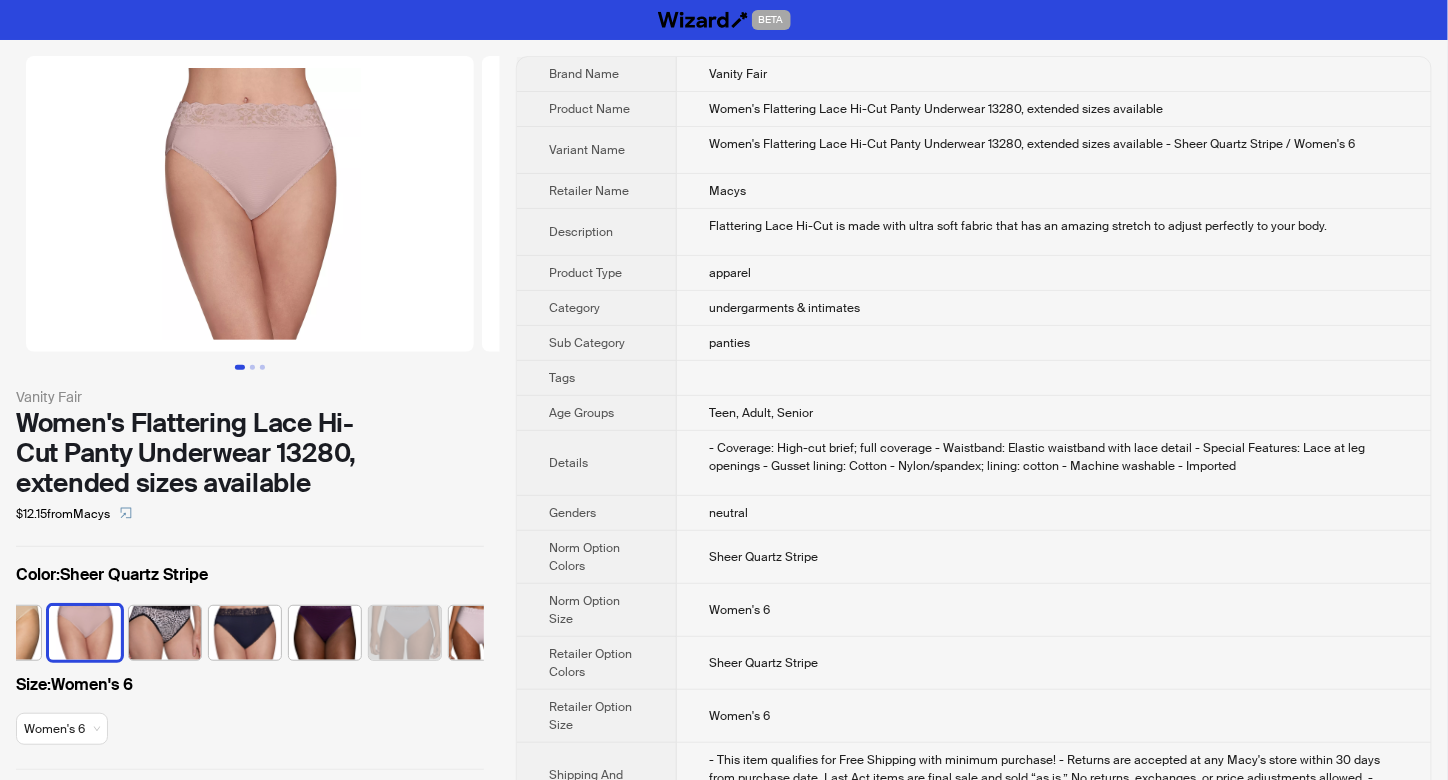 click on "apparel" at bounding box center (1054, 273) 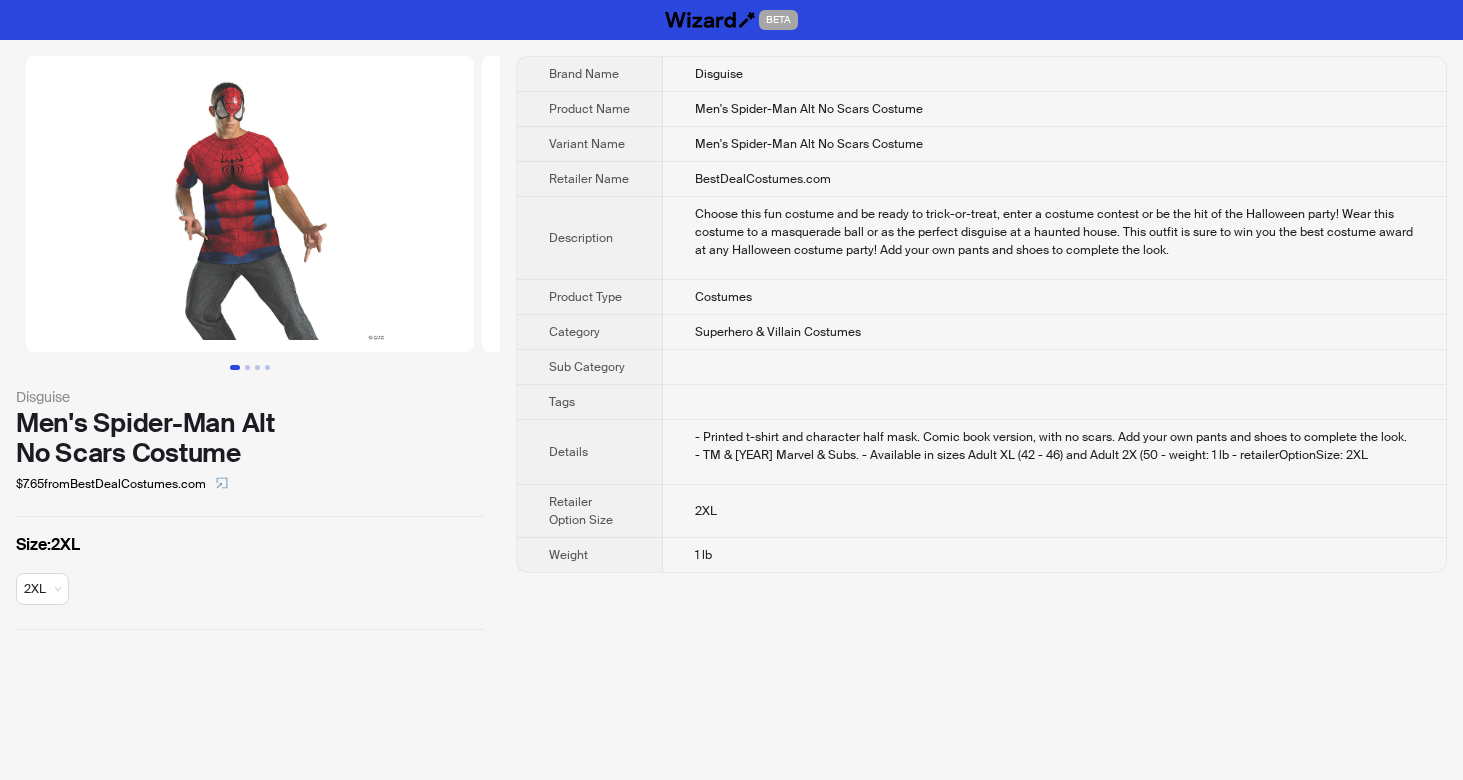 scroll, scrollTop: 0, scrollLeft: 0, axis: both 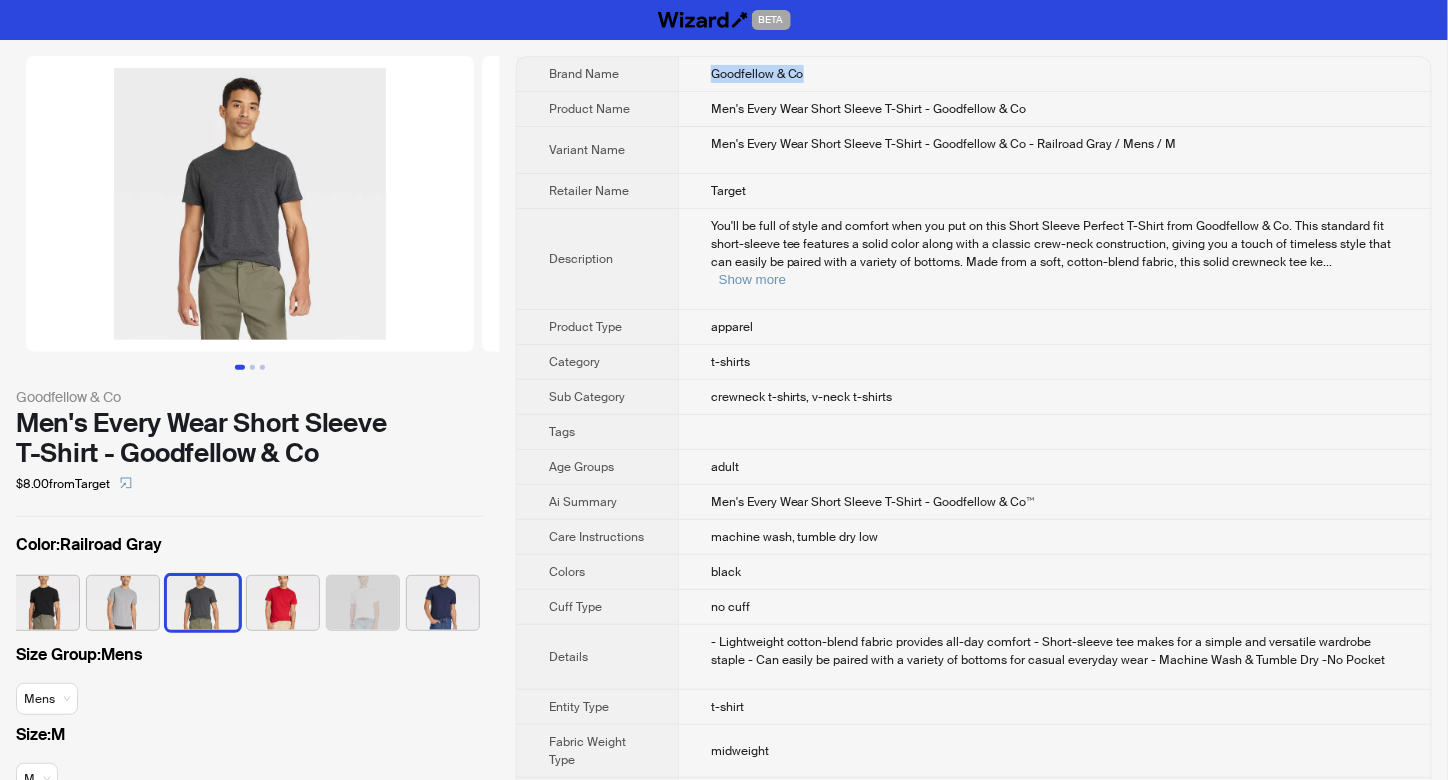 drag, startPoint x: 808, startPoint y: 69, endPoint x: 712, endPoint y: 81, distance: 96.74709 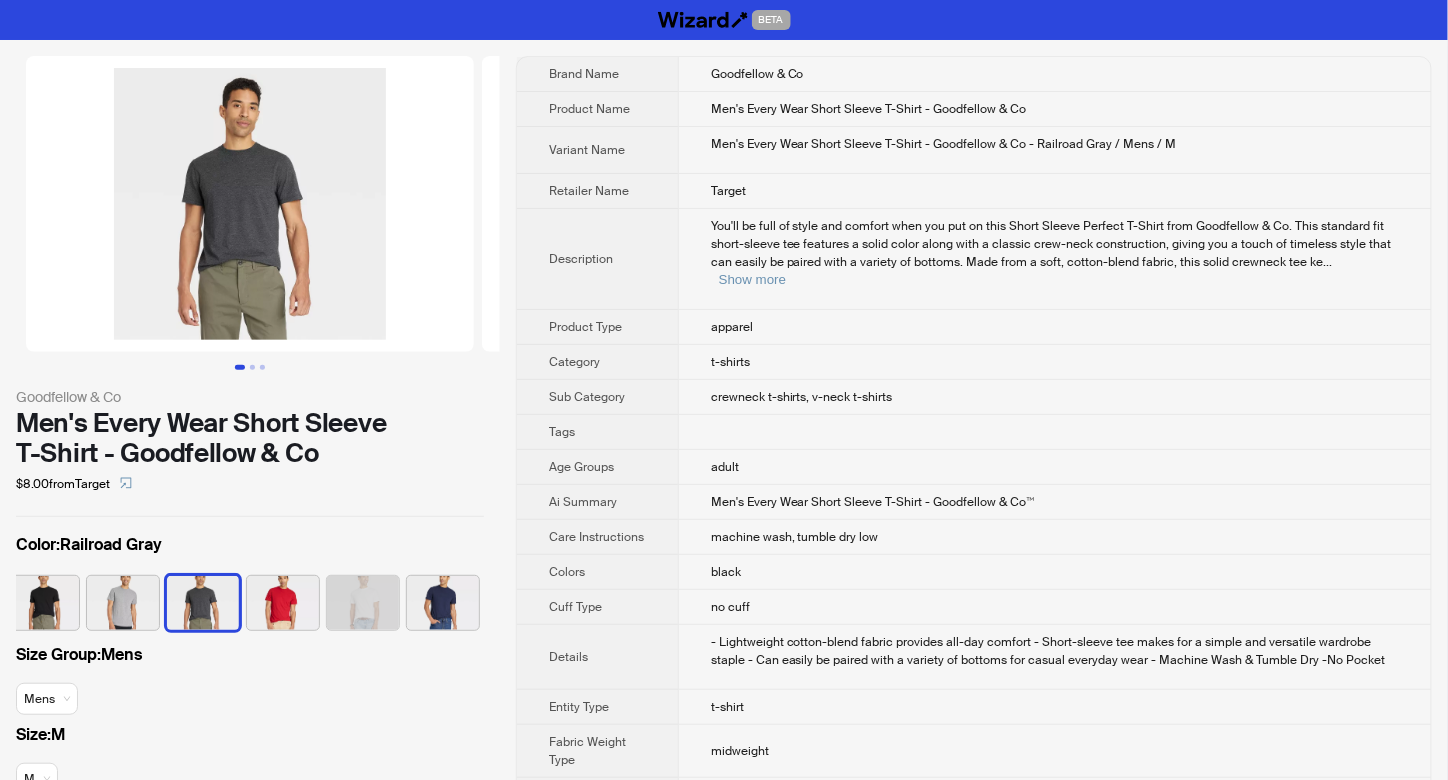 click on "You'll be full of style and comfort when you put on this Short Sleeve Perfect T-Shirt from Goodfellow & Co. This standard fit short-sleeve tee features a solid color along with a classic crew-neck construction, giving you a touch of timeless style that can easily be paired with a variety of bottoms. Made from a soft, cotton-blend fabric, this solid crewneck tee ke" at bounding box center [1051, 244] 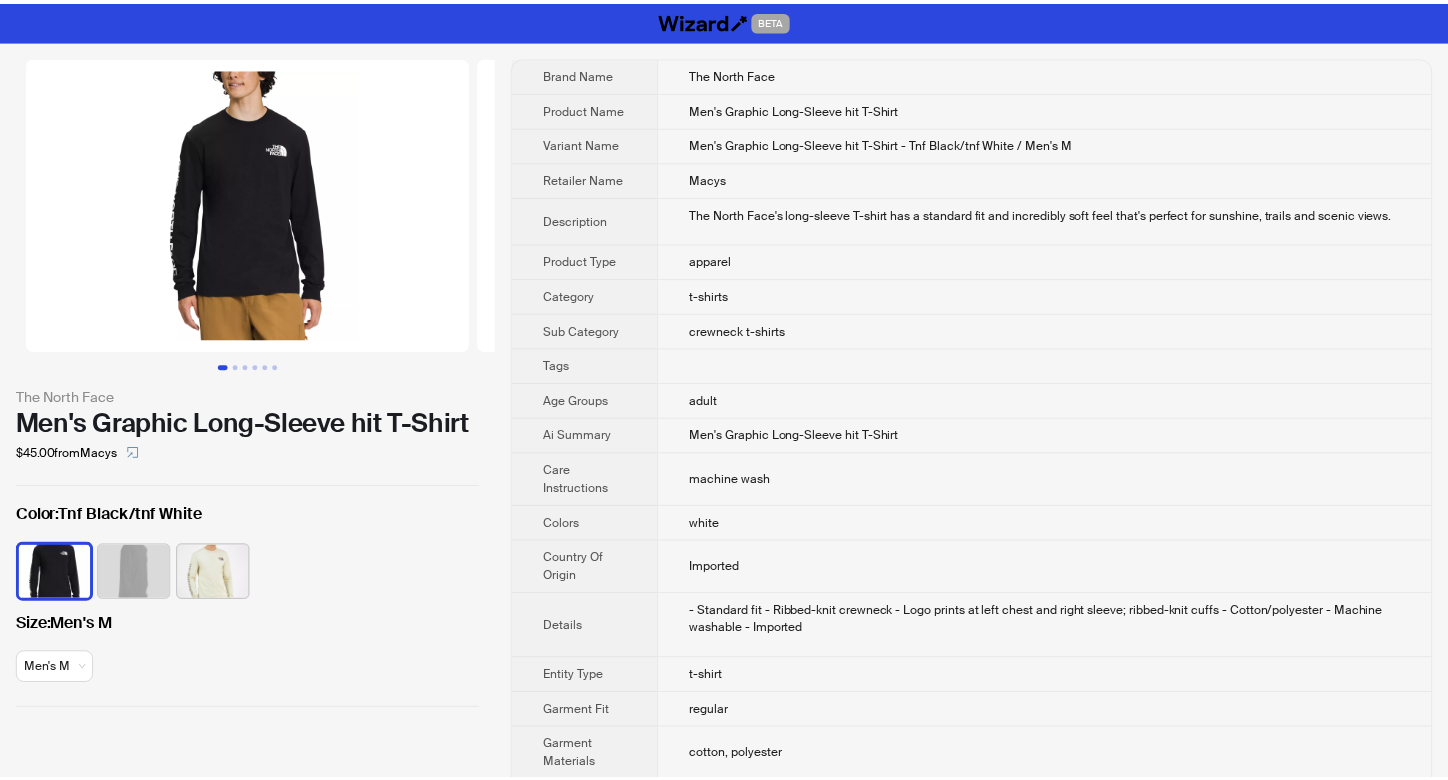 scroll, scrollTop: 0, scrollLeft: 0, axis: both 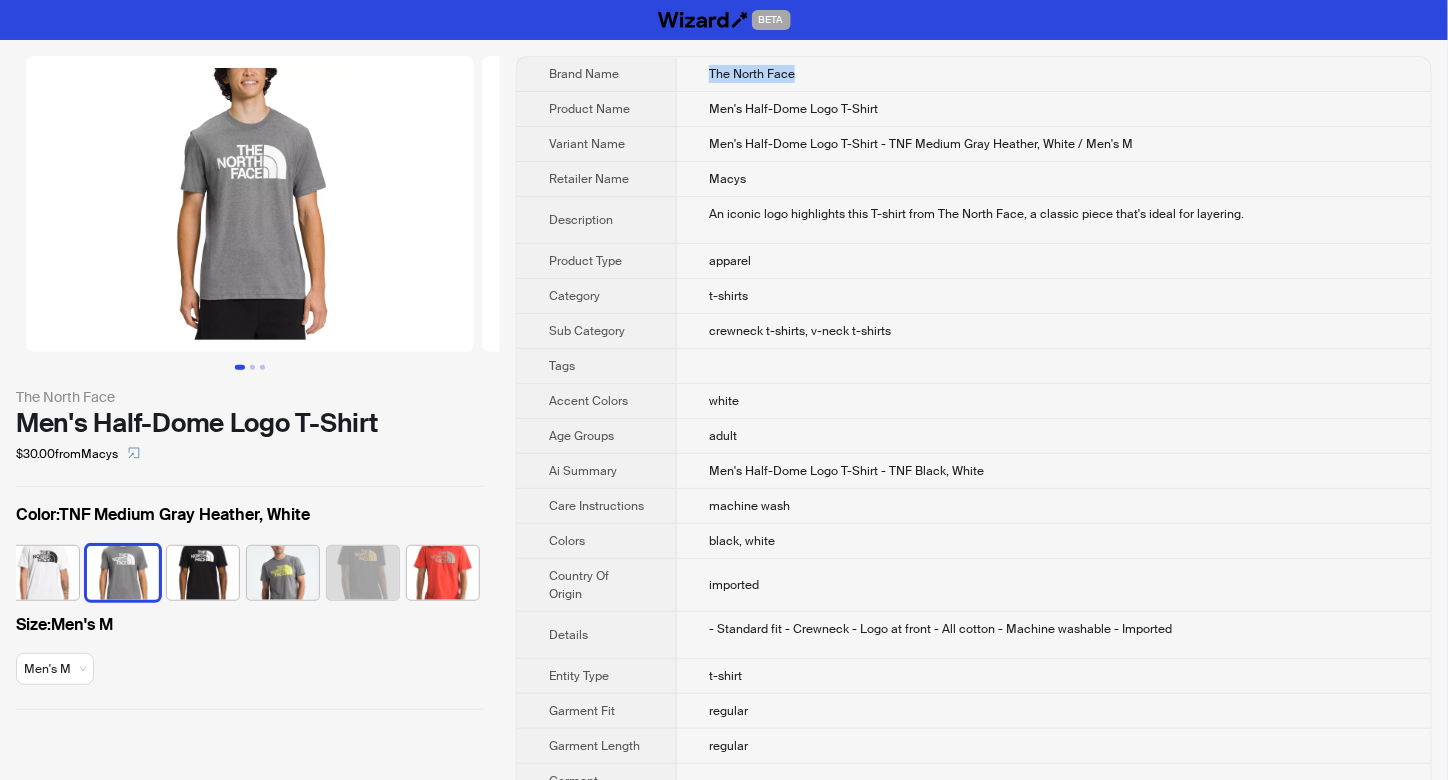 drag, startPoint x: 706, startPoint y: 77, endPoint x: 791, endPoint y: 85, distance: 85.37564 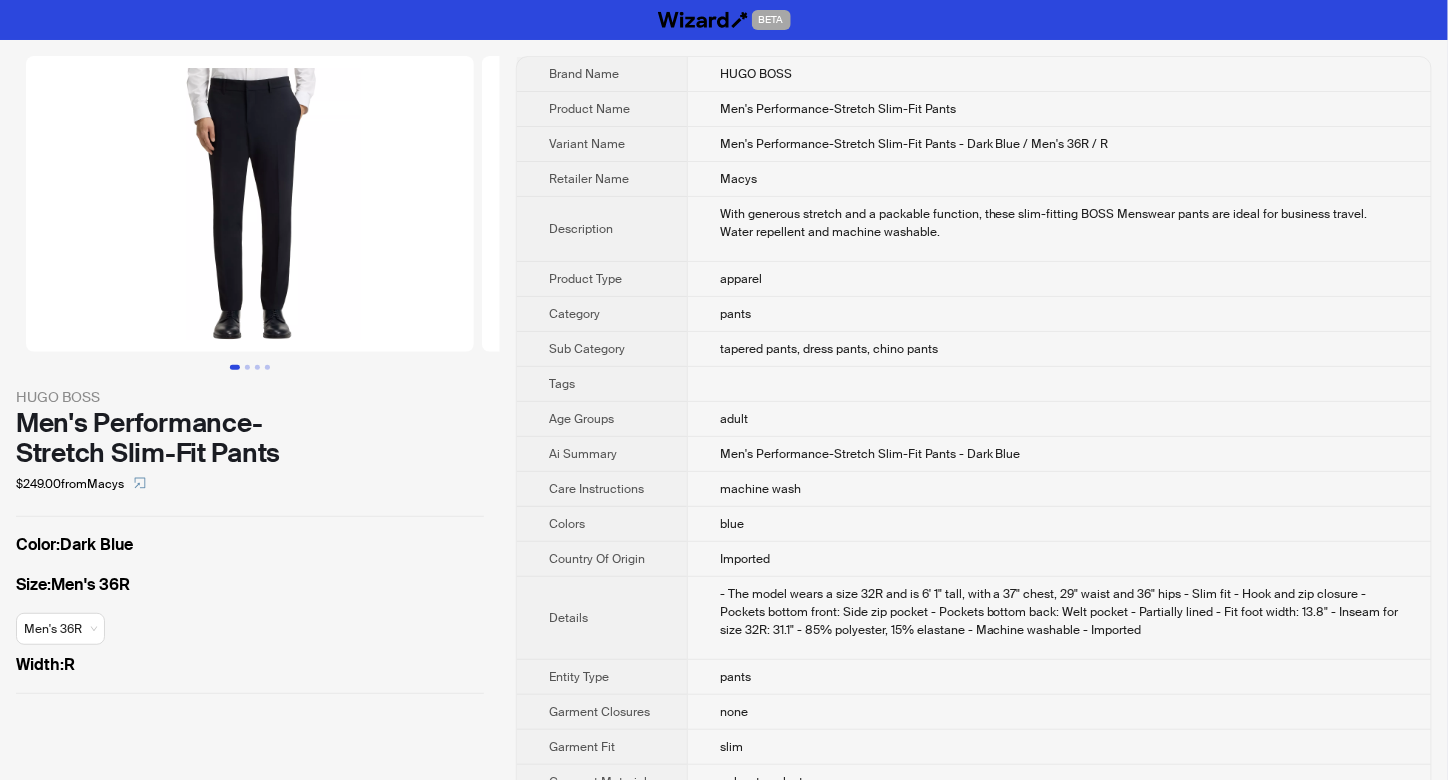 scroll, scrollTop: 0, scrollLeft: 0, axis: both 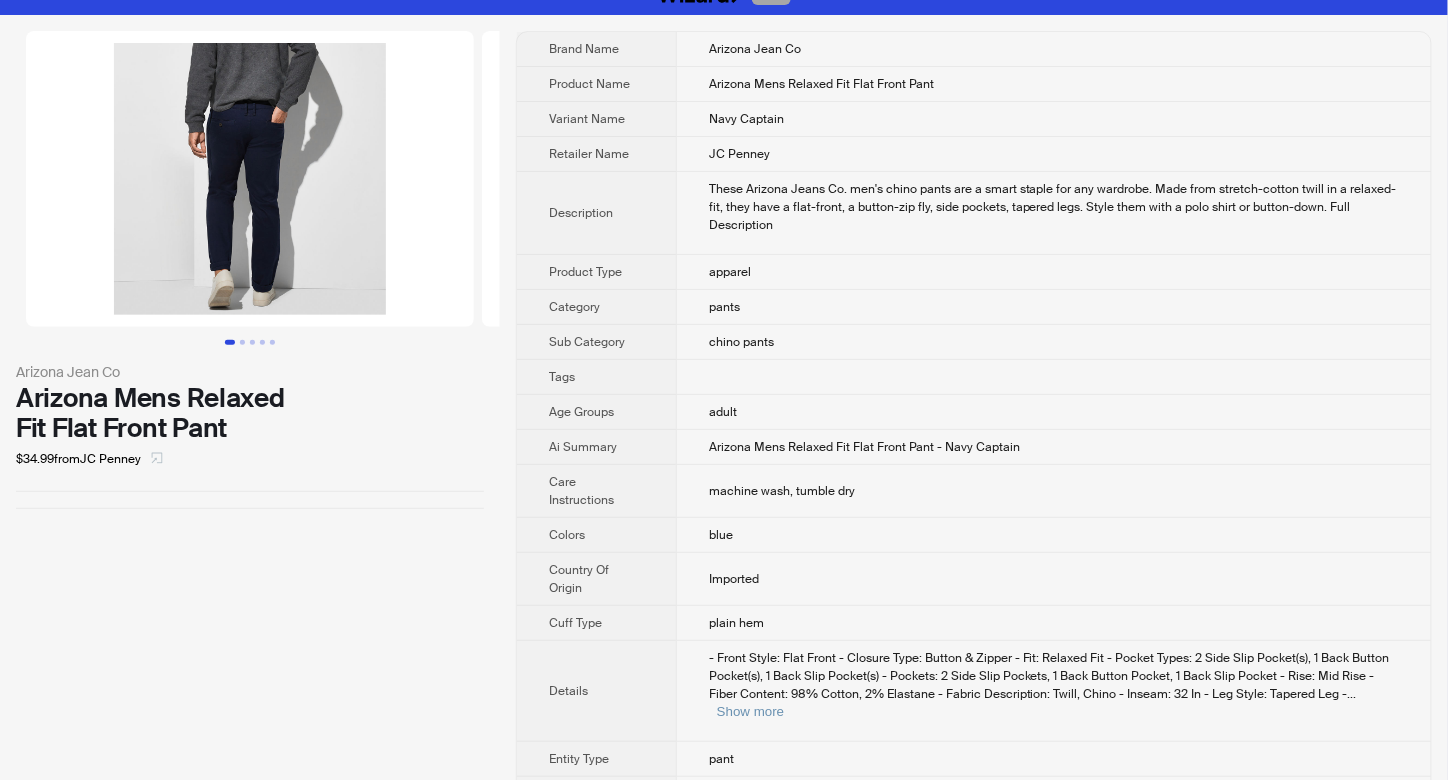 click 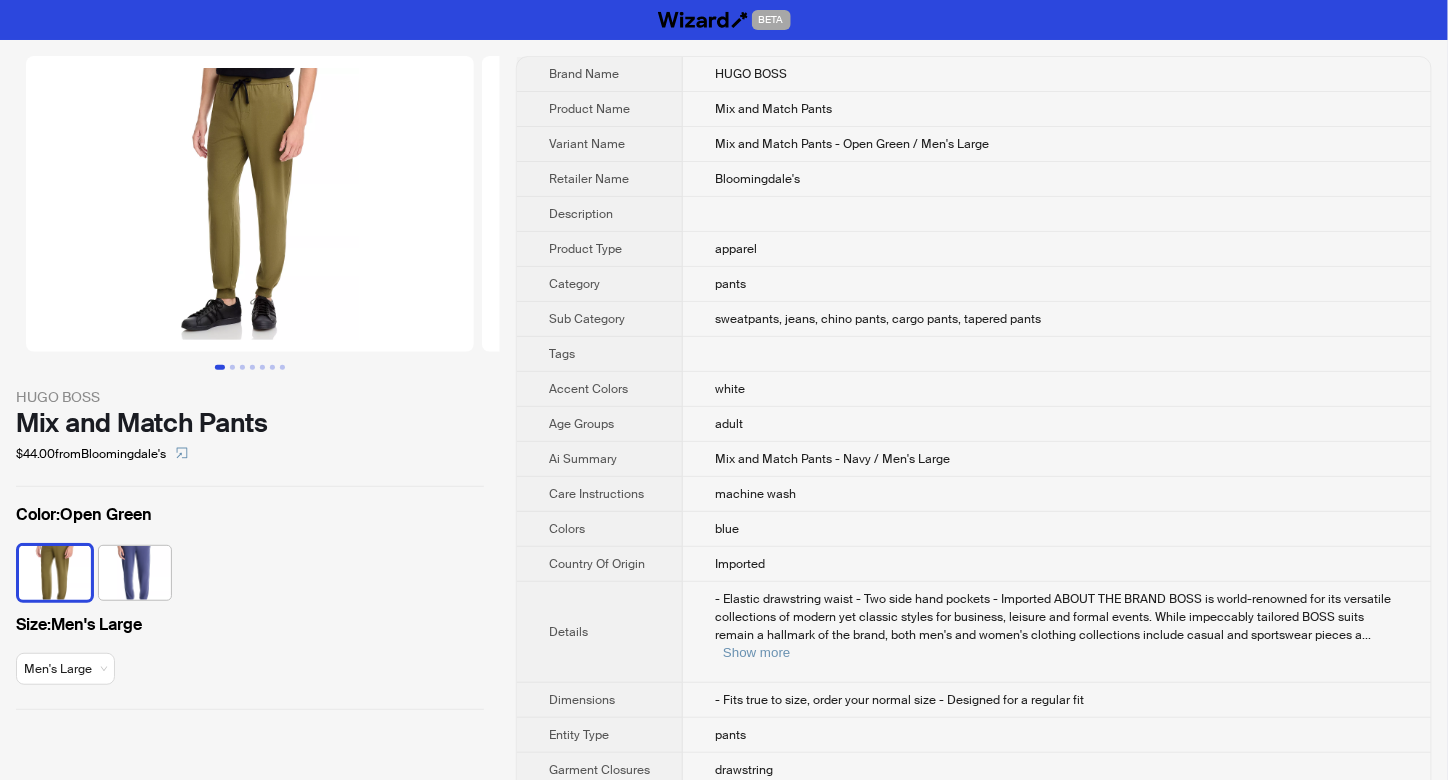 scroll, scrollTop: 580, scrollLeft: 0, axis: vertical 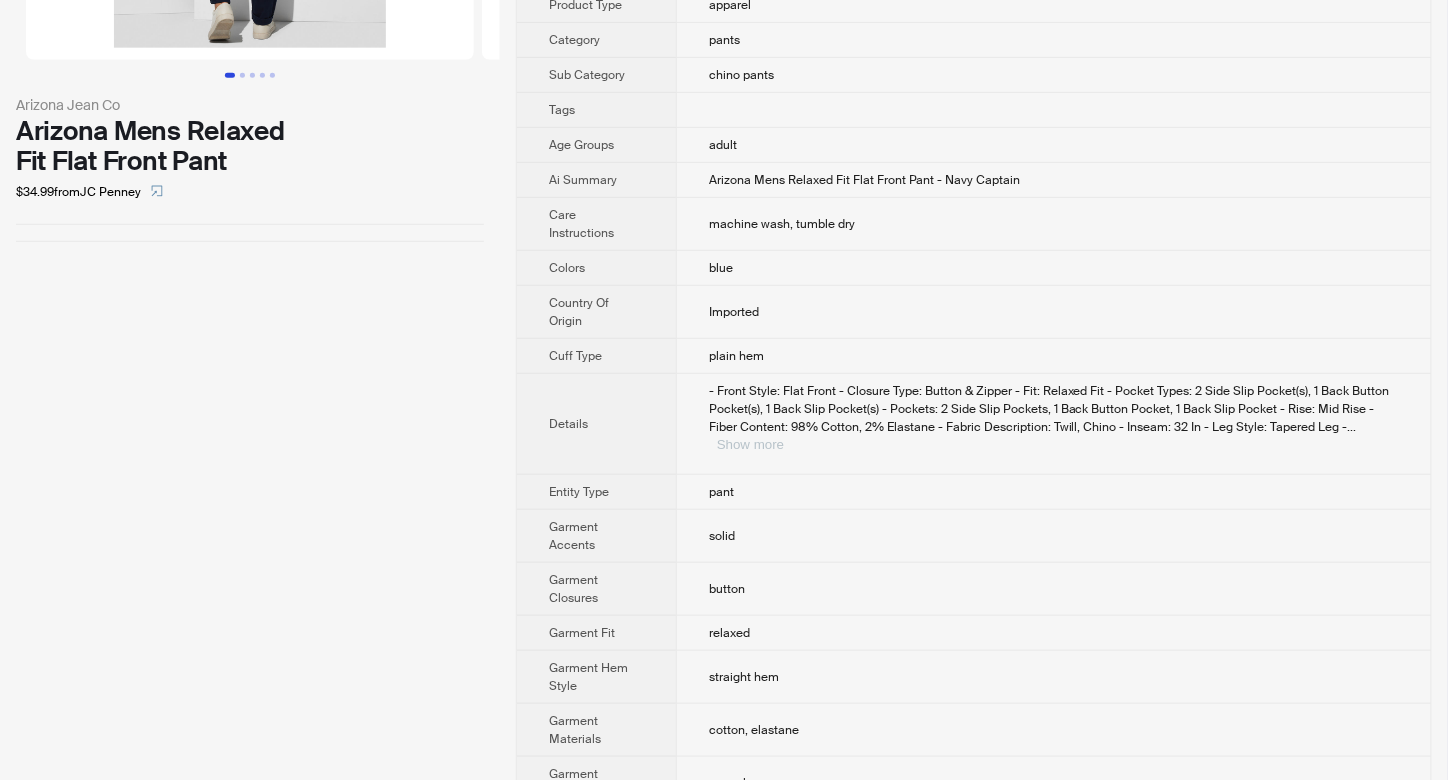 click on "Show more" at bounding box center [750, 444] 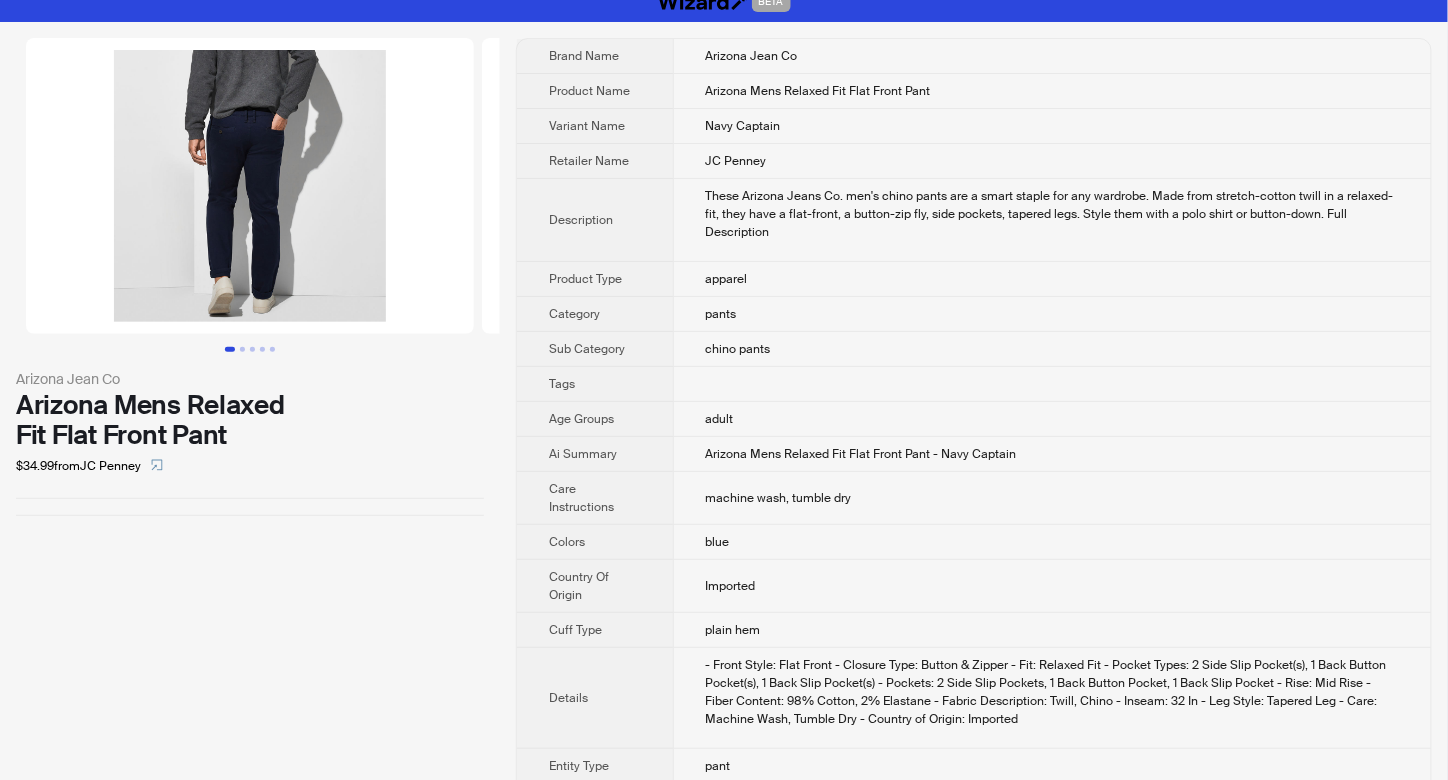 scroll, scrollTop: 0, scrollLeft: 0, axis: both 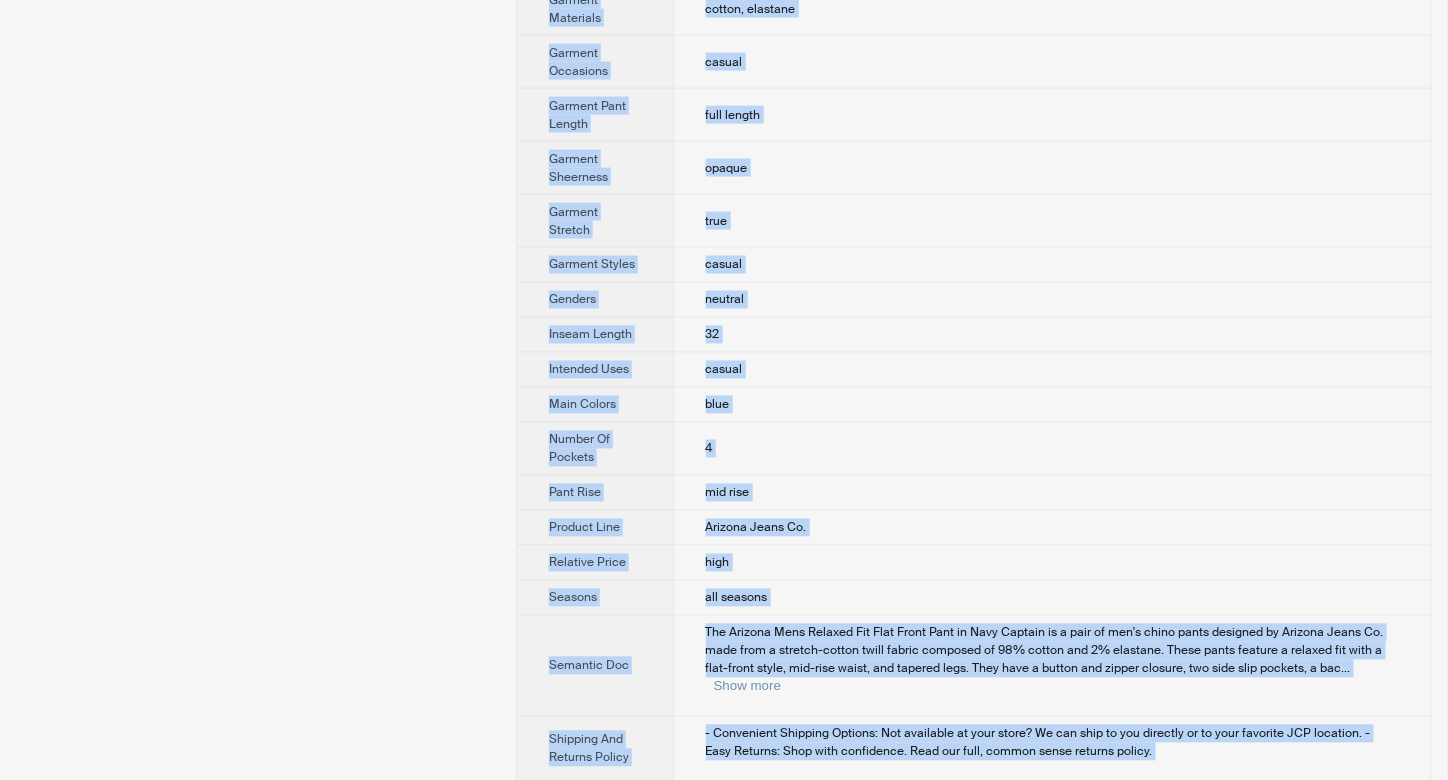 drag, startPoint x: 696, startPoint y: 67, endPoint x: 813, endPoint y: 755, distance: 697.8775 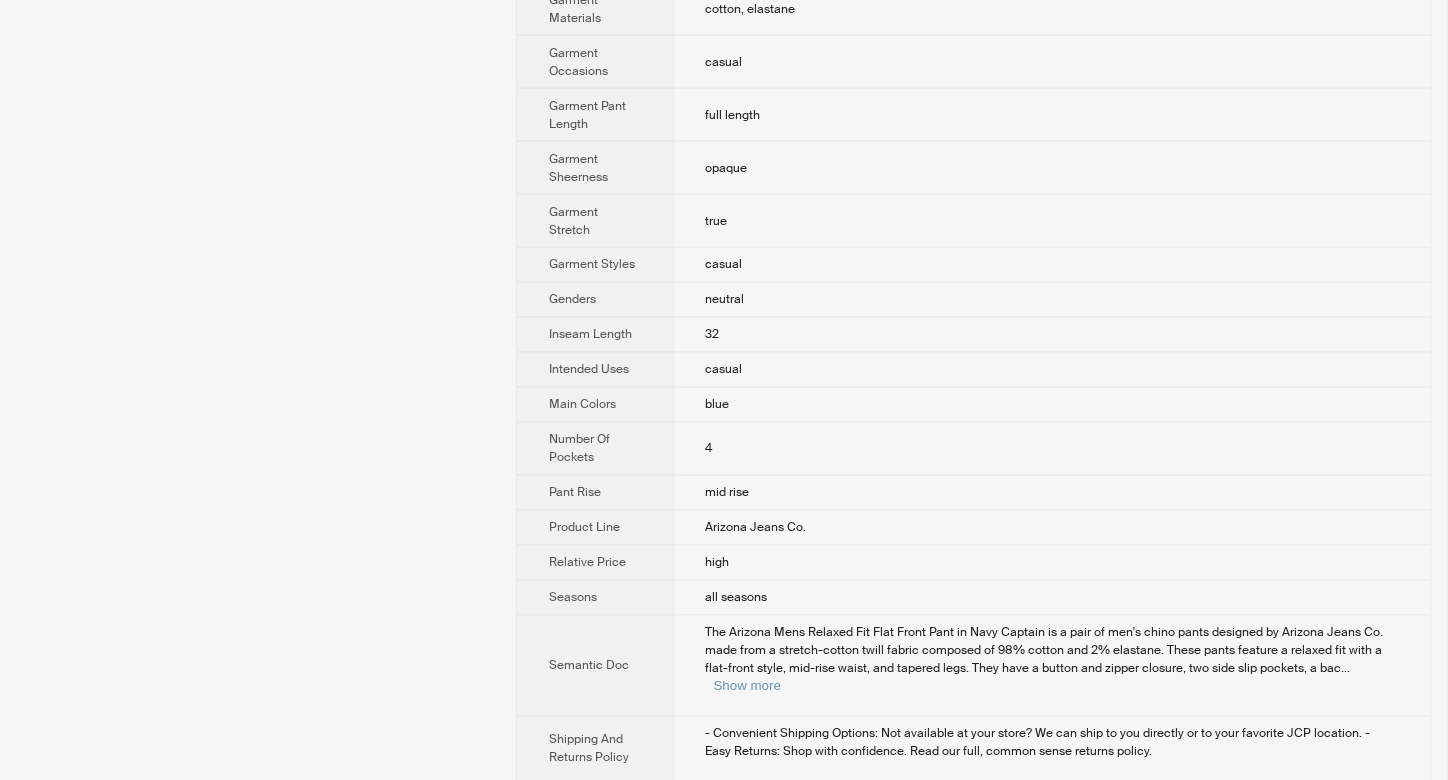 click on "Arizona Jean Co Arizona Mens Relaxed Fit Flat Front Pant $34.99  from  JC Penney" at bounding box center (250, -70) 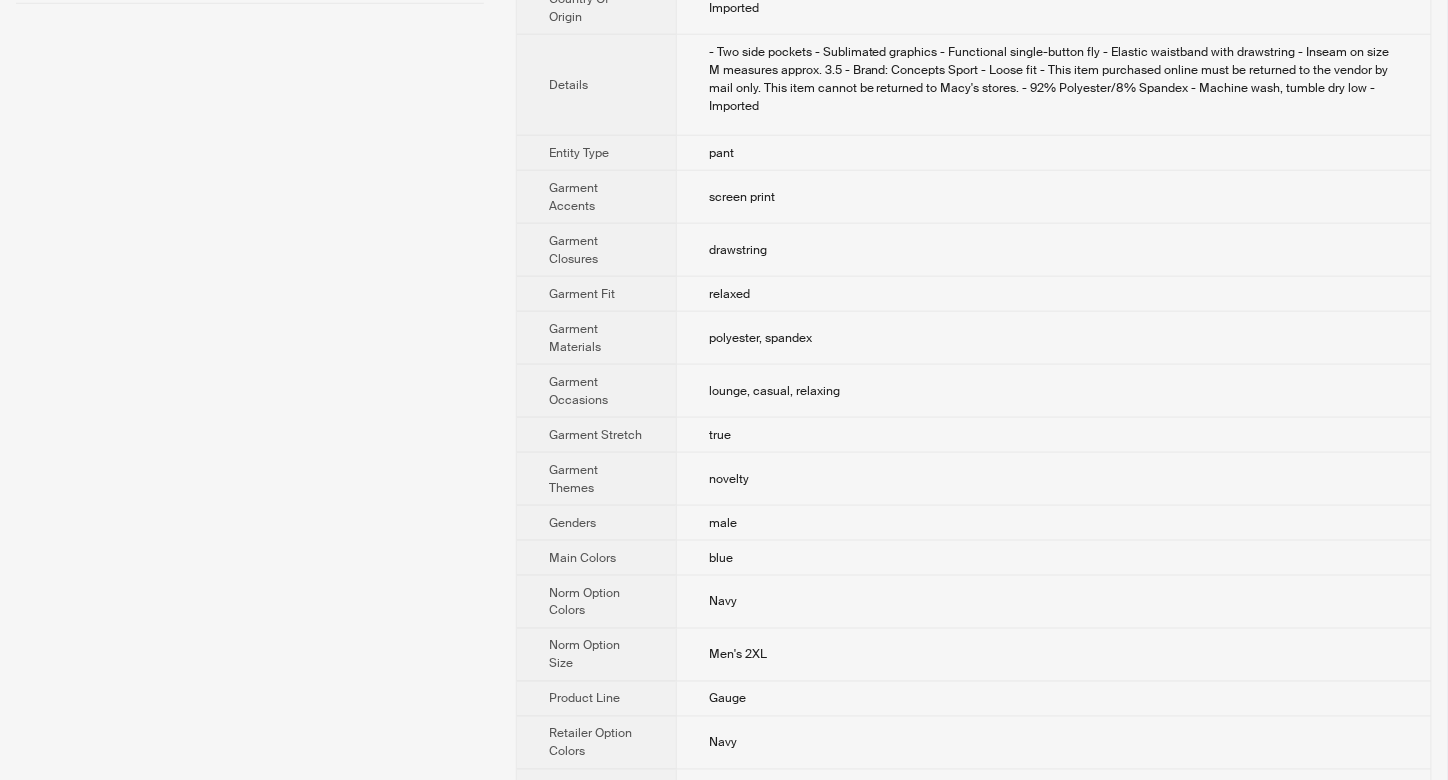 scroll, scrollTop: 844, scrollLeft: 0, axis: vertical 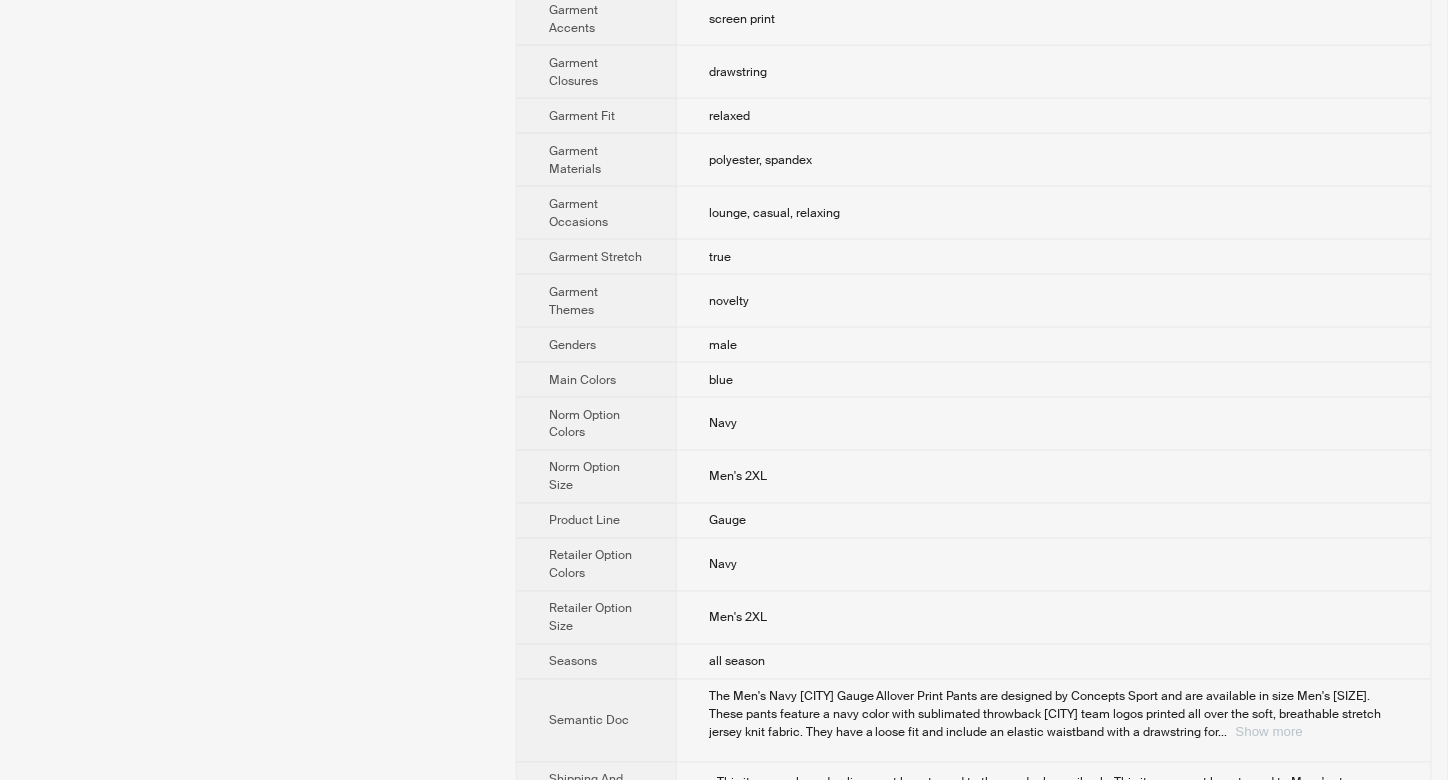 click on "Show more" at bounding box center (1269, 732) 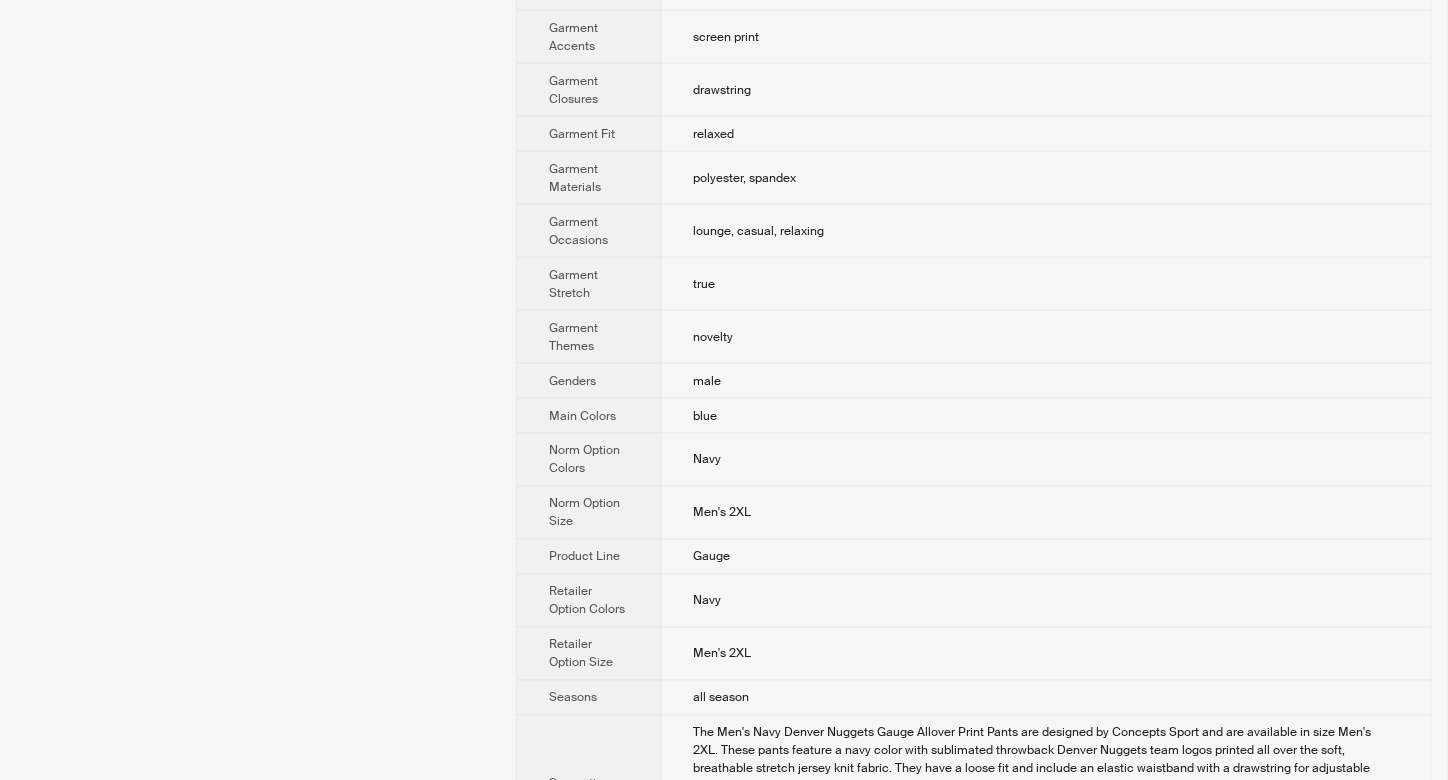 scroll, scrollTop: 970, scrollLeft: 0, axis: vertical 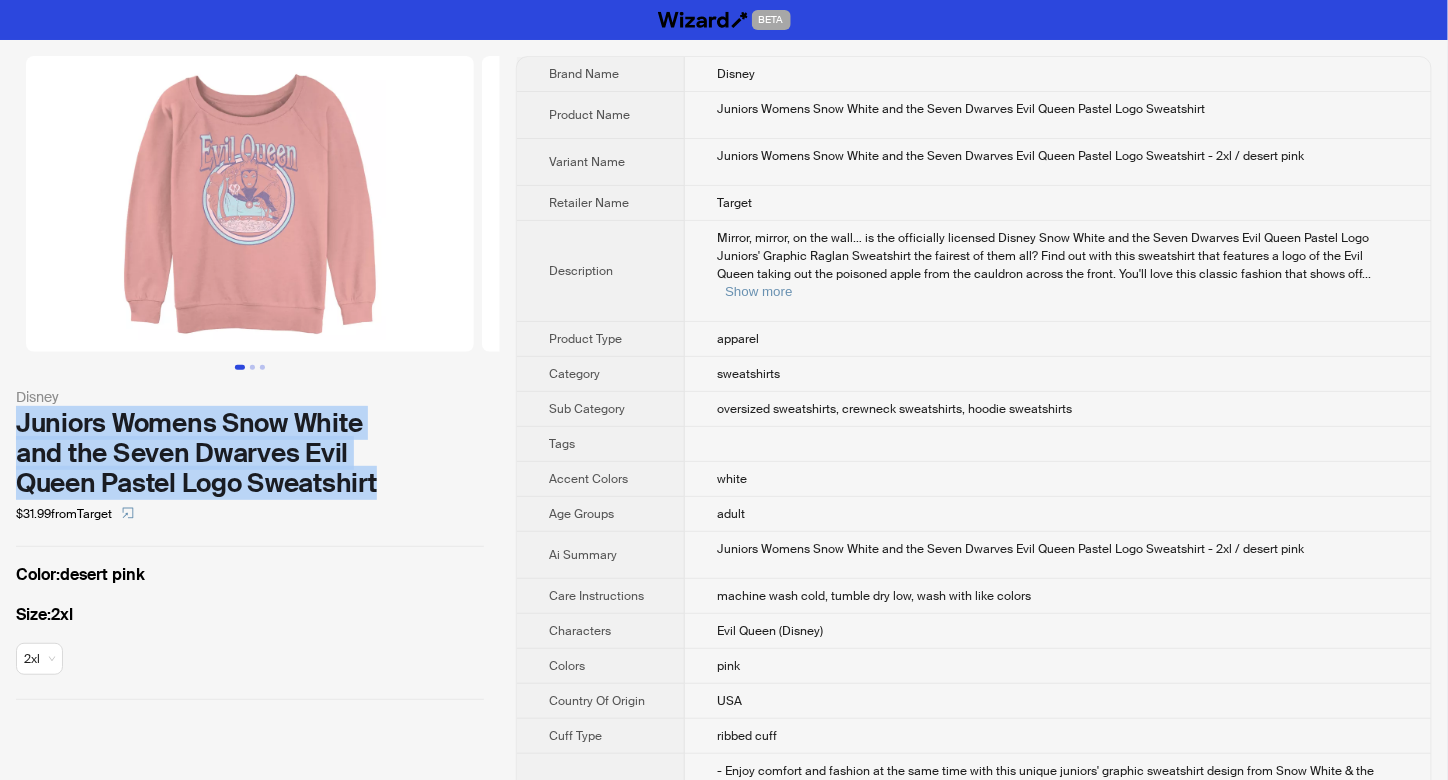 drag, startPoint x: 16, startPoint y: 421, endPoint x: 380, endPoint y: 478, distance: 368.43588 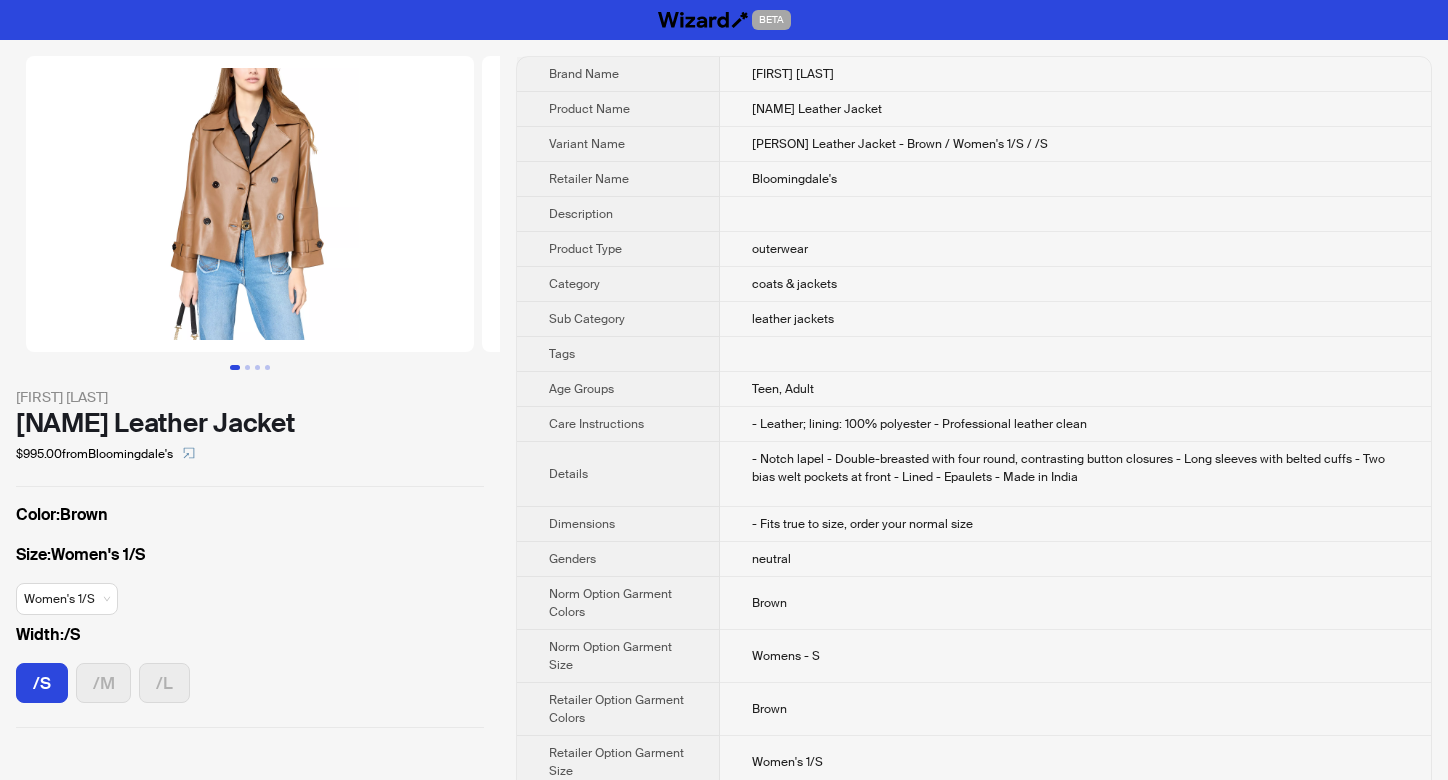 scroll, scrollTop: 0, scrollLeft: 0, axis: both 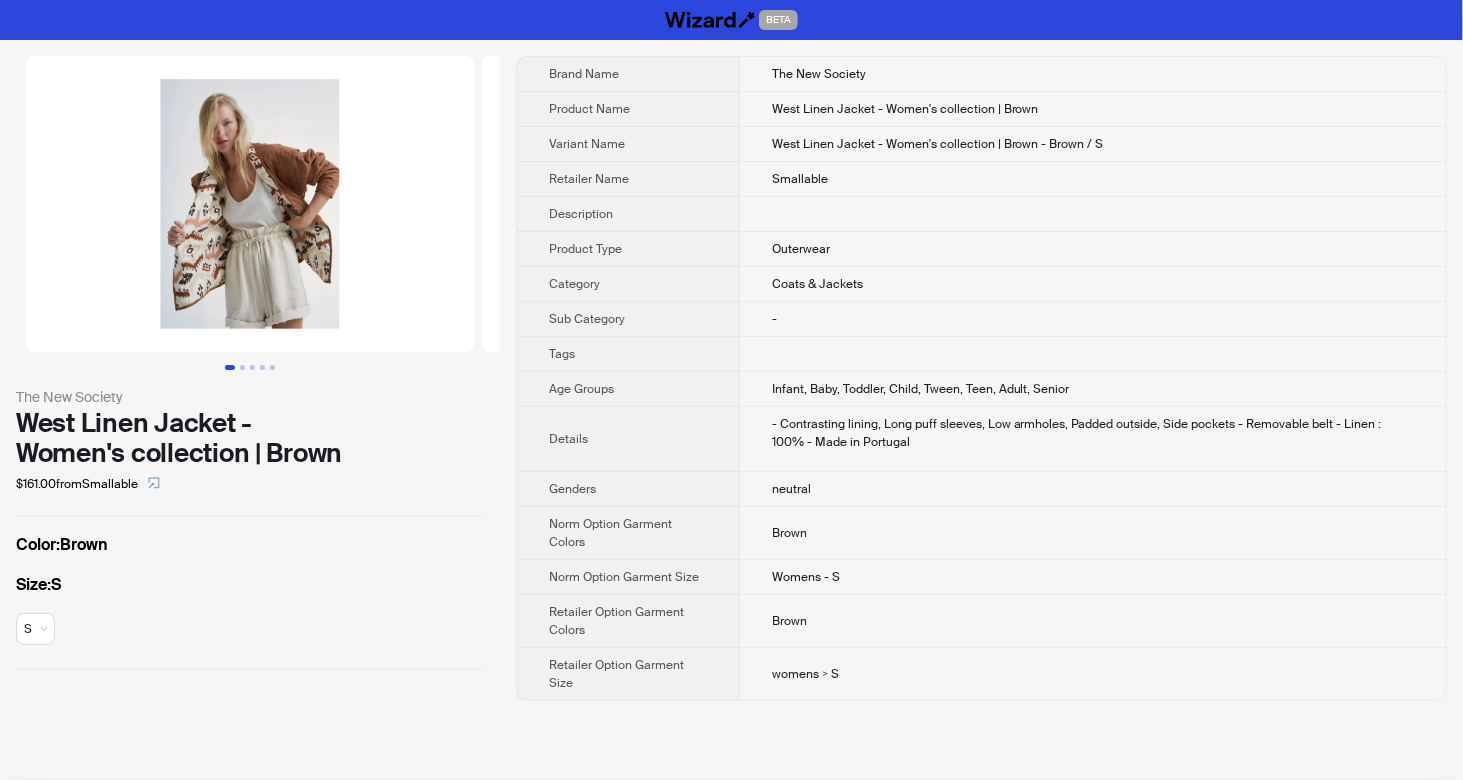click at bounding box center [250, 204] 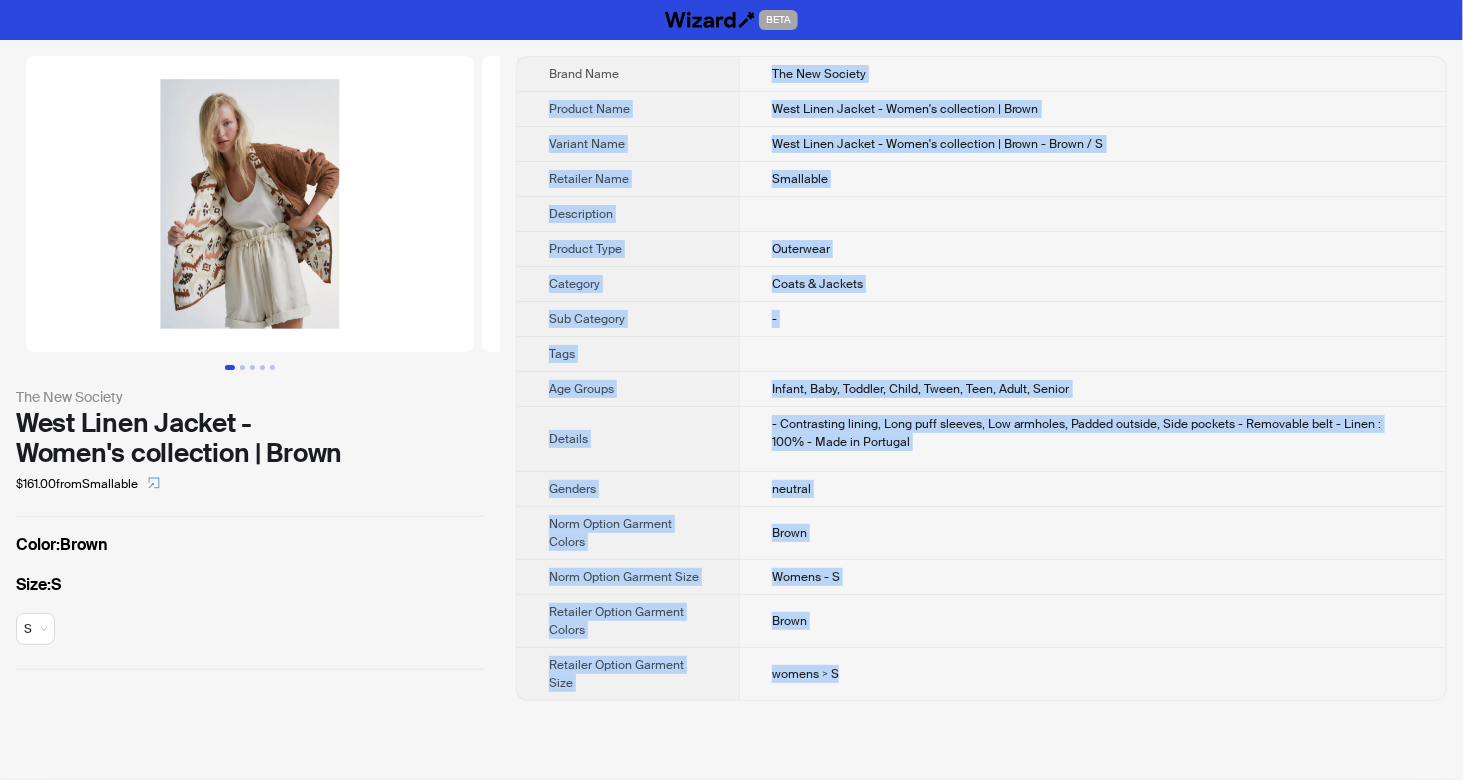 drag, startPoint x: 770, startPoint y: 65, endPoint x: 855, endPoint y: 669, distance: 609.95166 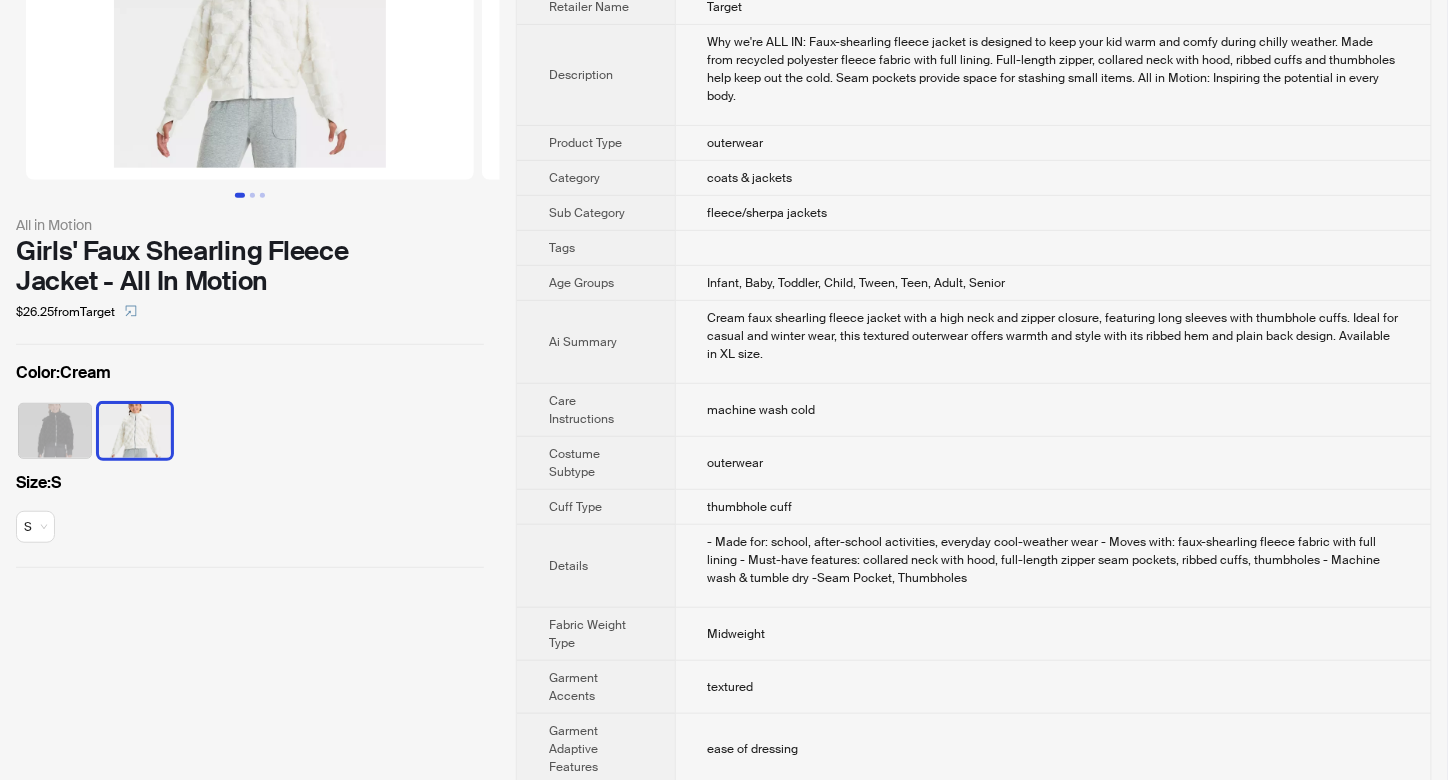 scroll, scrollTop: 0, scrollLeft: 0, axis: both 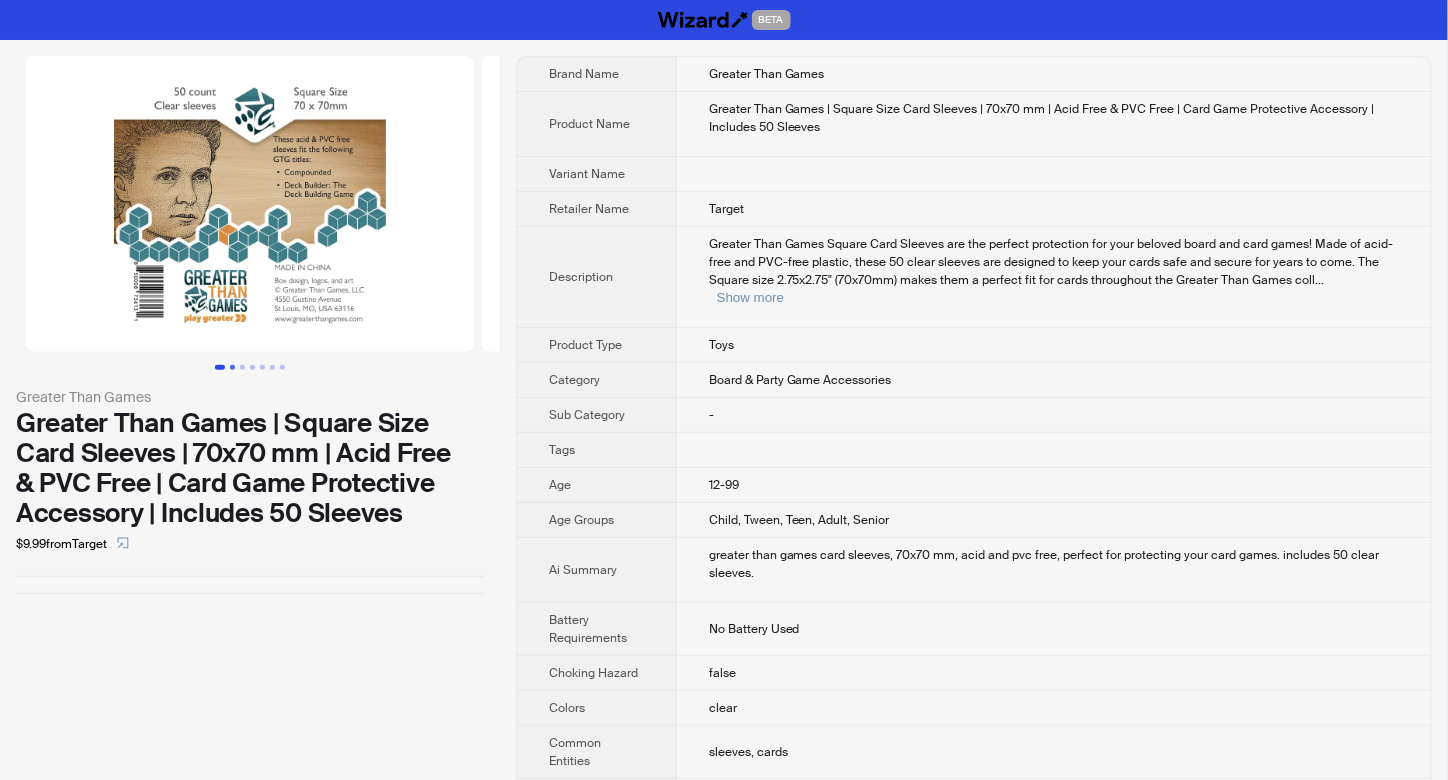 click at bounding box center [232, 367] 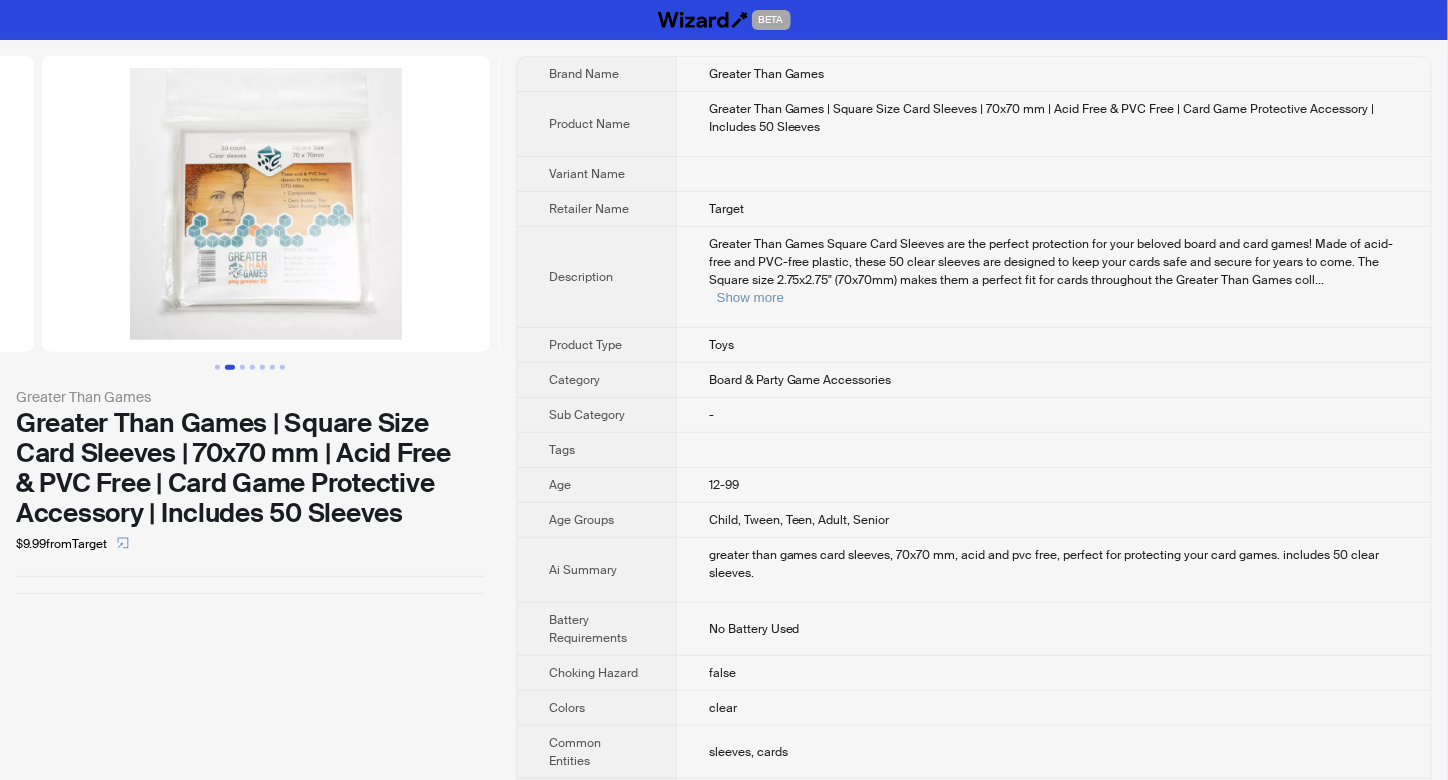 scroll, scrollTop: 0, scrollLeft: 456, axis: horizontal 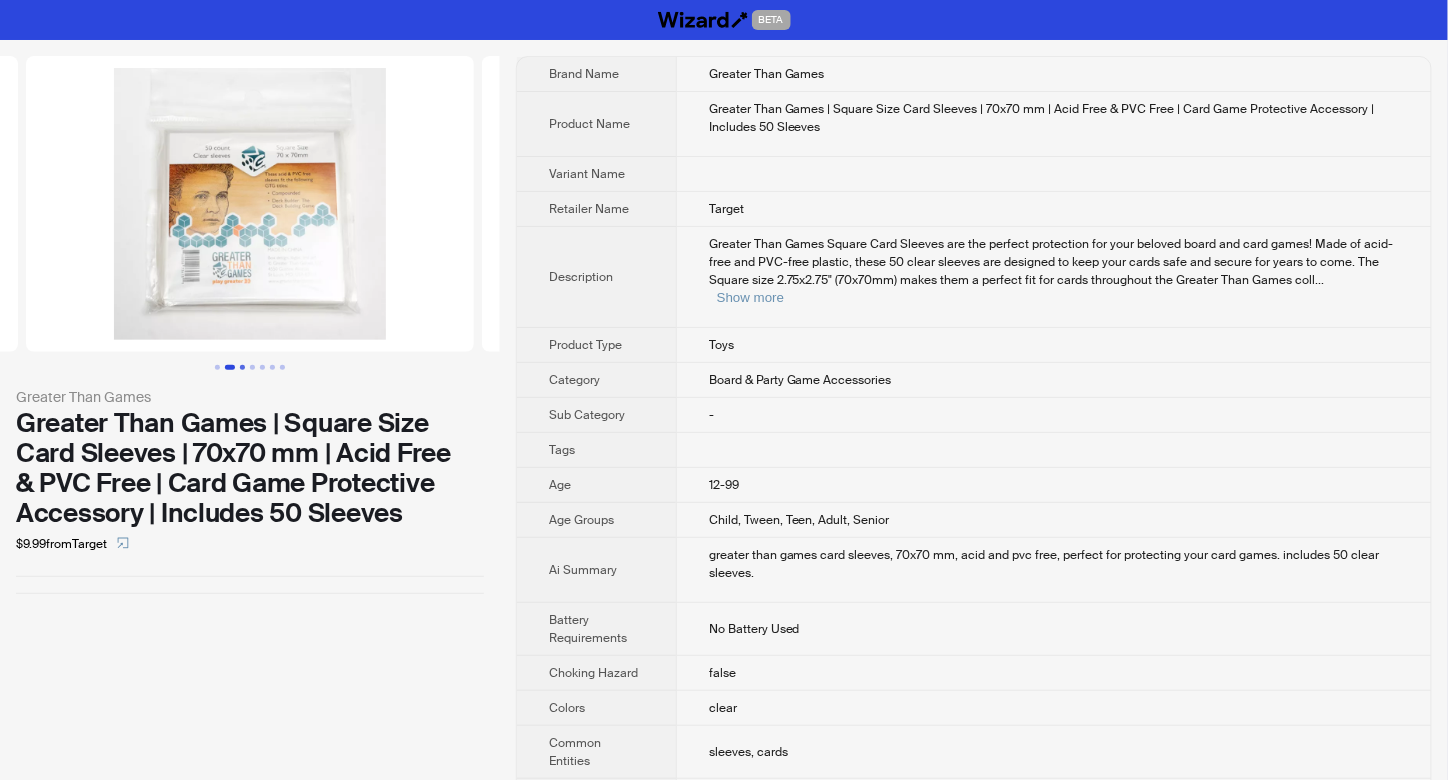 click at bounding box center (242, 367) 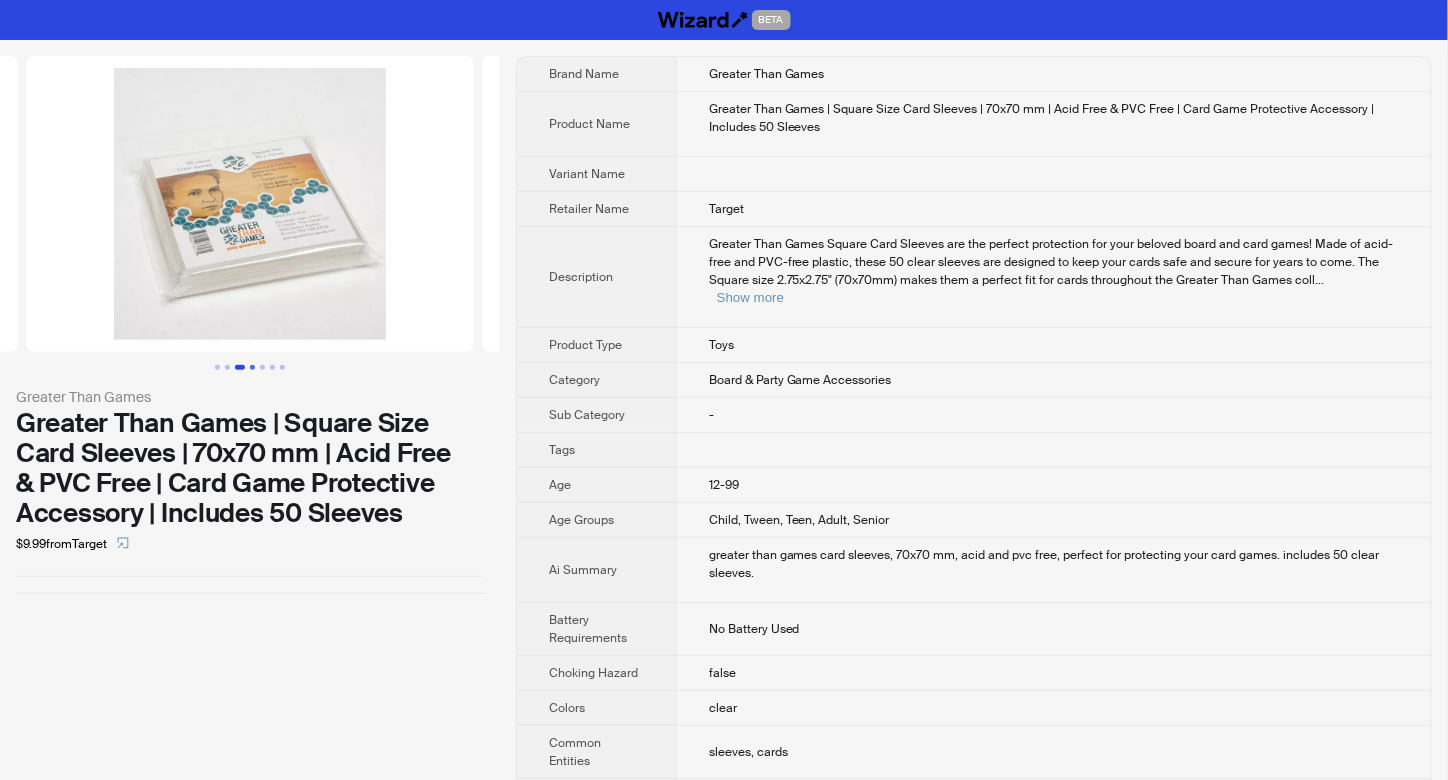 click at bounding box center [252, 367] 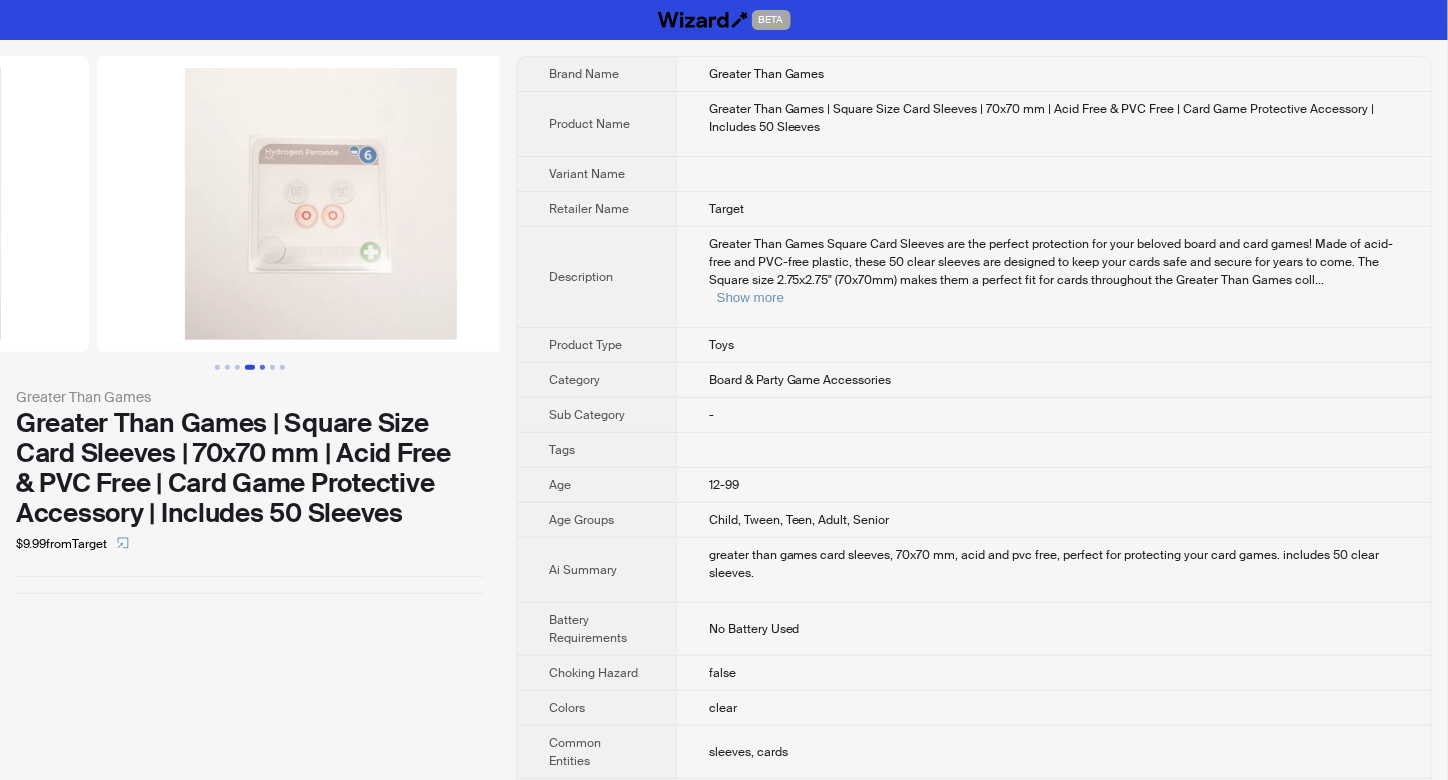 scroll, scrollTop: 0, scrollLeft: 1368, axis: horizontal 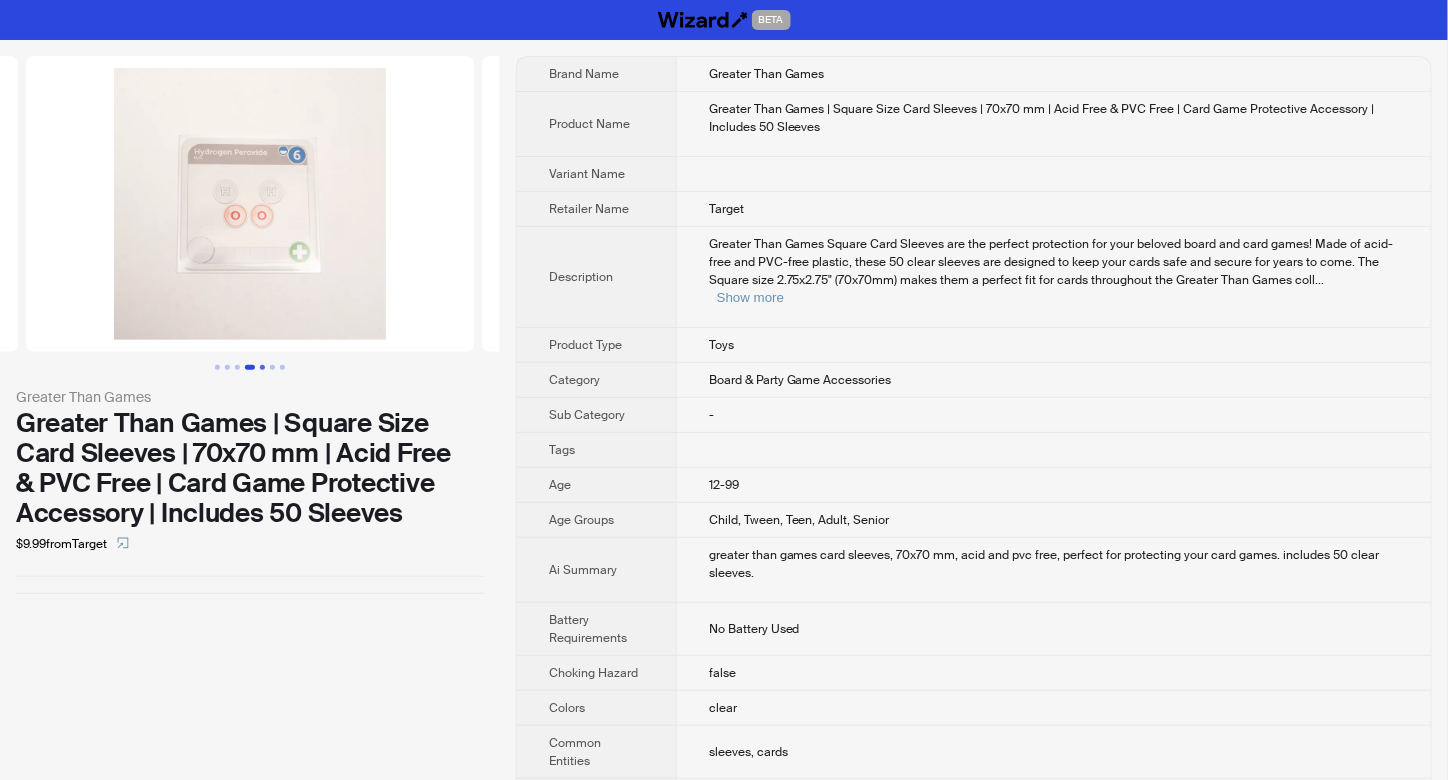 click at bounding box center (262, 367) 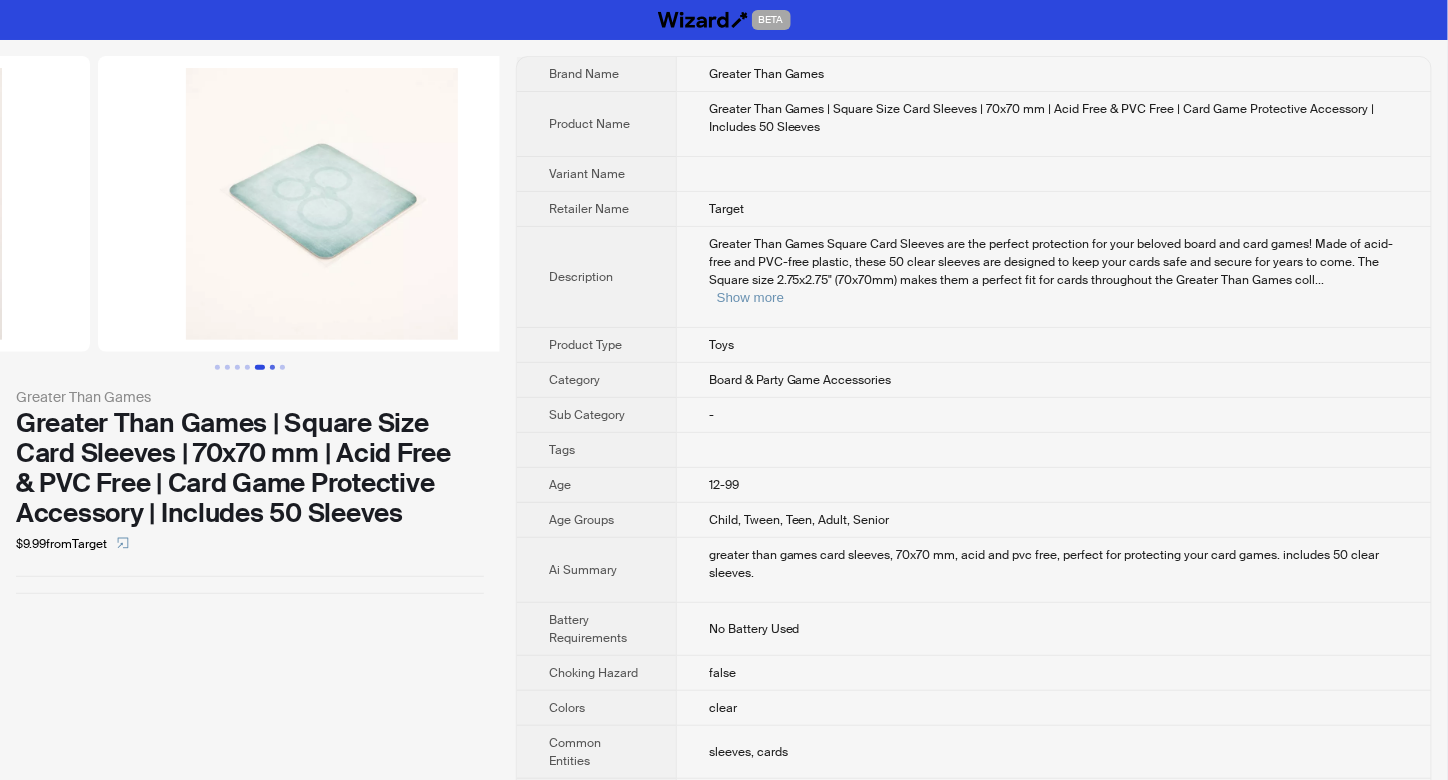 scroll, scrollTop: 0, scrollLeft: 1824, axis: horizontal 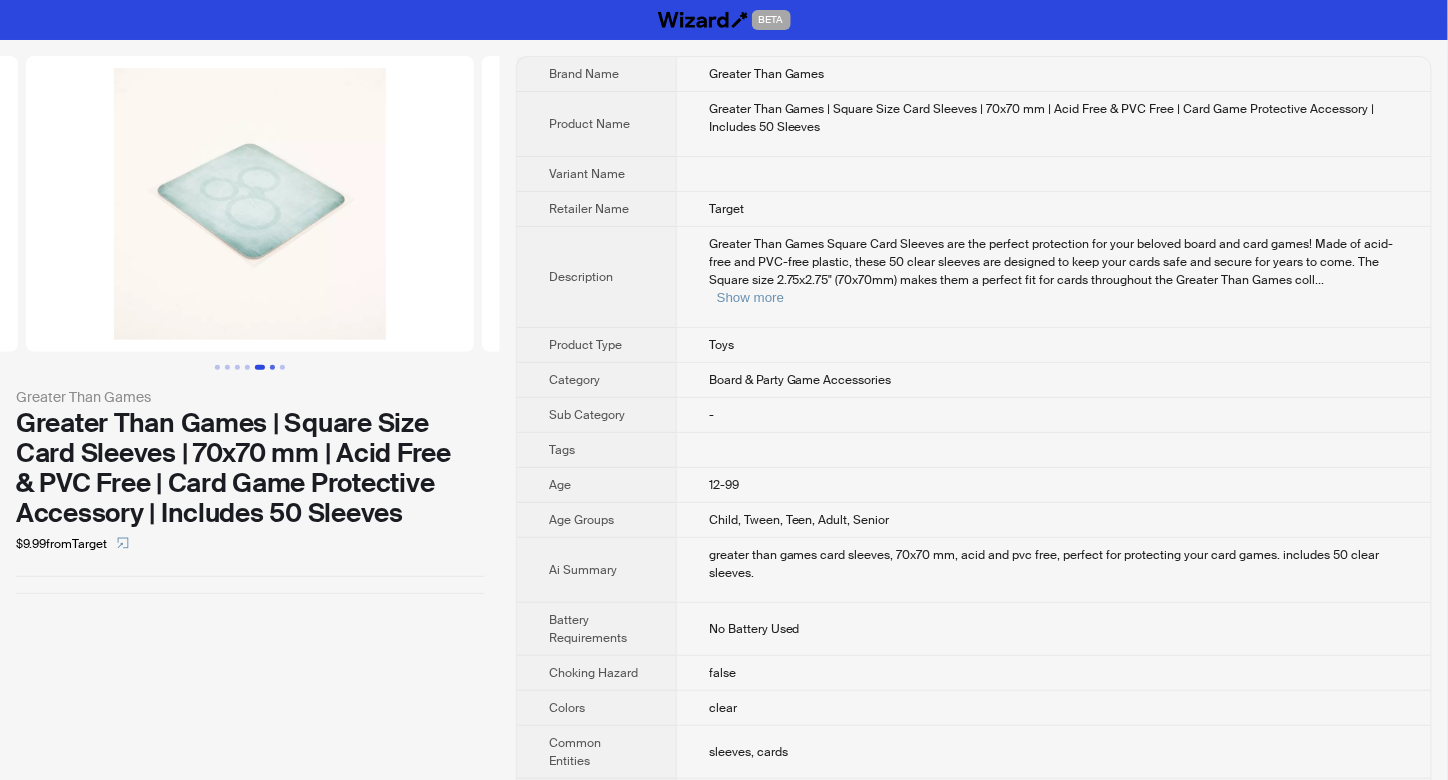 click at bounding box center [272, 367] 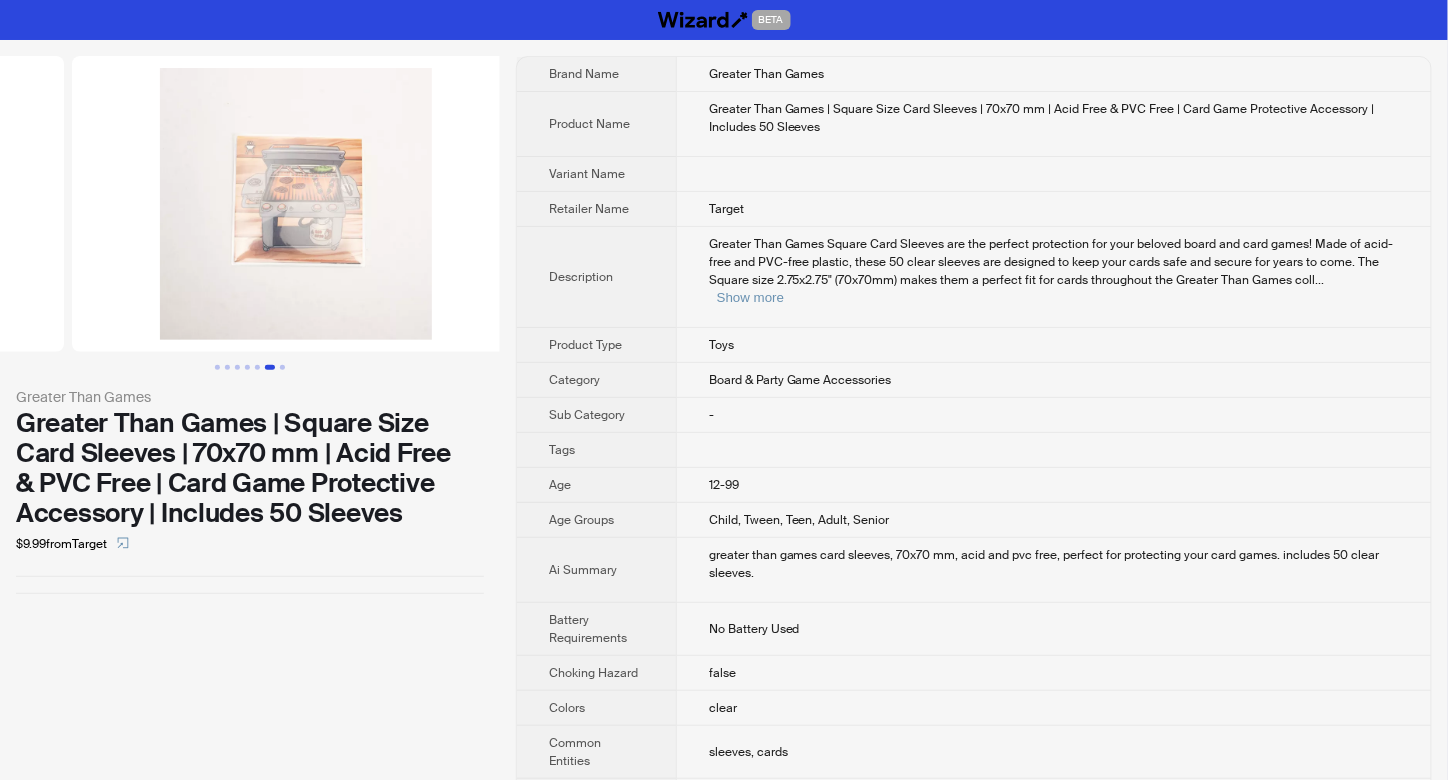 scroll, scrollTop: 0, scrollLeft: 2280, axis: horizontal 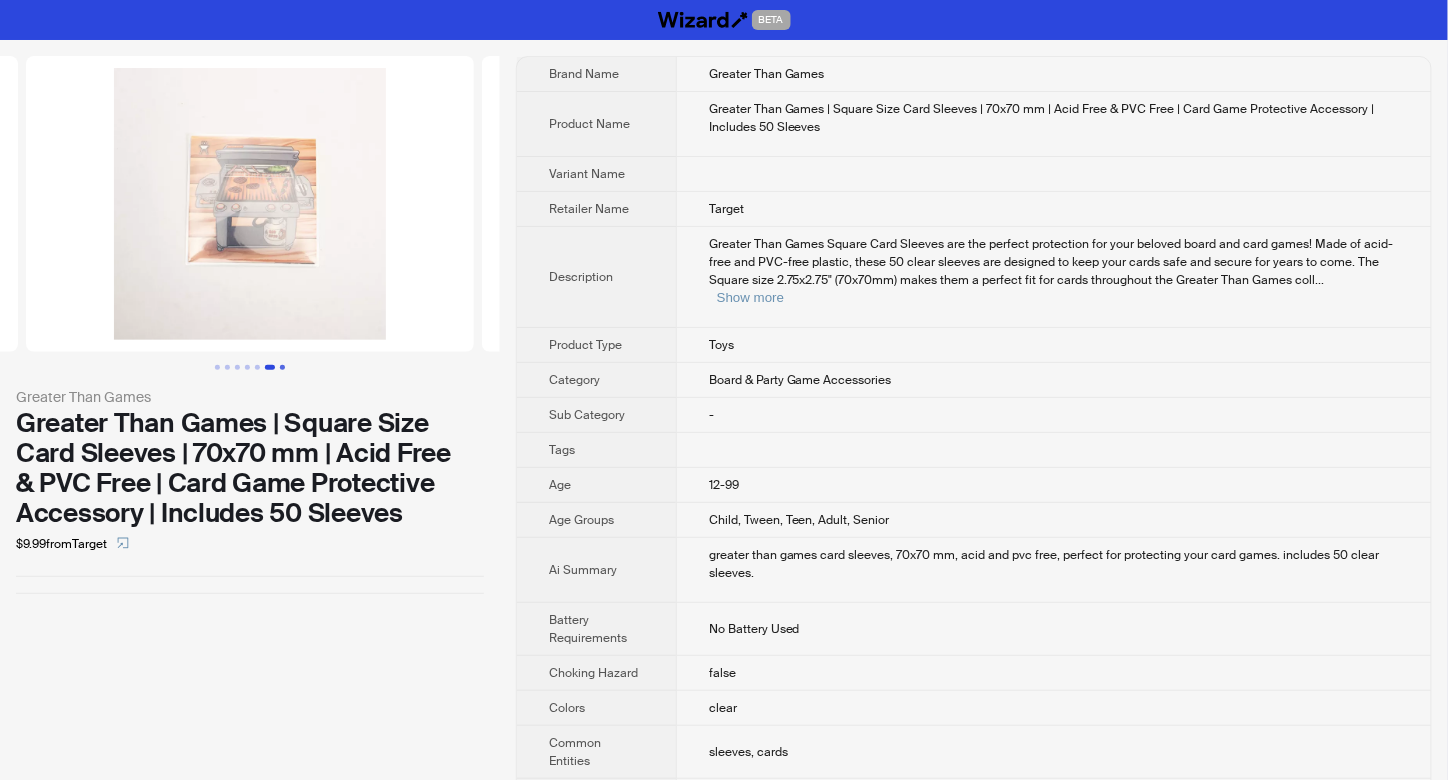 click at bounding box center [282, 367] 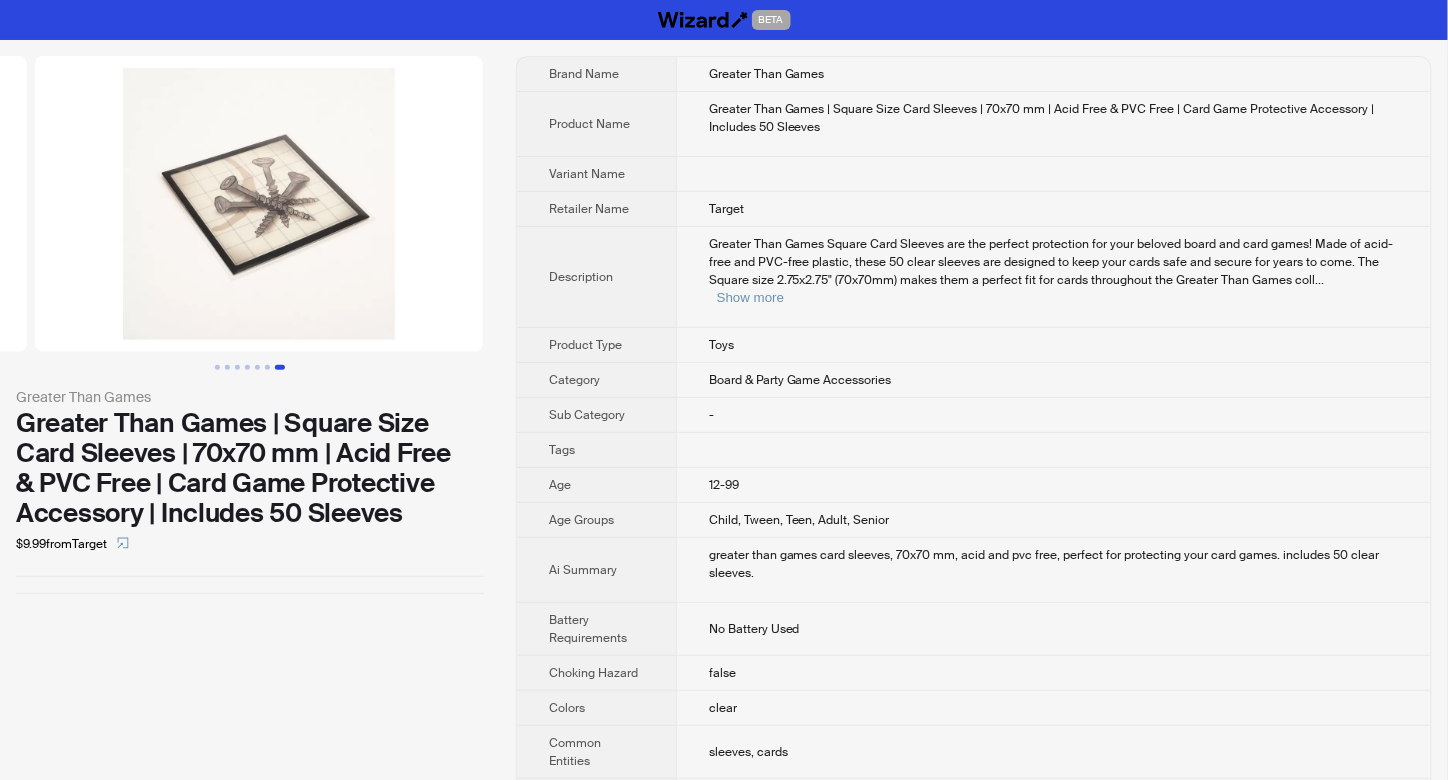 scroll, scrollTop: 0, scrollLeft: 2736, axis: horizontal 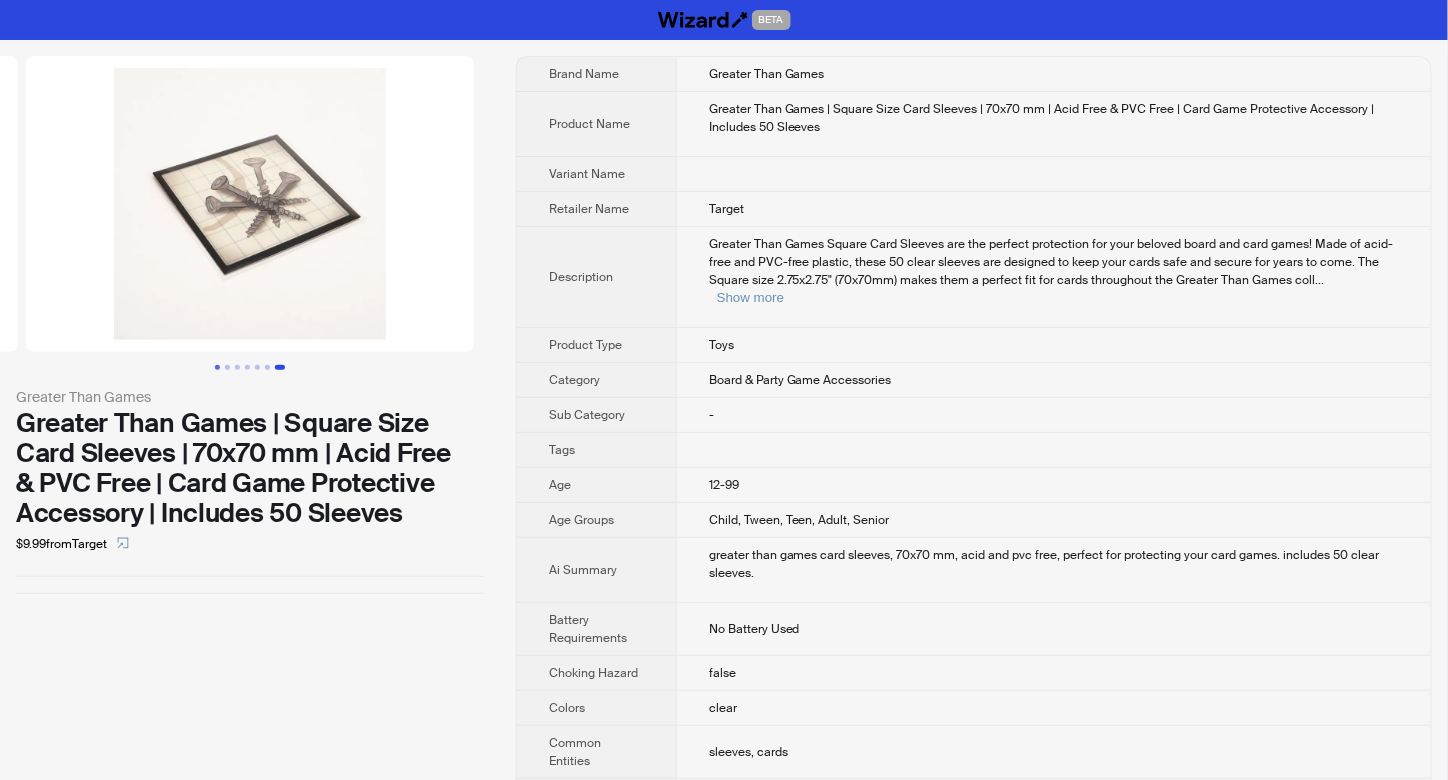 click at bounding box center [217, 367] 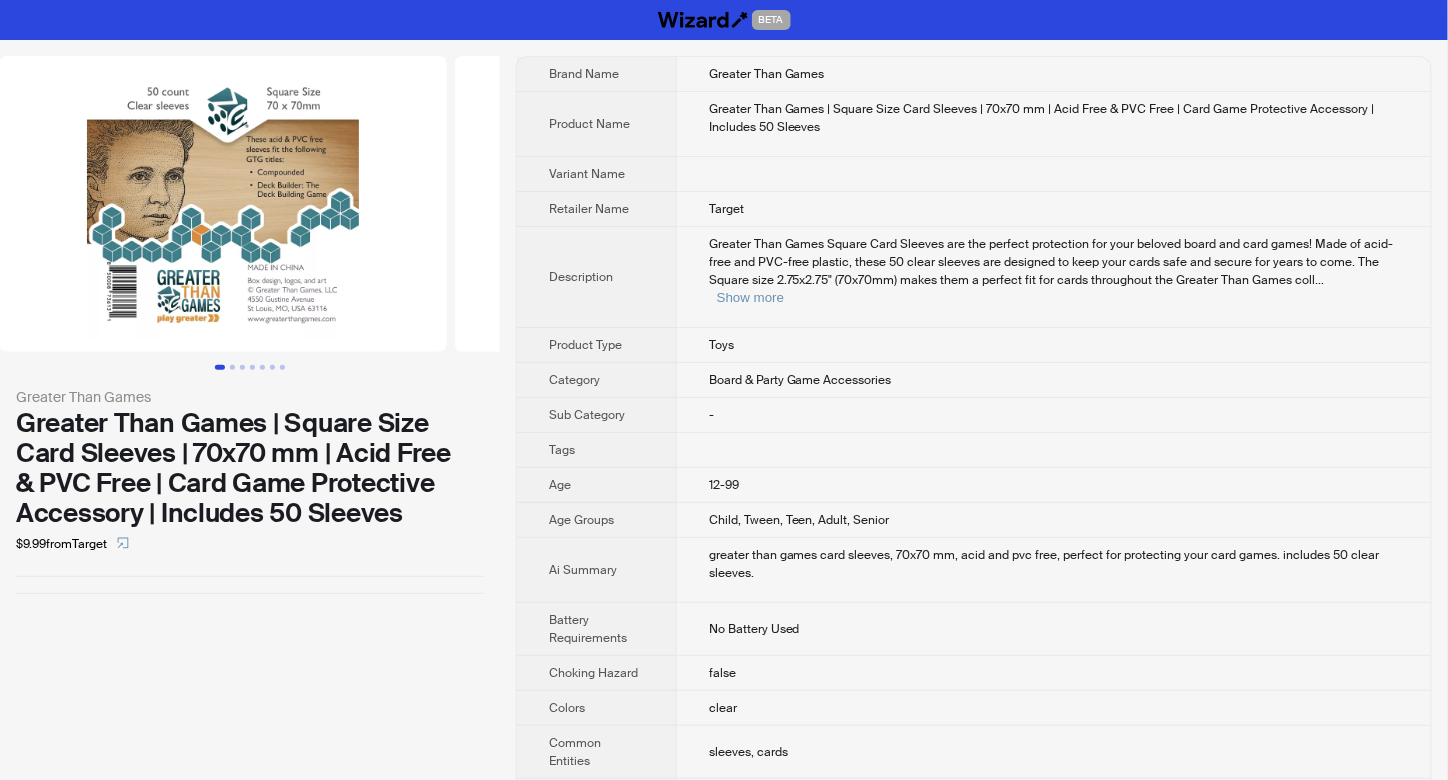 scroll, scrollTop: 0, scrollLeft: 0, axis: both 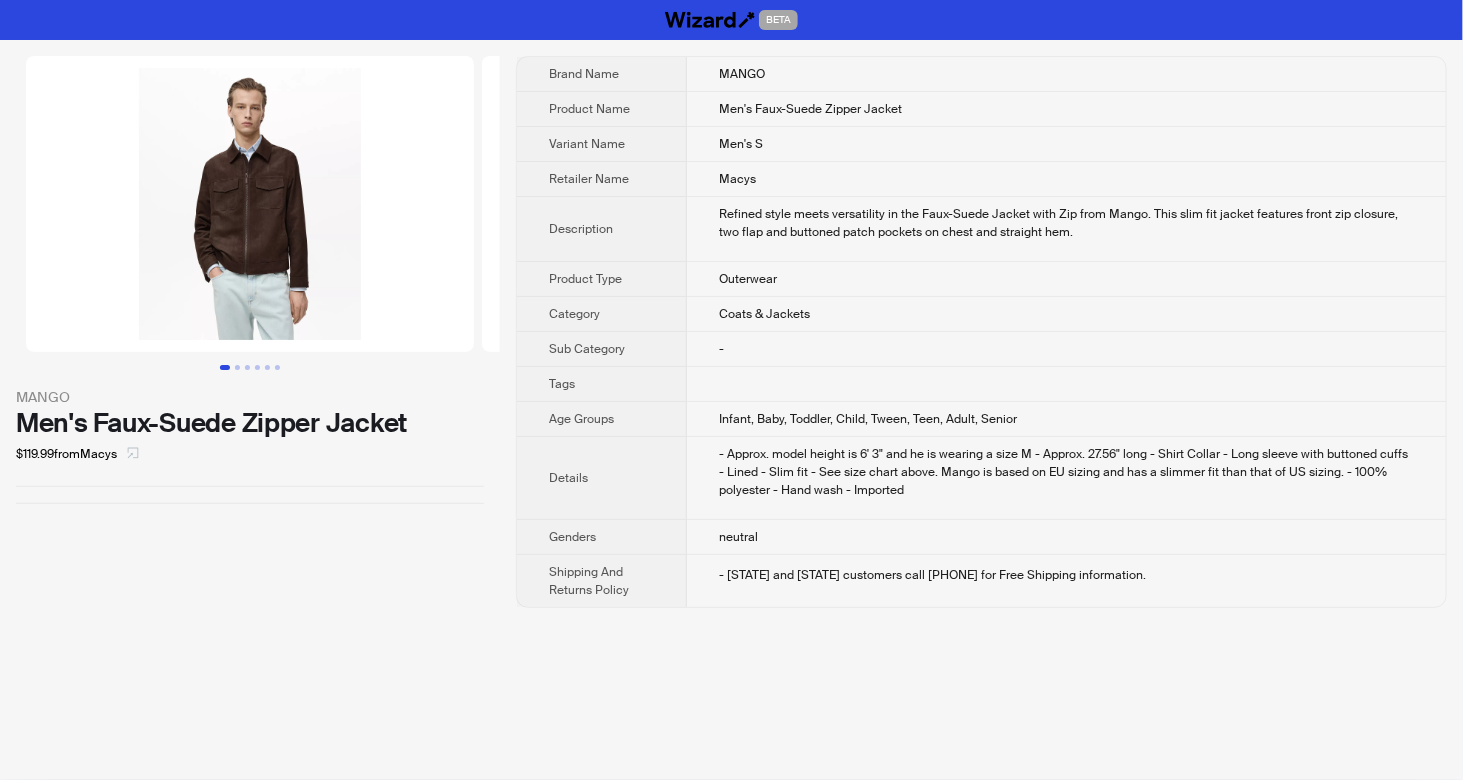 click at bounding box center [133, 454] 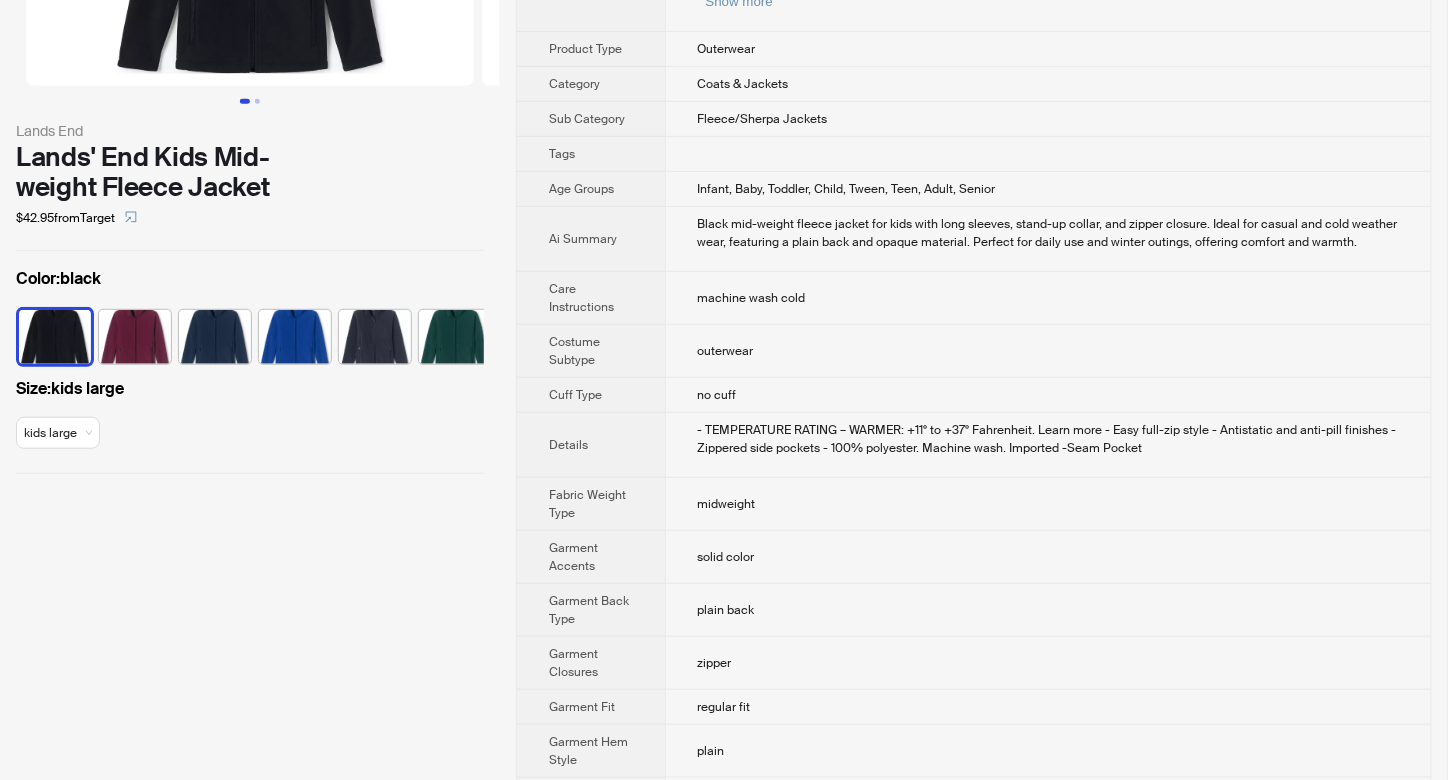 scroll, scrollTop: 0, scrollLeft: 0, axis: both 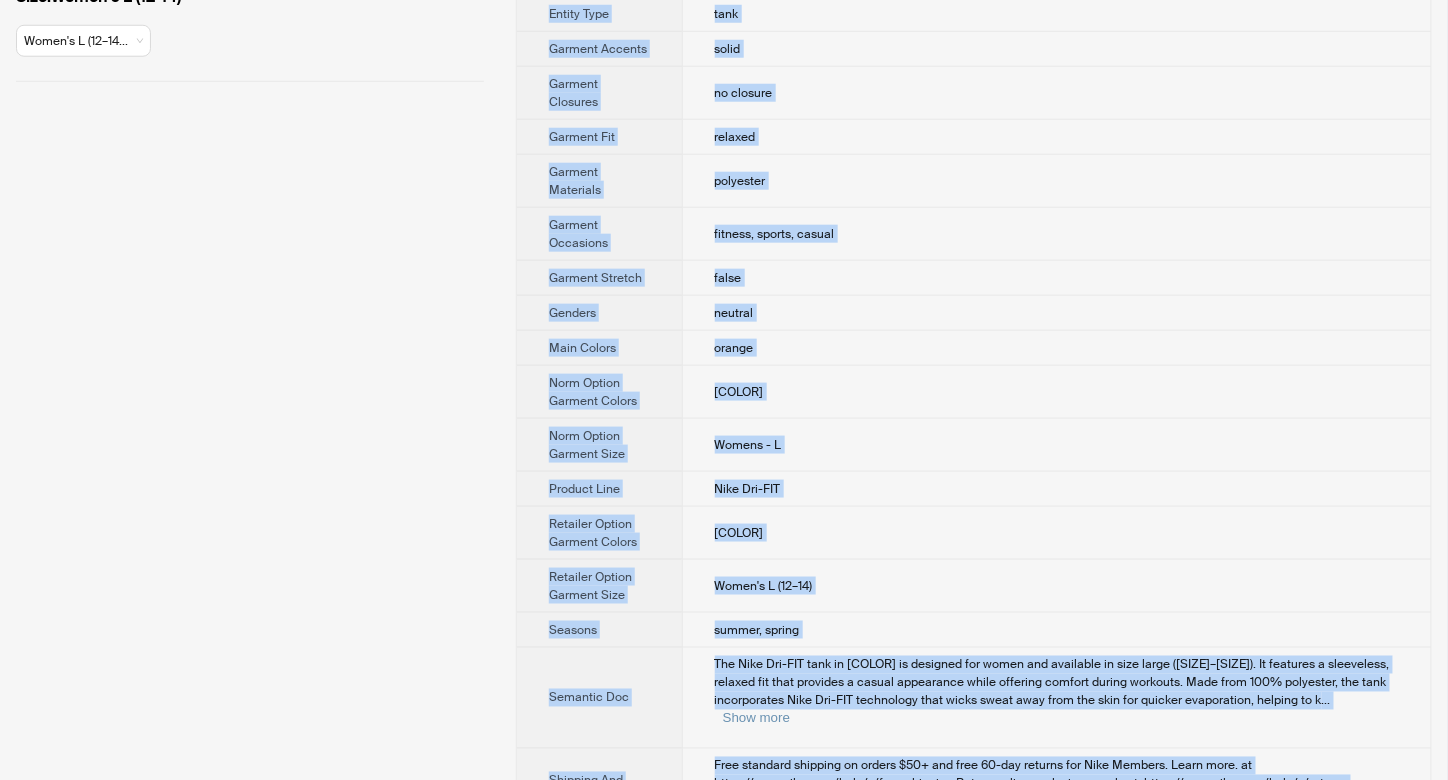 drag, startPoint x: 564, startPoint y: 120, endPoint x: 1418, endPoint y: 757, distance: 1065.4037 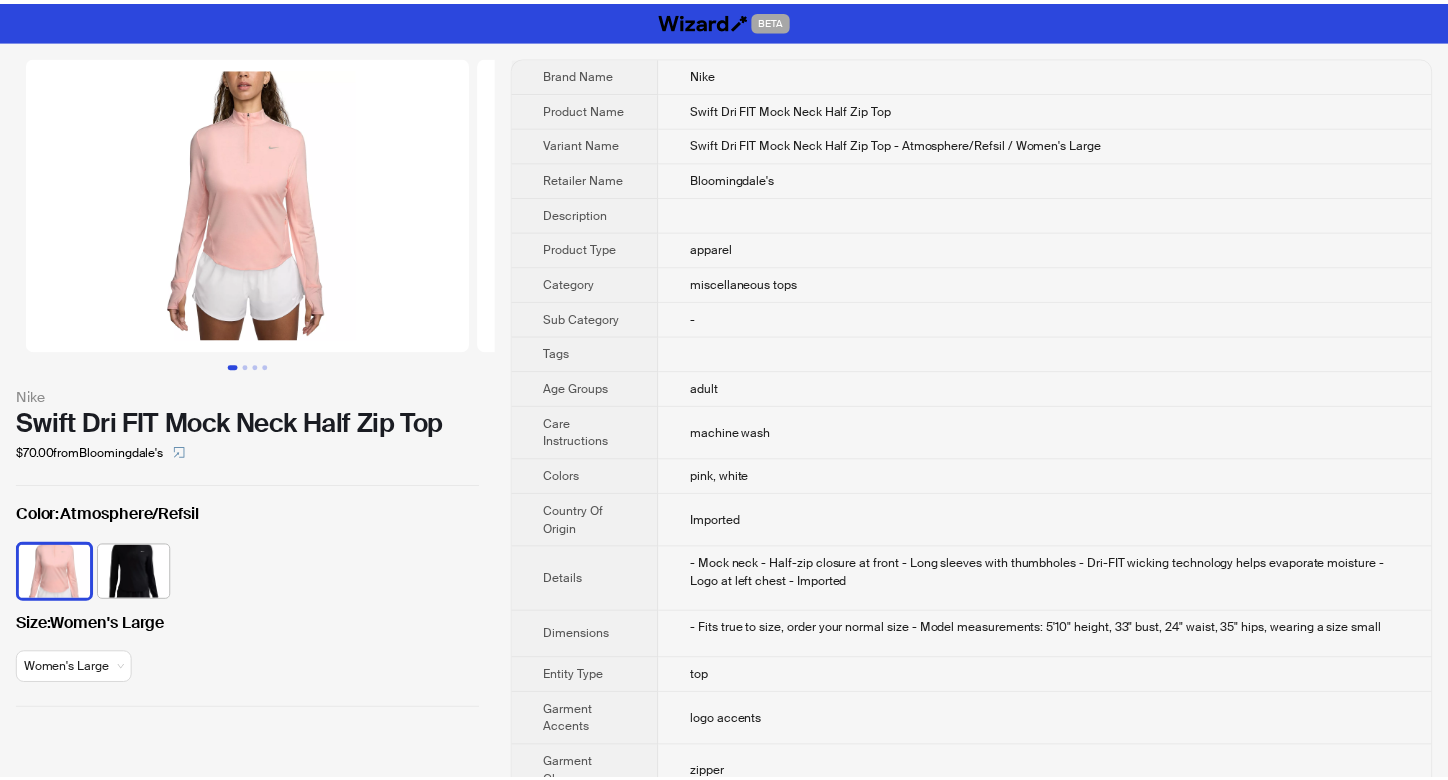 scroll, scrollTop: 0, scrollLeft: 0, axis: both 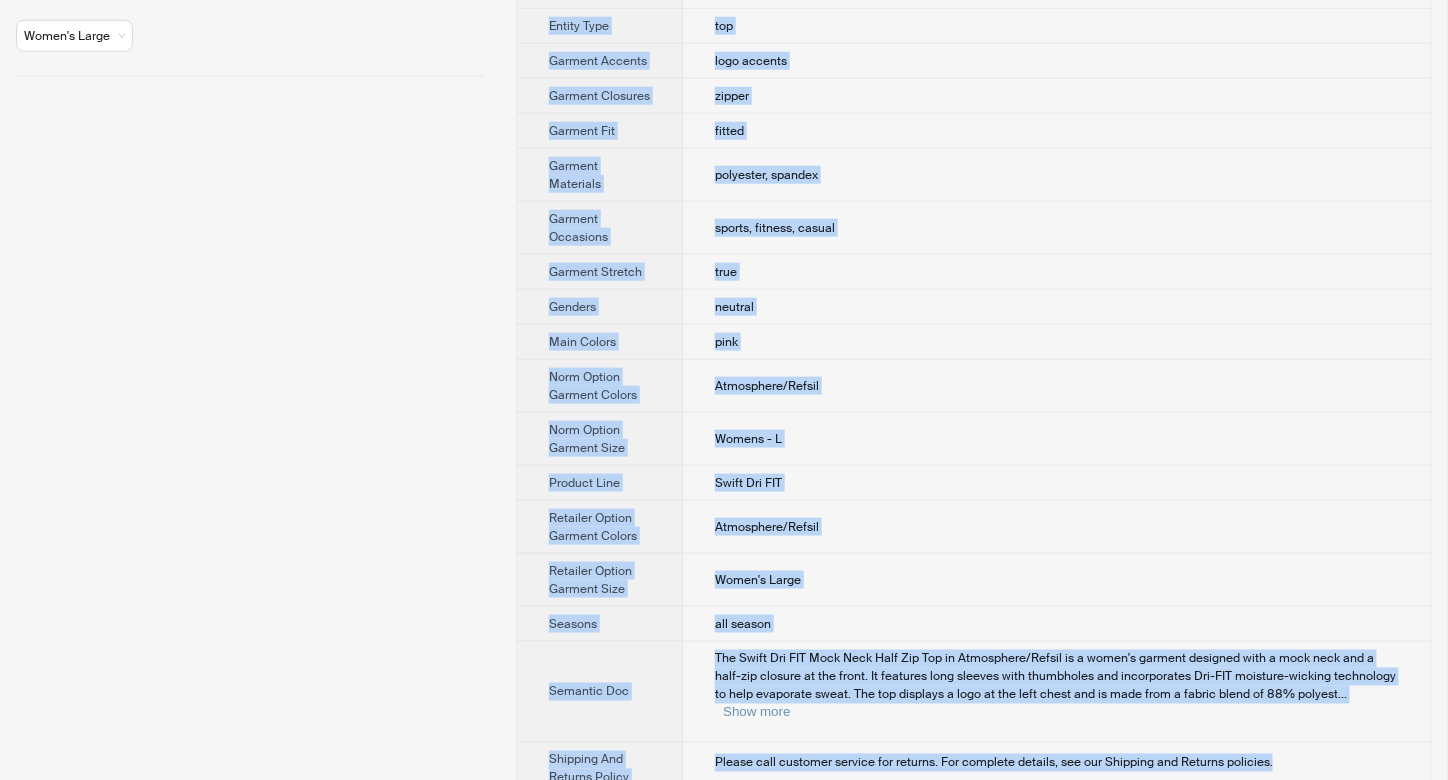 drag, startPoint x: 697, startPoint y: 72, endPoint x: 1276, endPoint y: 735, distance: 880.2329 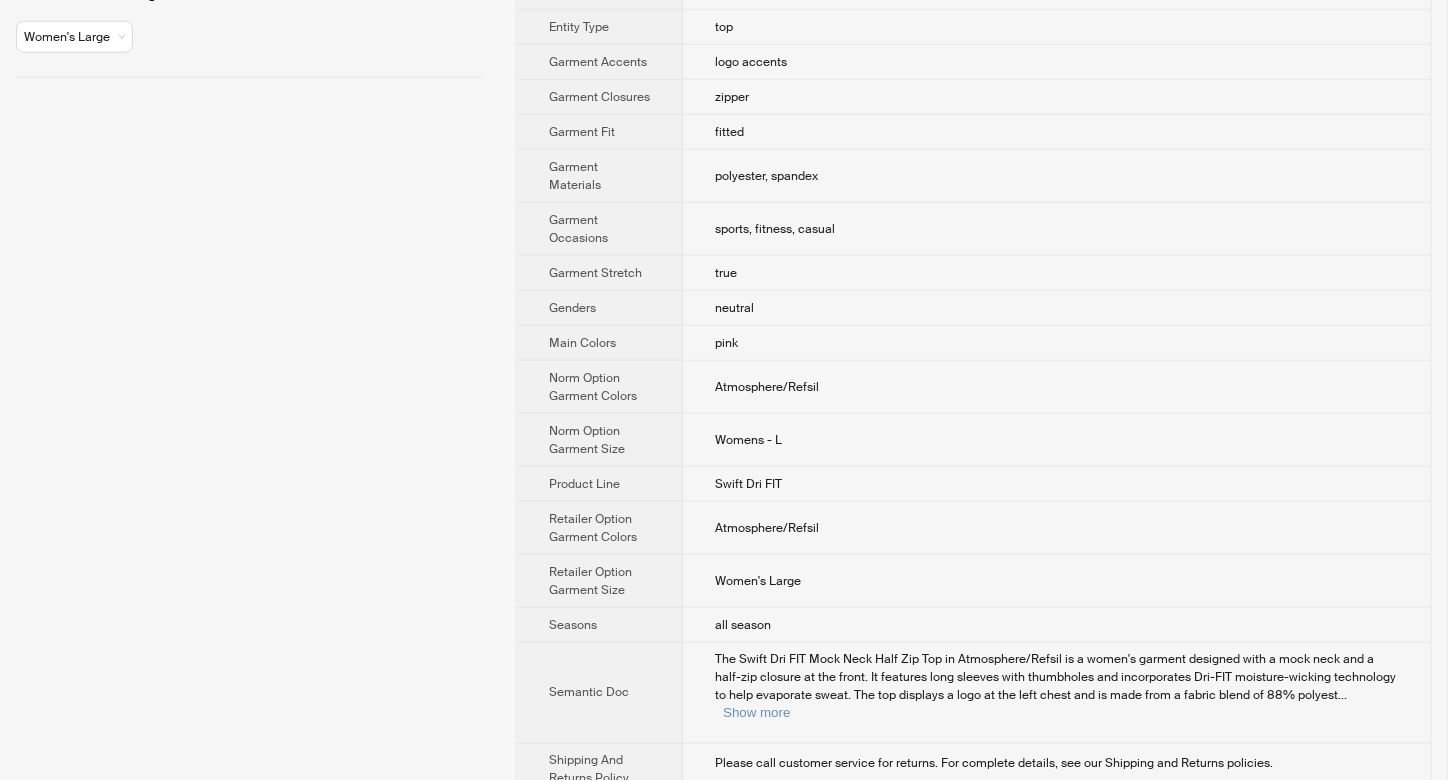 scroll, scrollTop: 0, scrollLeft: 0, axis: both 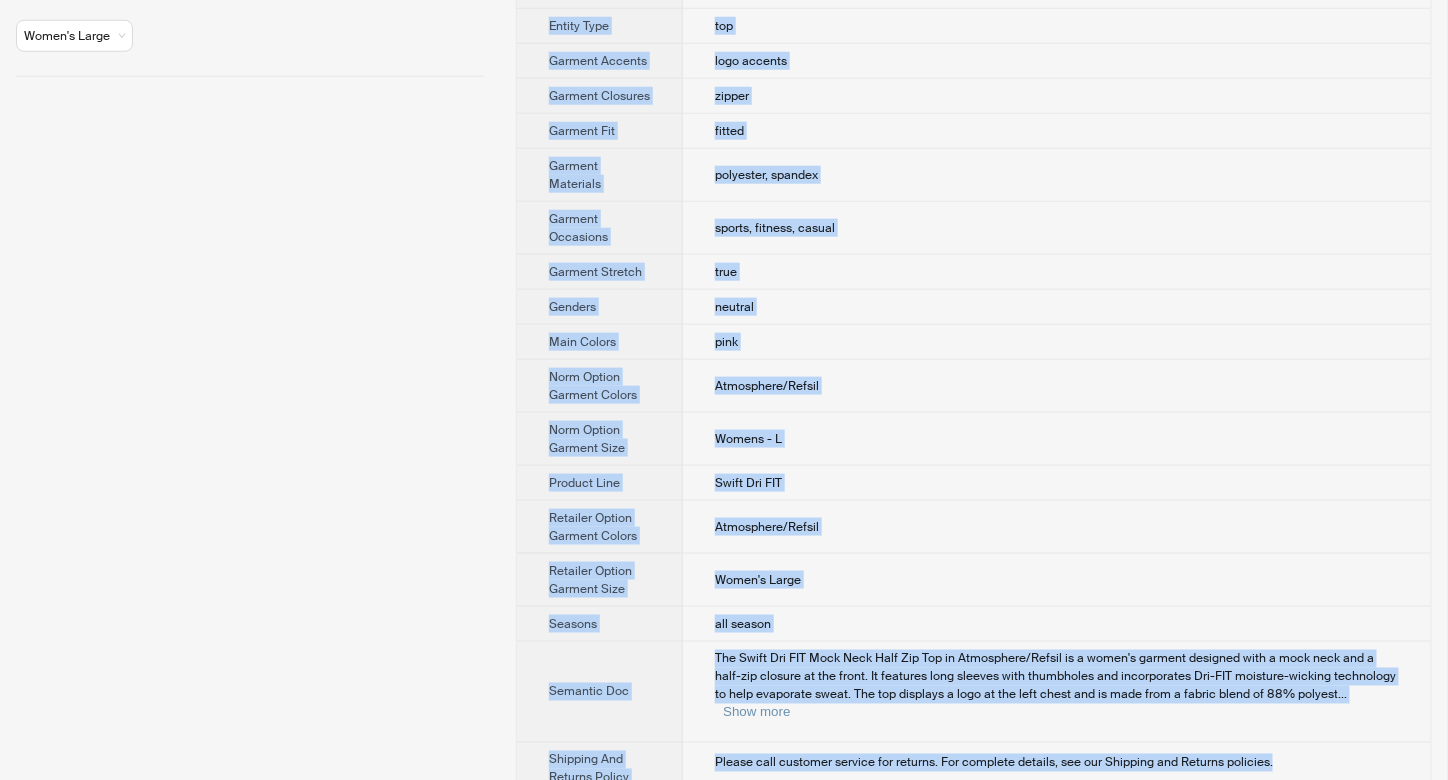 drag, startPoint x: 549, startPoint y: 71, endPoint x: 1277, endPoint y: 749, distance: 994.82056 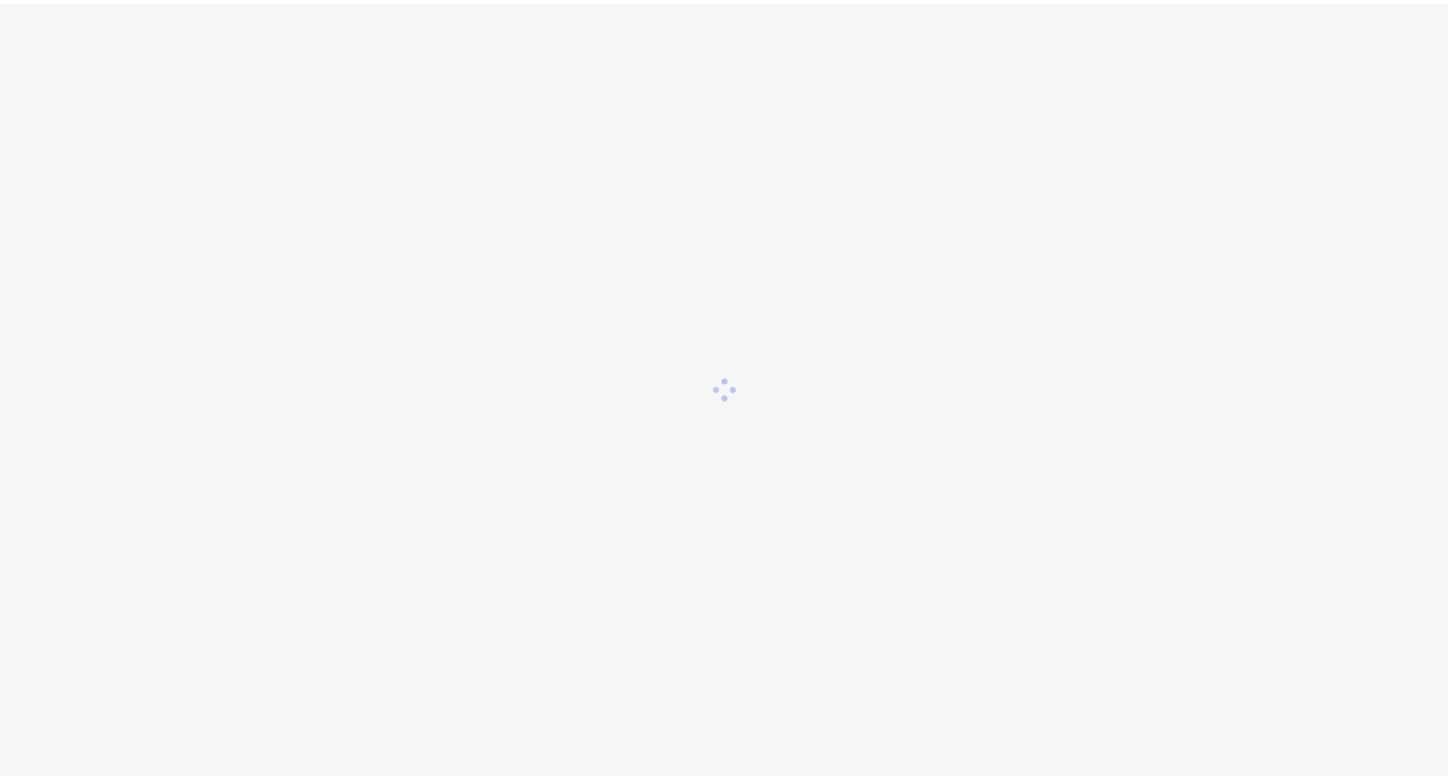 scroll, scrollTop: 0, scrollLeft: 0, axis: both 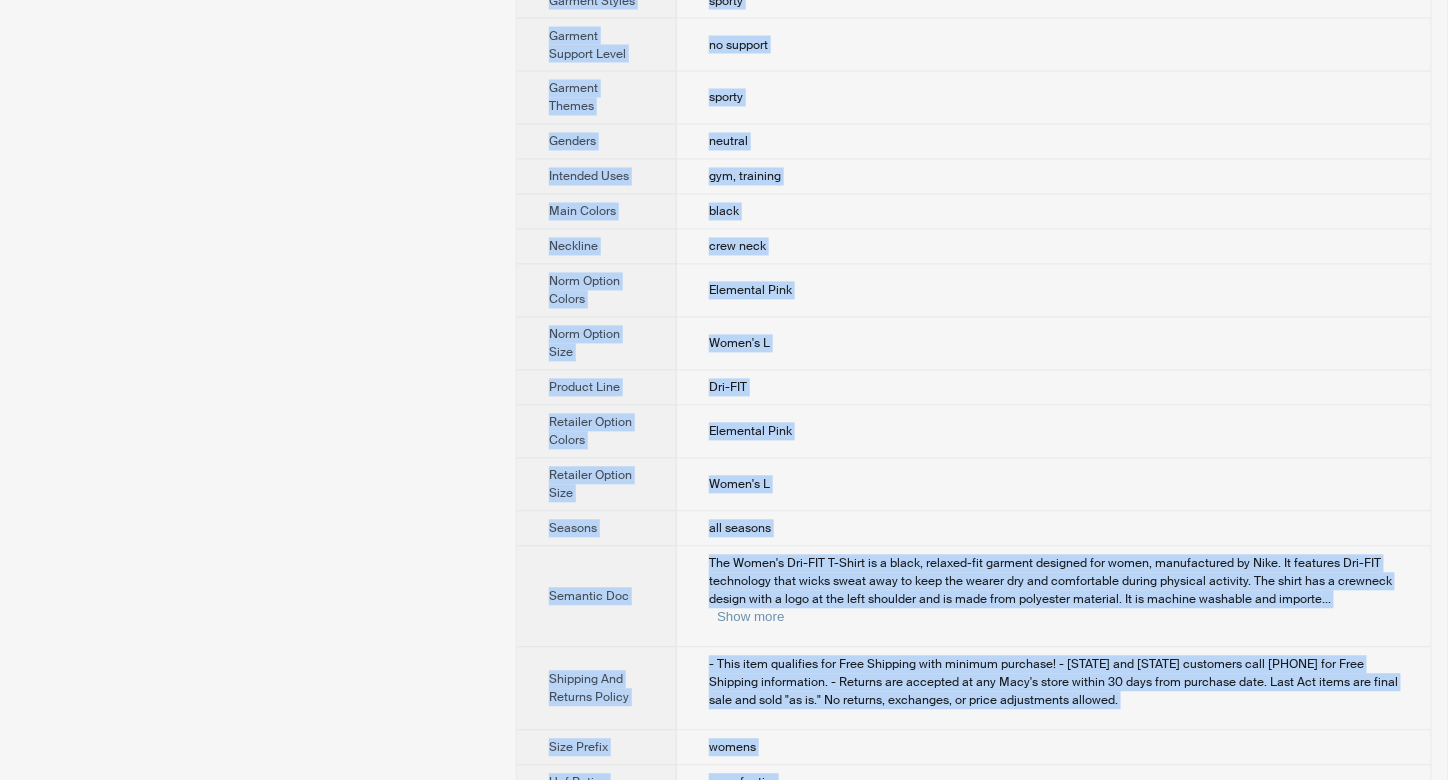 drag, startPoint x: 712, startPoint y: 74, endPoint x: 800, endPoint y: 754, distance: 685.6705 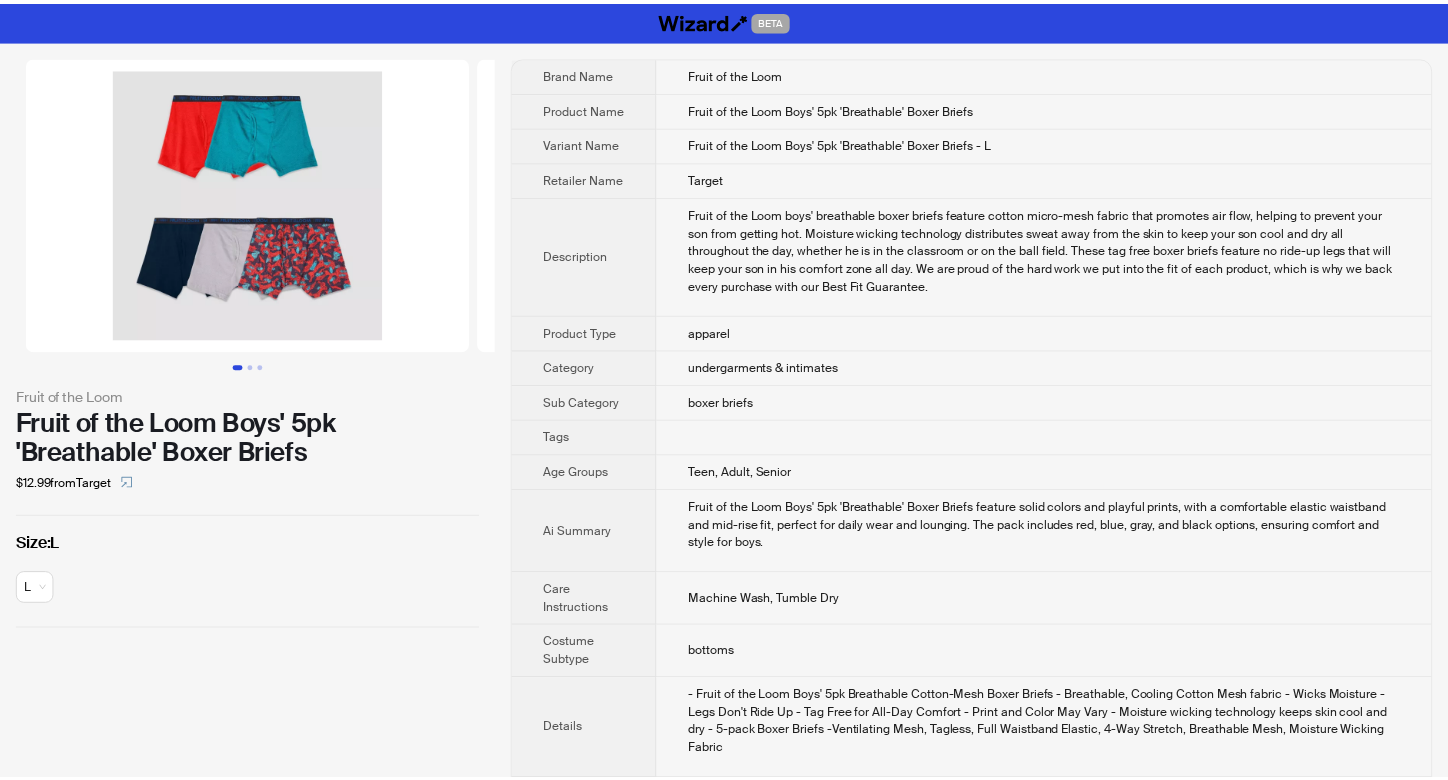 scroll, scrollTop: 0, scrollLeft: 0, axis: both 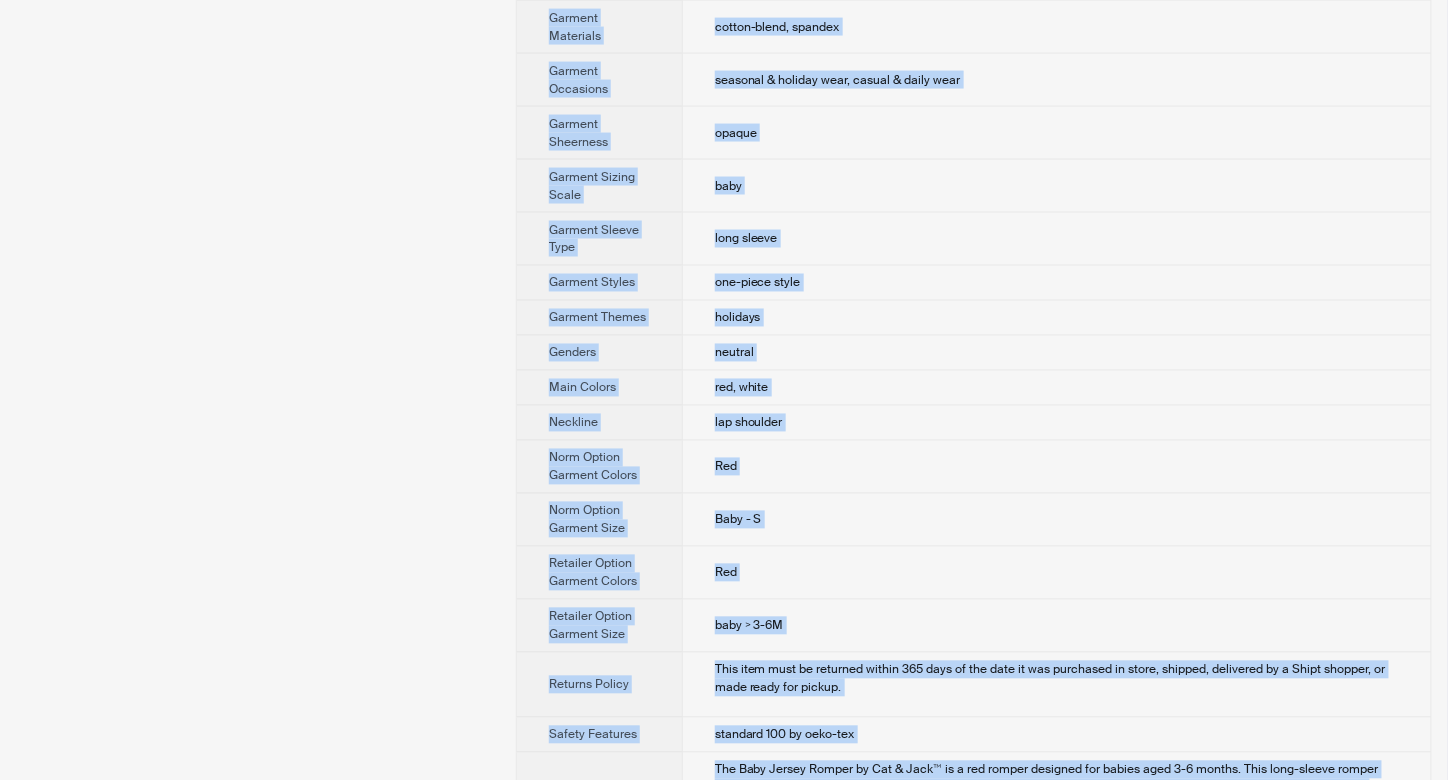 drag, startPoint x: 553, startPoint y: 102, endPoint x: 1312, endPoint y: 758, distance: 1003.20337 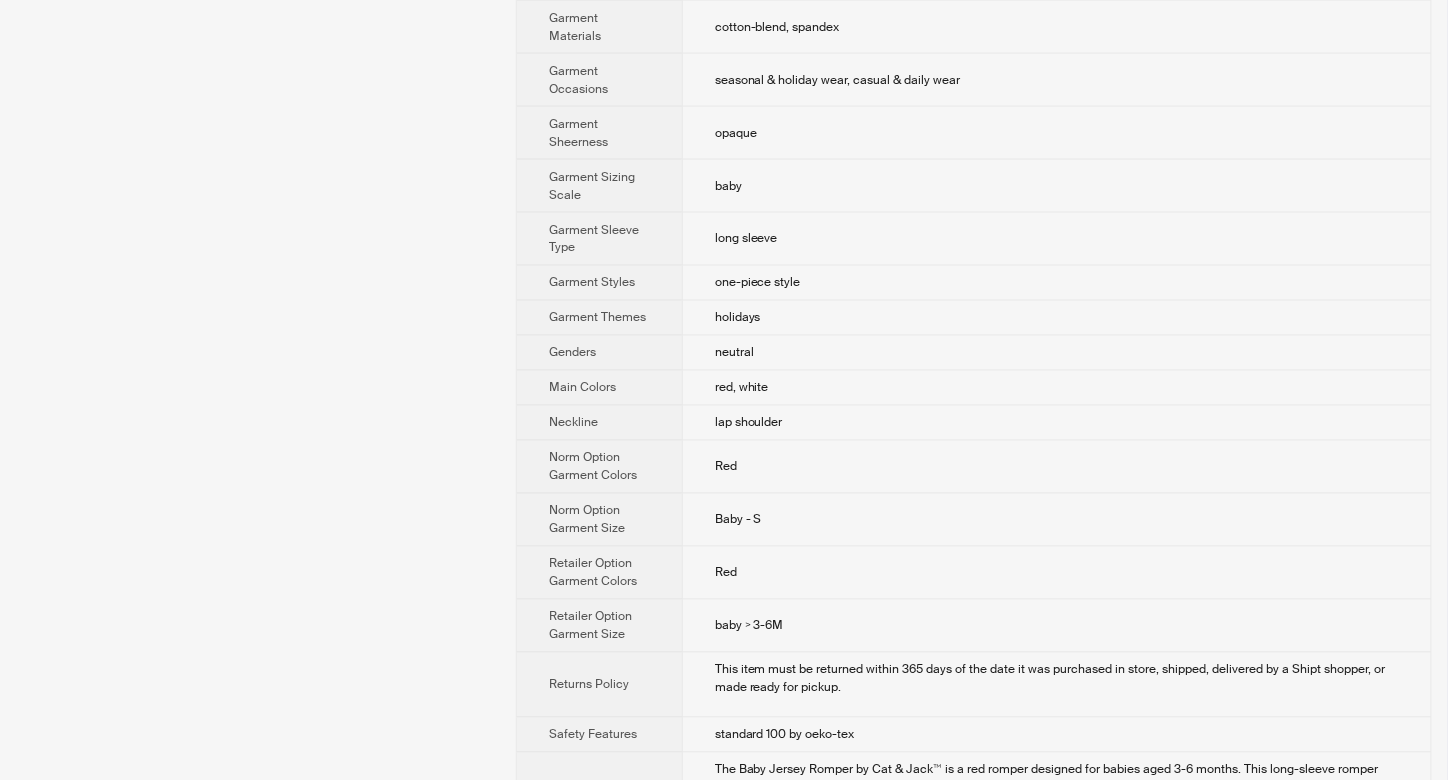 click on "The Baby Jersey Romper by Cat & Jack™ is a red romper designed for babies aged 3-6 months. This long-sleeve romper features the phrase "Oh So Cozy" on the front, providing a cute and snug appearance. It is crafted from a cotton-blend fabric with added spandex, ensuring comfort and a snug fit with its banded hems. The romper is thoughtfully design ... Show more" at bounding box center (1056, 803) 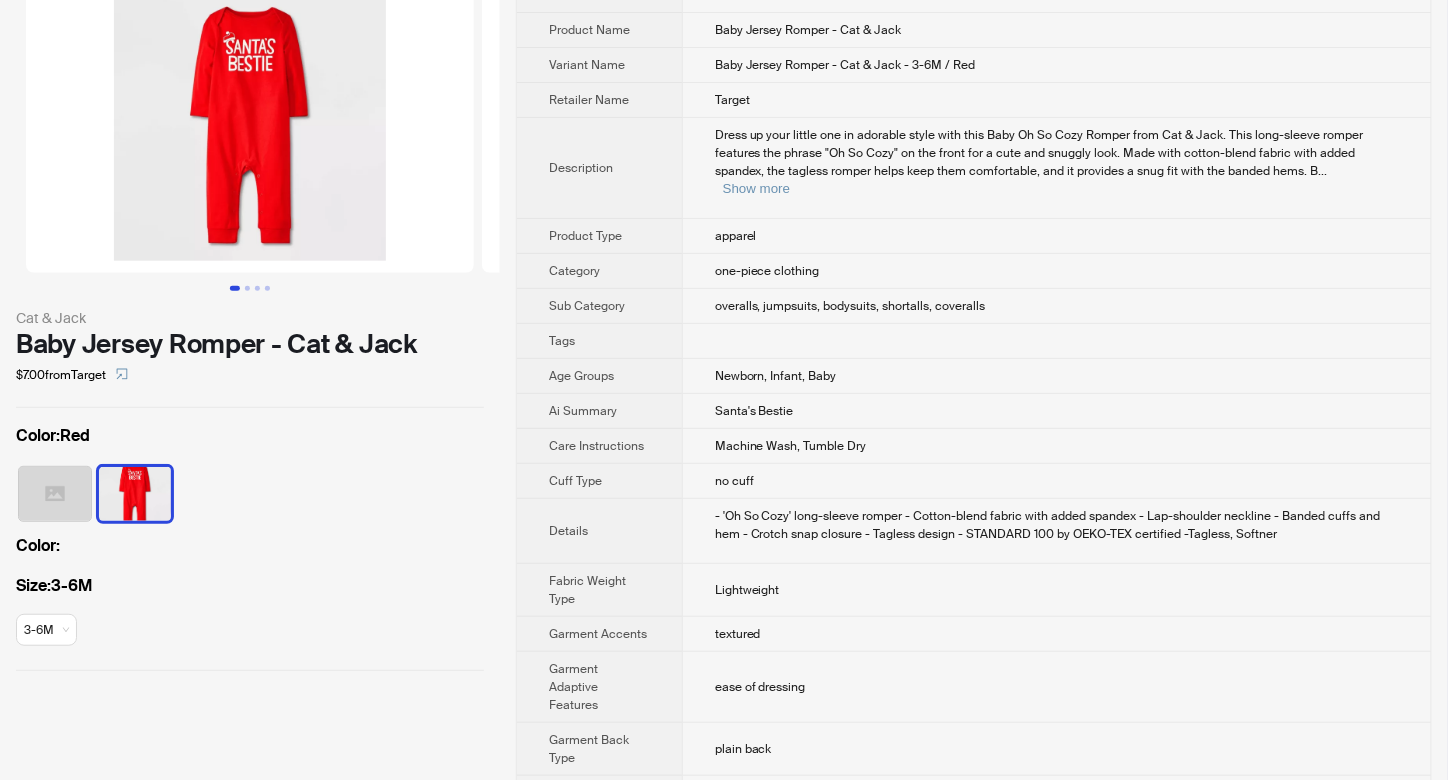 scroll, scrollTop: 0, scrollLeft: 0, axis: both 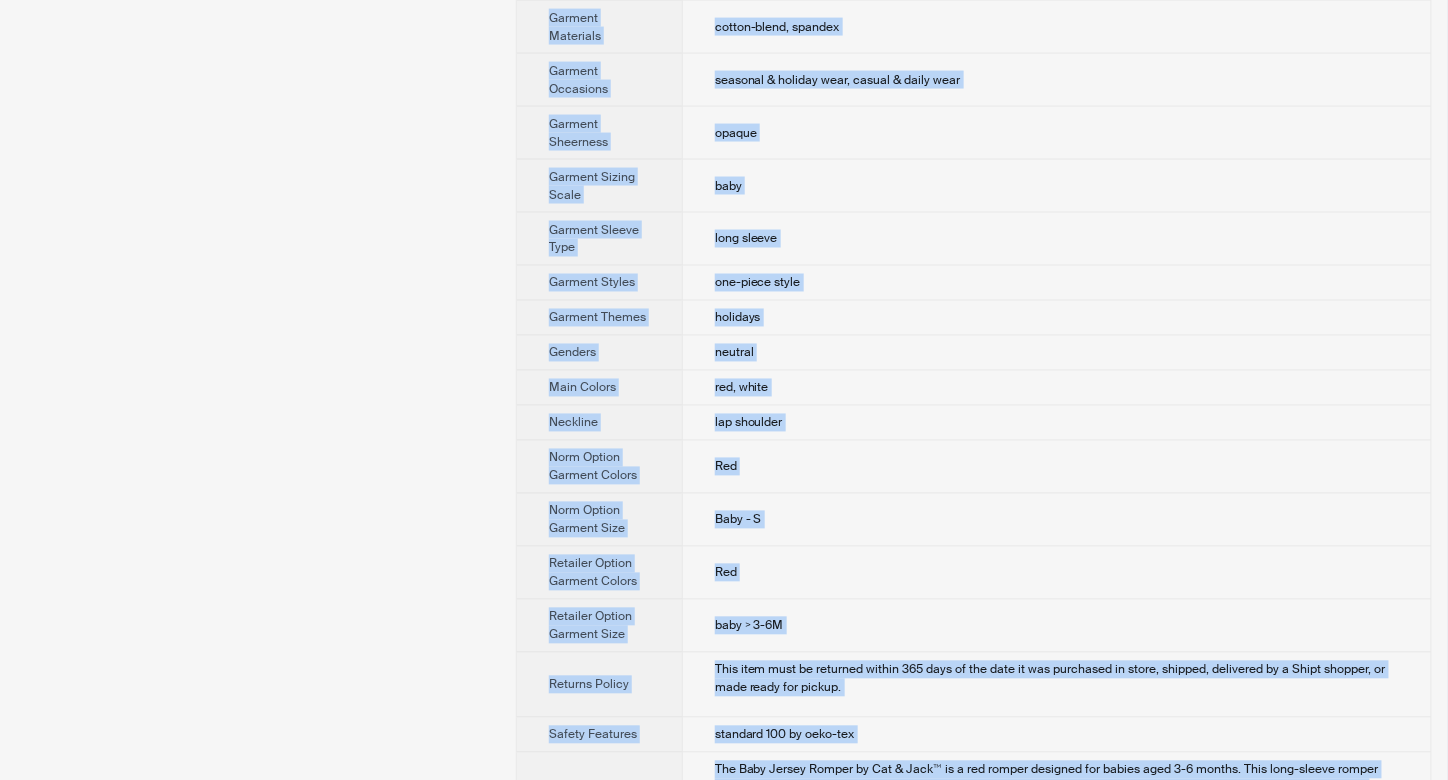 drag, startPoint x: 548, startPoint y: 70, endPoint x: 1316, endPoint y: 742, distance: 1020.494 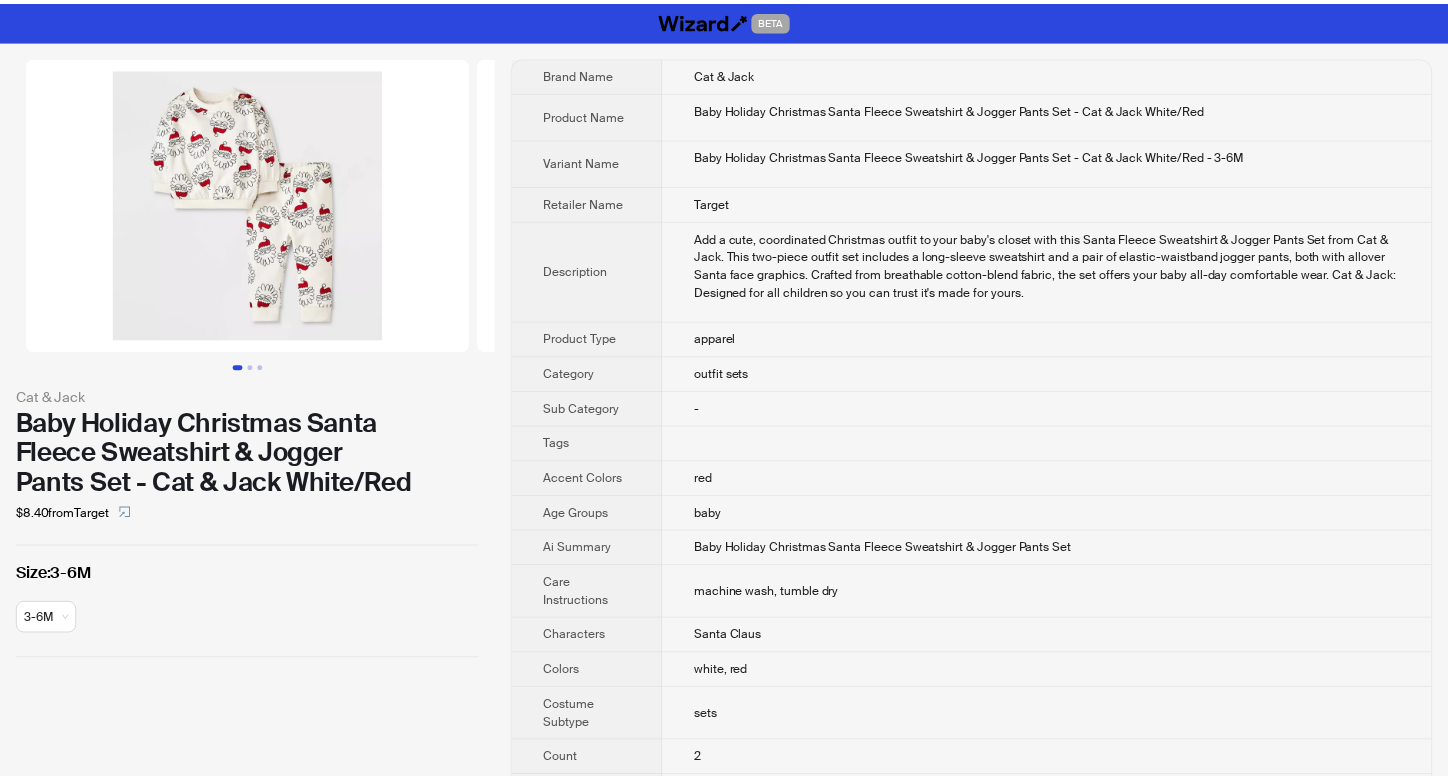 scroll, scrollTop: 0, scrollLeft: 0, axis: both 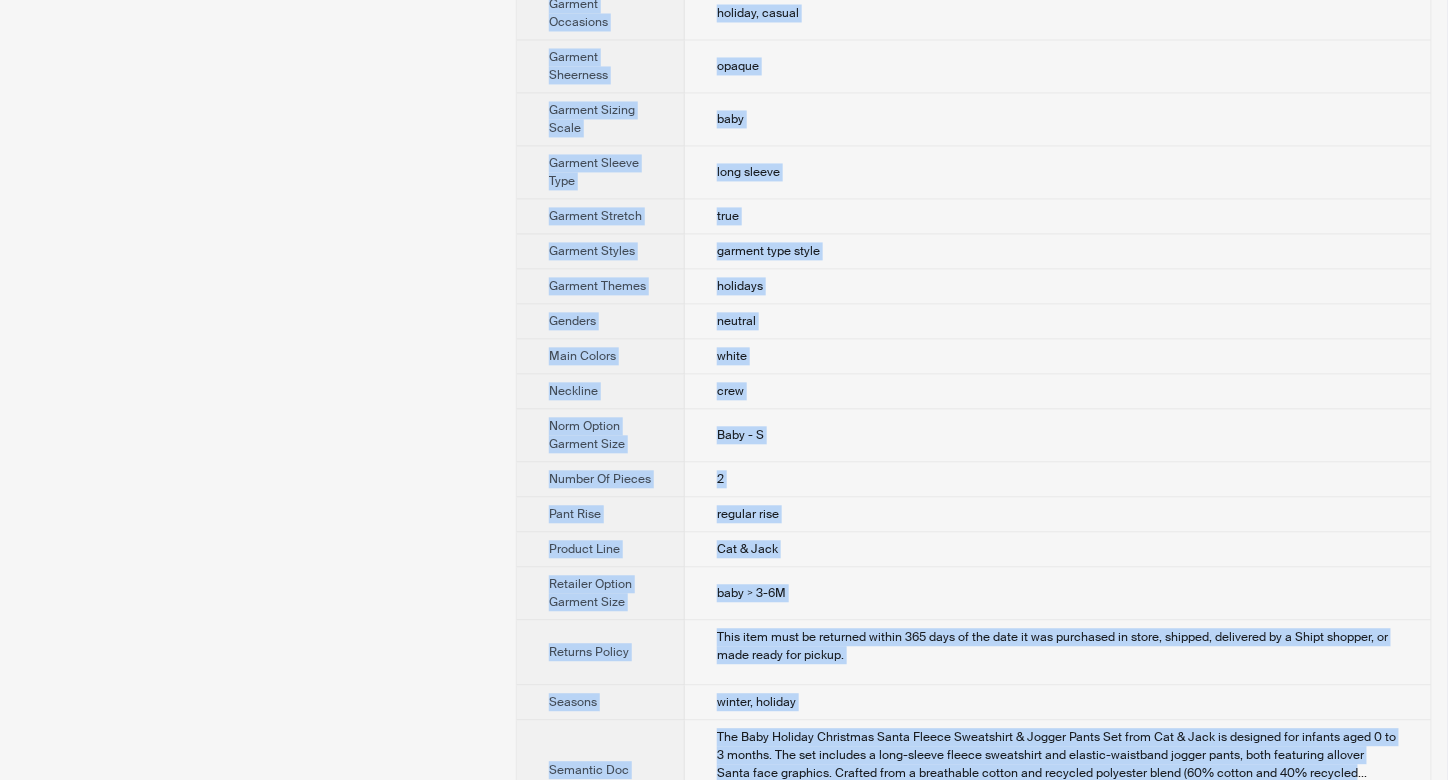 drag, startPoint x: 546, startPoint y: 72, endPoint x: 1312, endPoint y: 742, distance: 1017.6719 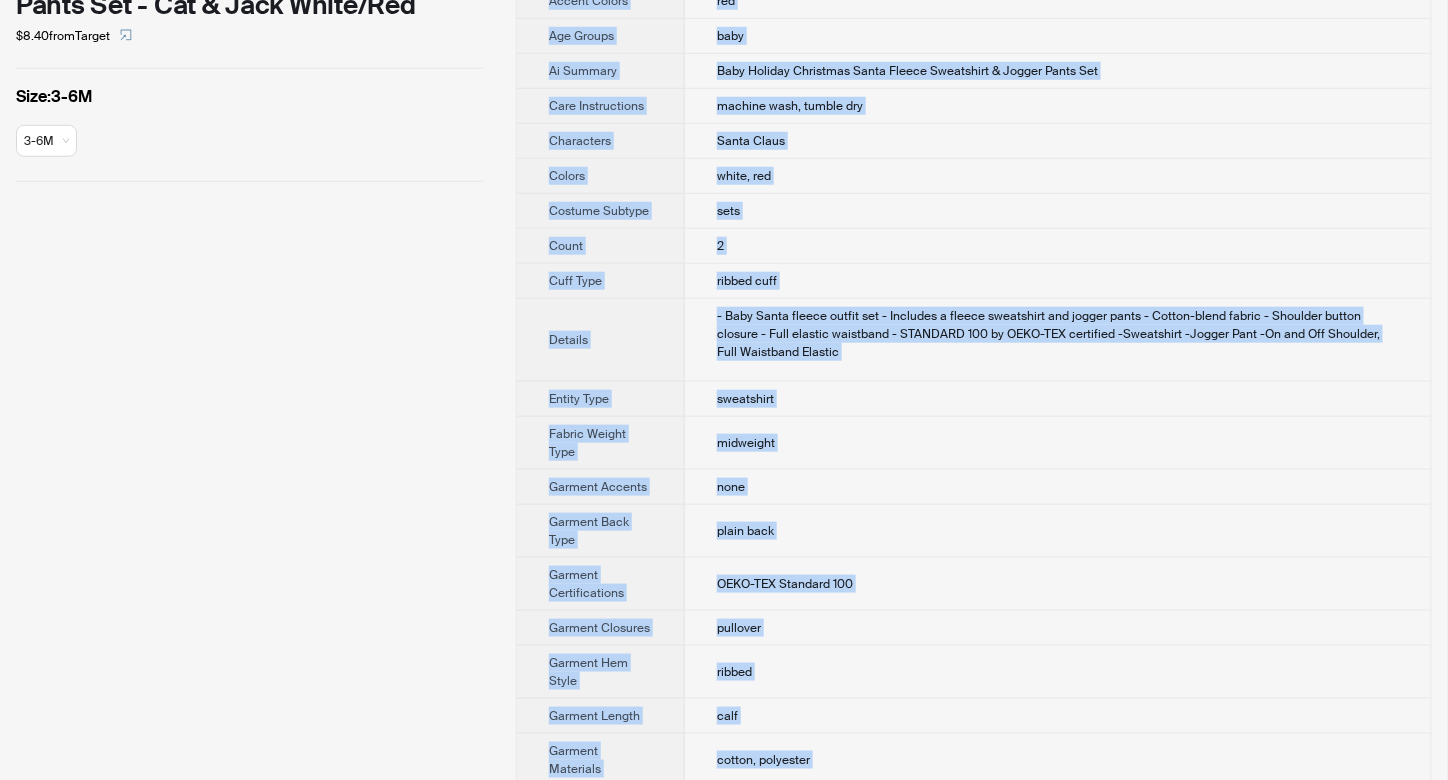scroll, scrollTop: 0, scrollLeft: 0, axis: both 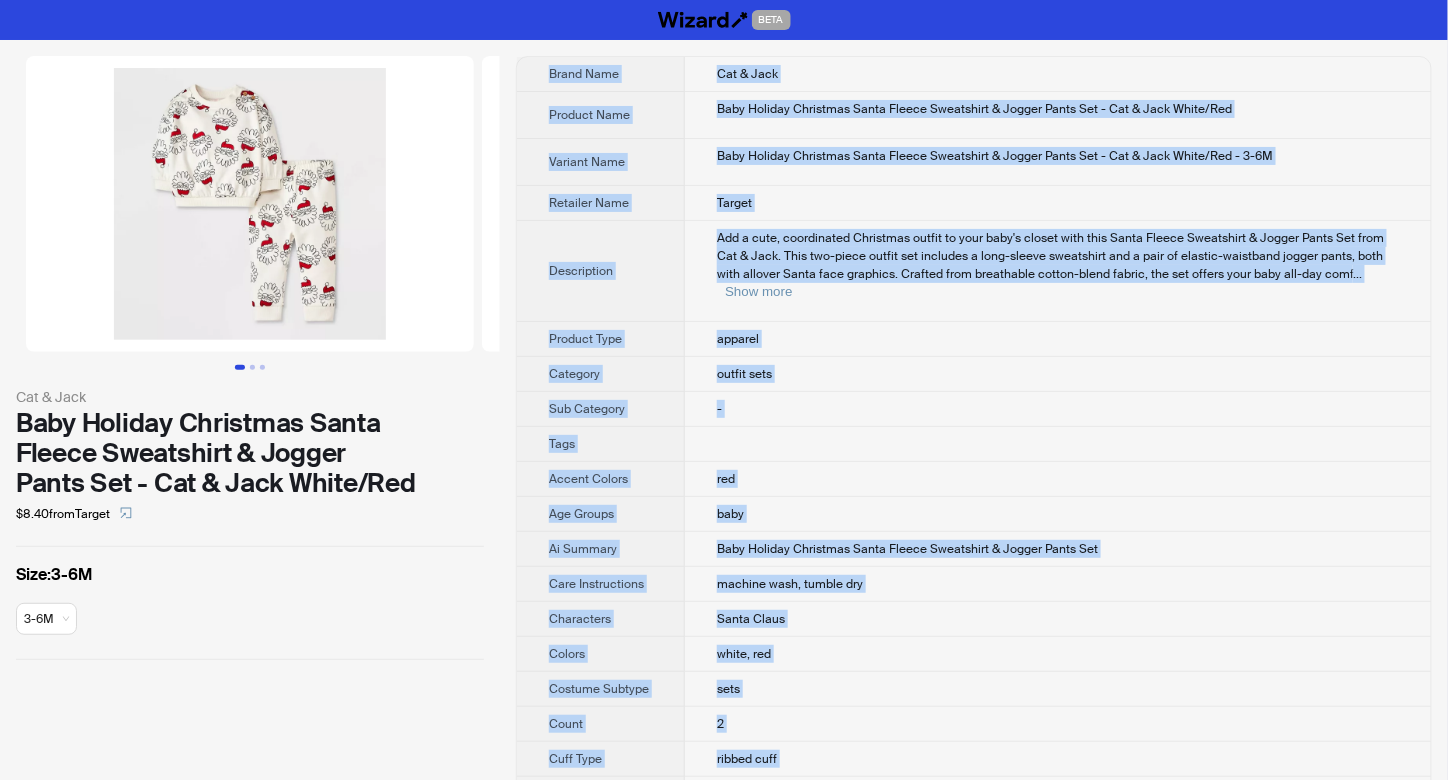 click on "Size :  3-6M 3-6M" at bounding box center (250, 603) 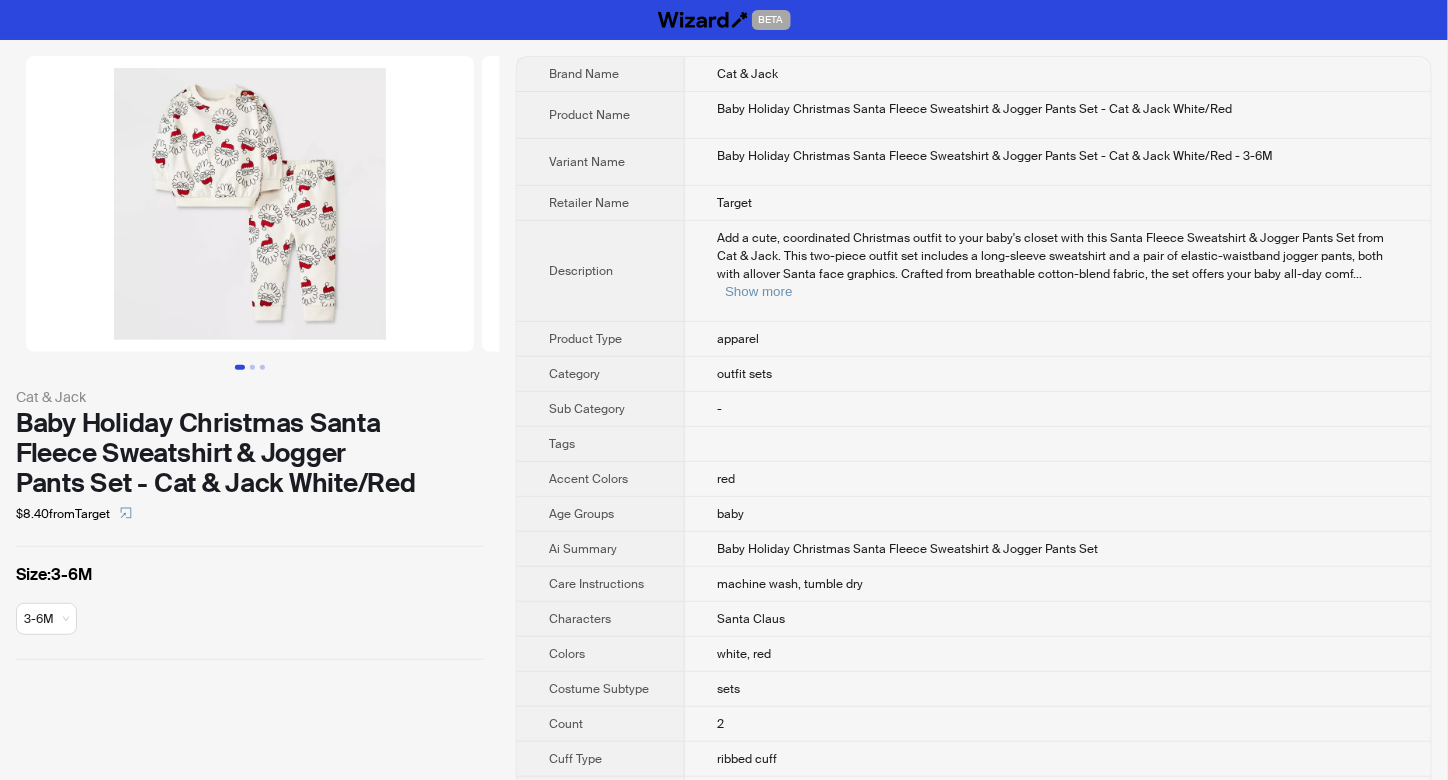 click on "Cat & Jack Baby Holiday Christmas Santa Fleece Sweatshirt & Jogger Pants Set - Cat & Jack White/Red $8.40  from  Target Size :  3-6M 3-6M Brand Name Cat & Jack Product Name Baby Holiday Christmas Santa Fleece Sweatshirt & Jogger Pants Set - Cat & Jack White/Red Variant Name Baby Holiday Christmas Santa Fleece Sweatshirt & Jogger Pants Set - Cat & Jack White/Red - 3-6M Retailer Name Target Description Add a cute, coordinated Christmas outfit to your baby's closet with this Santa Fleece Sweatshirt & Jogger Pants Set from Cat & Jack. This two-piece outfit set includes a long-sleeve sweatshirt and a pair of elastic-waistband jogger pants, both with allover Santa face graphics. Crafted from breathable cotton-blend fabric, the set offers your baby all-day comf ... Show more Product Type apparel Category outfit sets Sub Category - Tags Accent Colors red Age Groups baby Ai Summary Baby Holiday Christmas Santa Fleece Sweatshirt & Jogger Pants Set Care Instructions machine wash, tumble dry Characters Santa Claus Colors" at bounding box center [724, 1077] 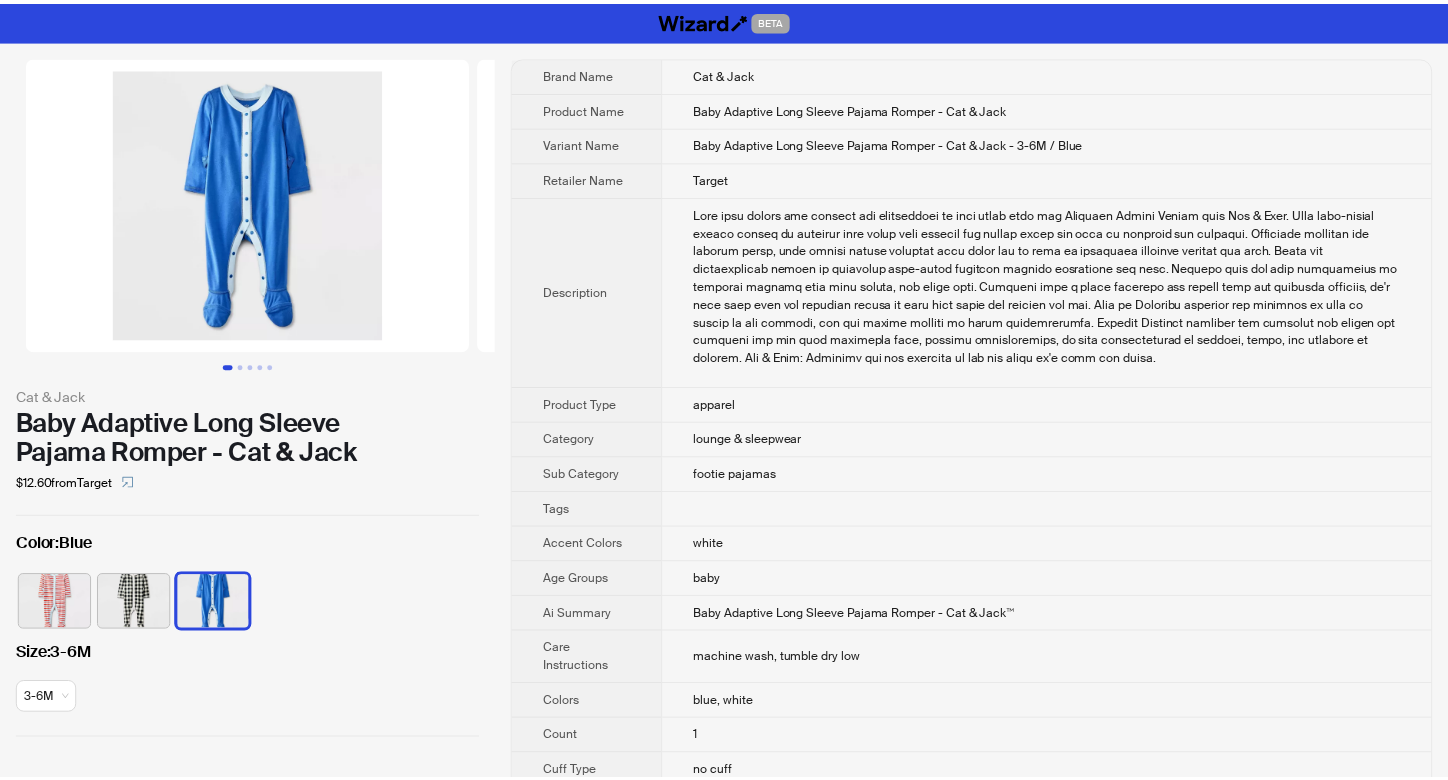 scroll, scrollTop: 0, scrollLeft: 0, axis: both 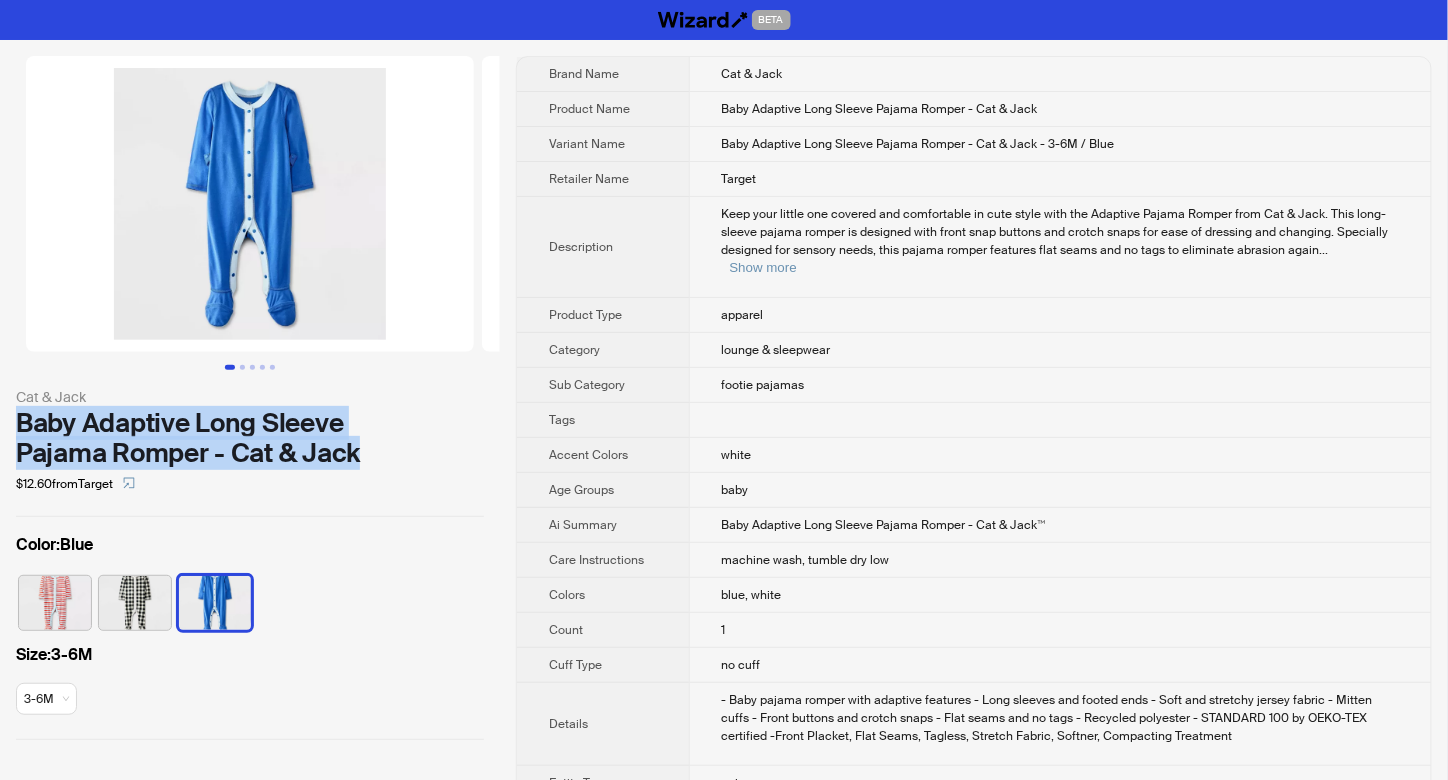drag, startPoint x: 8, startPoint y: 410, endPoint x: 360, endPoint y: 459, distance: 355.39413 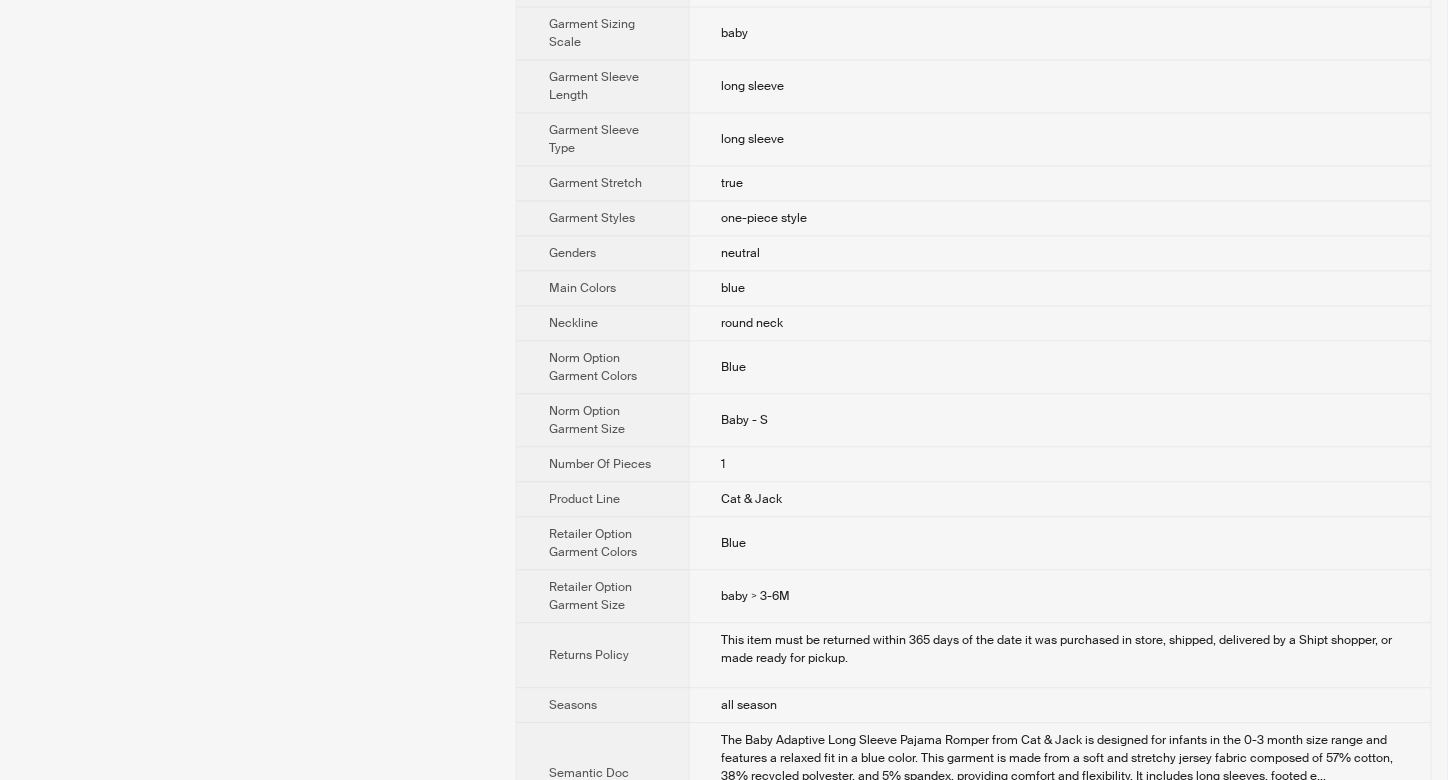 scroll, scrollTop: 1325, scrollLeft: 0, axis: vertical 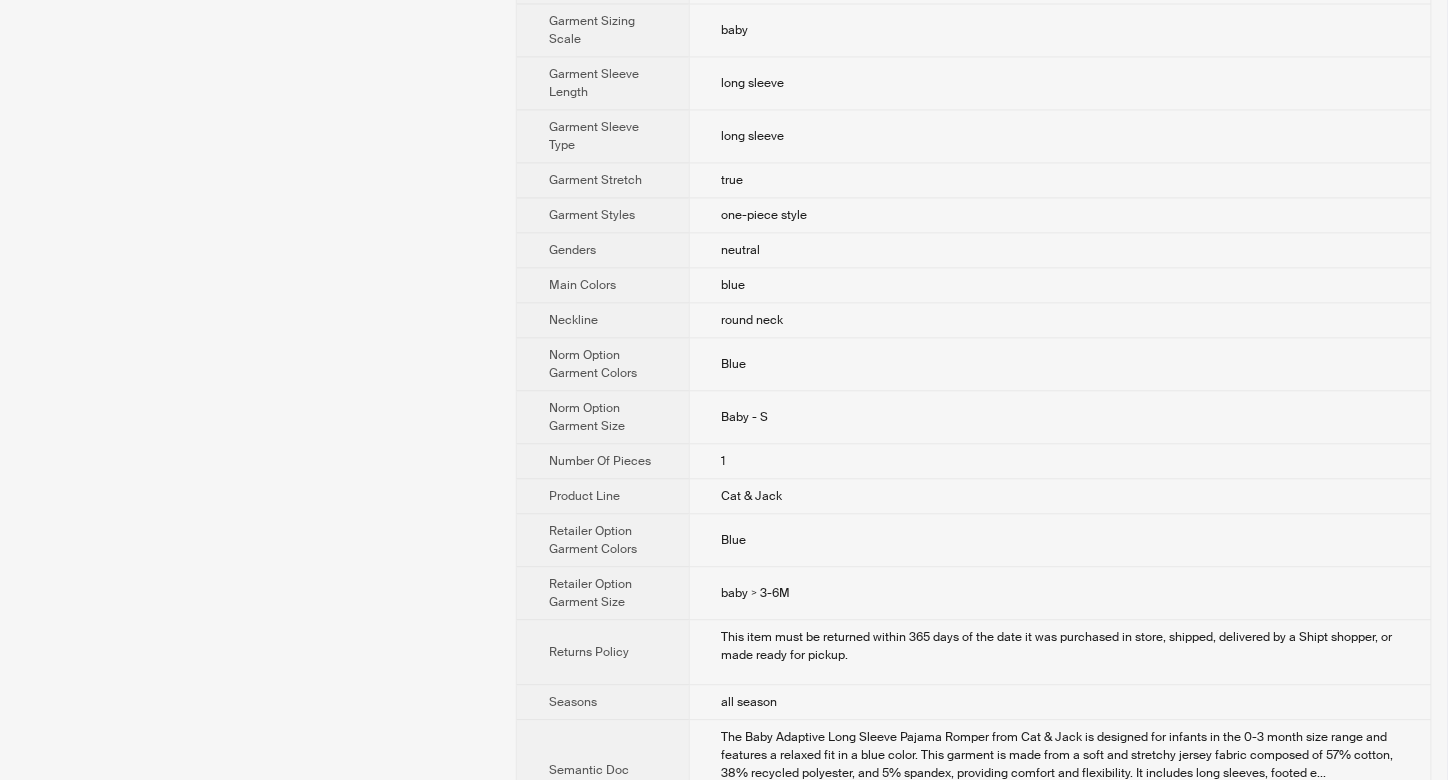 drag, startPoint x: 537, startPoint y: 64, endPoint x: 1438, endPoint y: 766, distance: 1142.1931 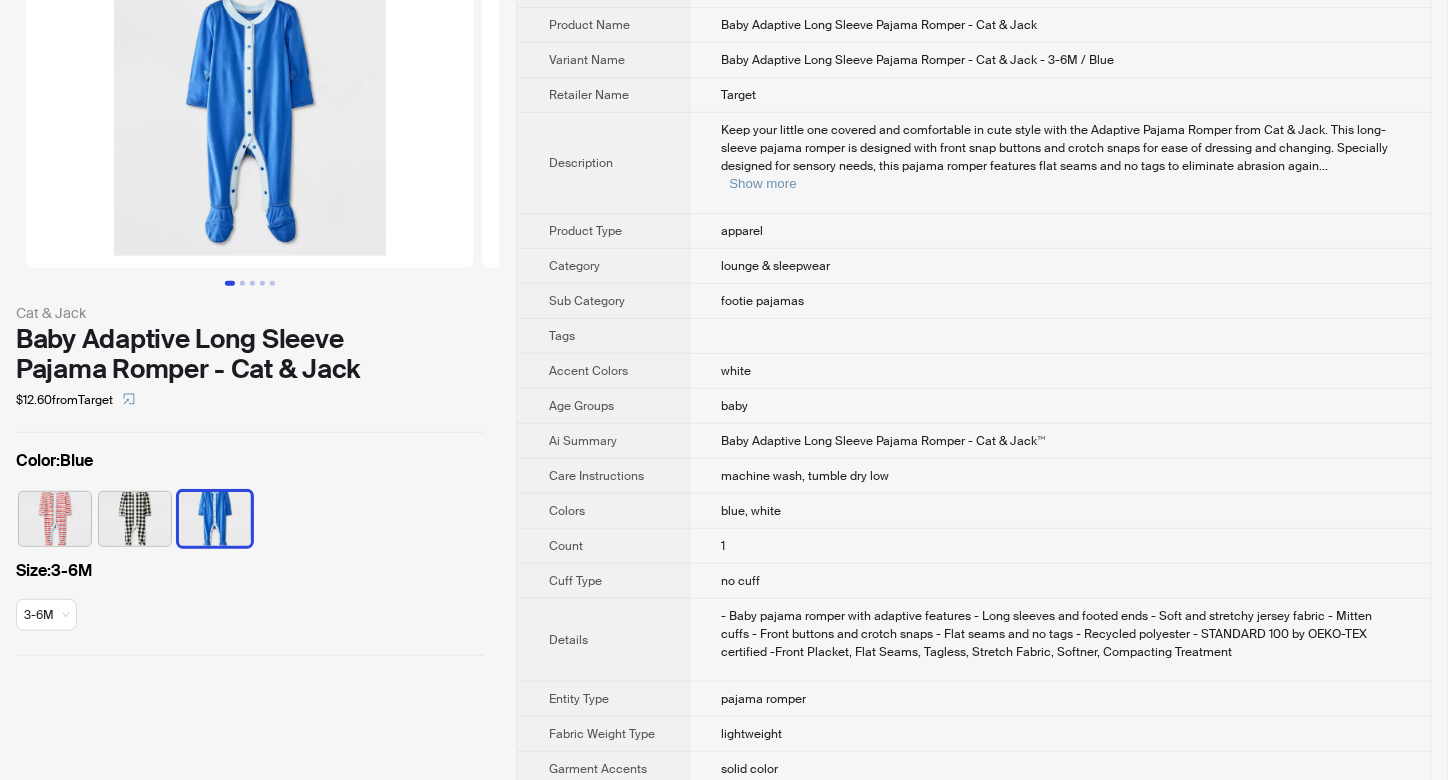 scroll, scrollTop: 0, scrollLeft: 0, axis: both 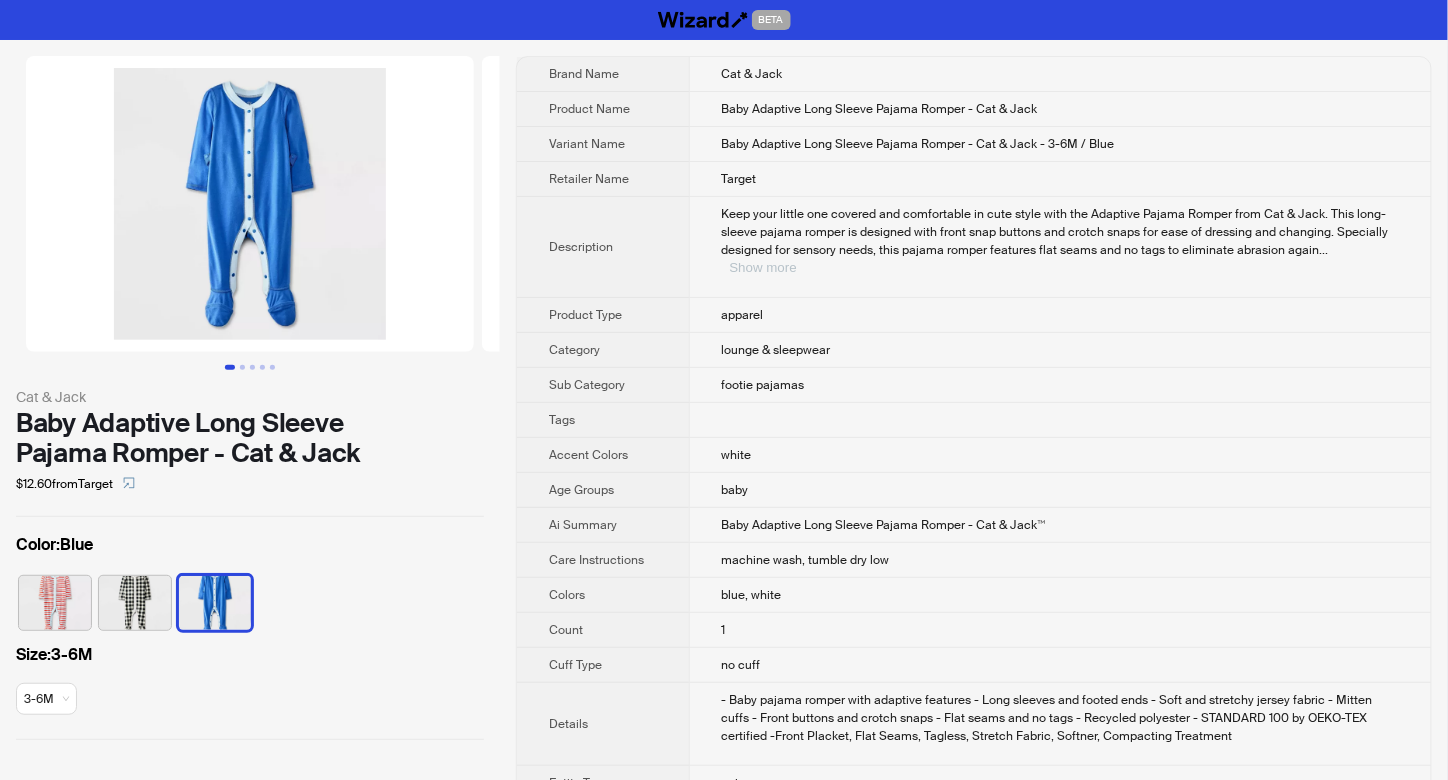 click on "Show more" at bounding box center (763, 267) 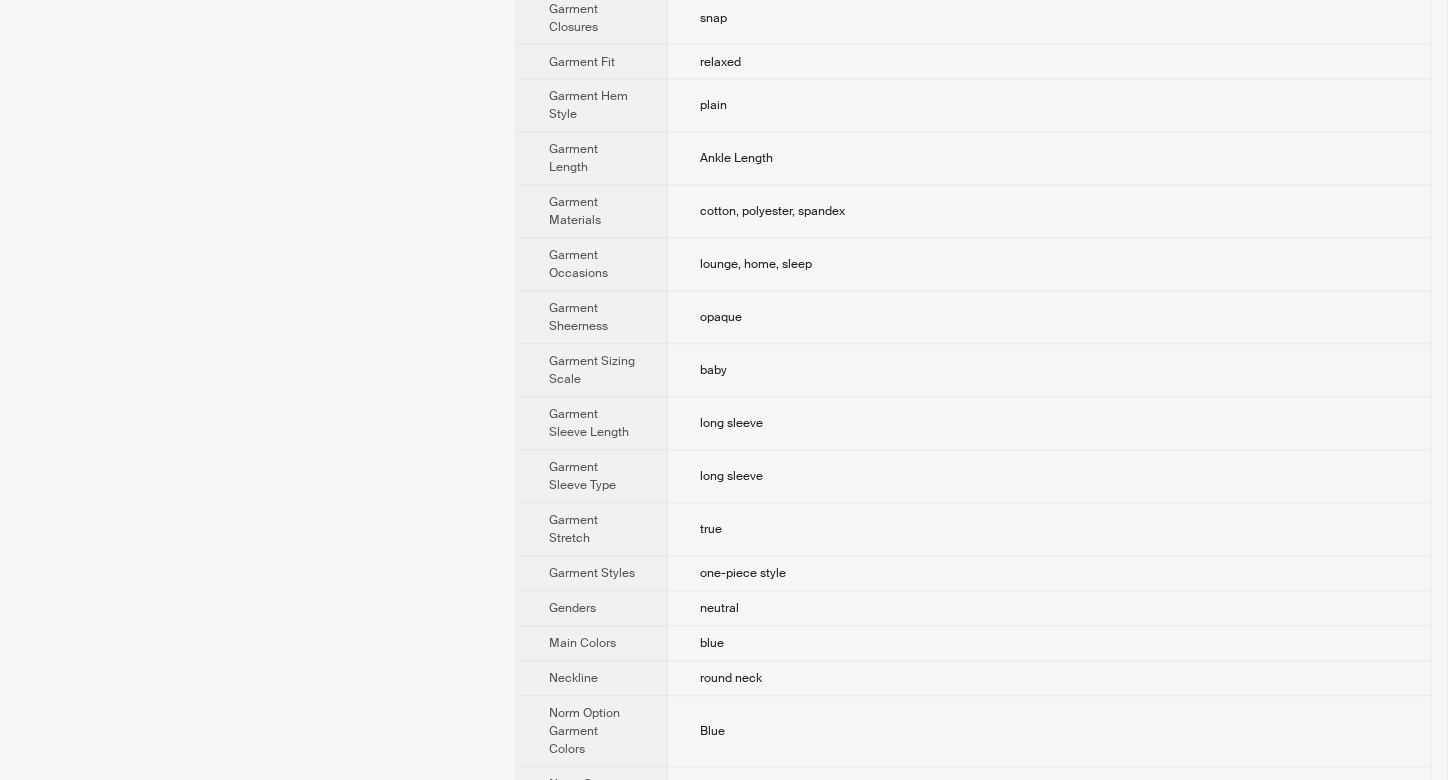 scroll, scrollTop: 1600, scrollLeft: 0, axis: vertical 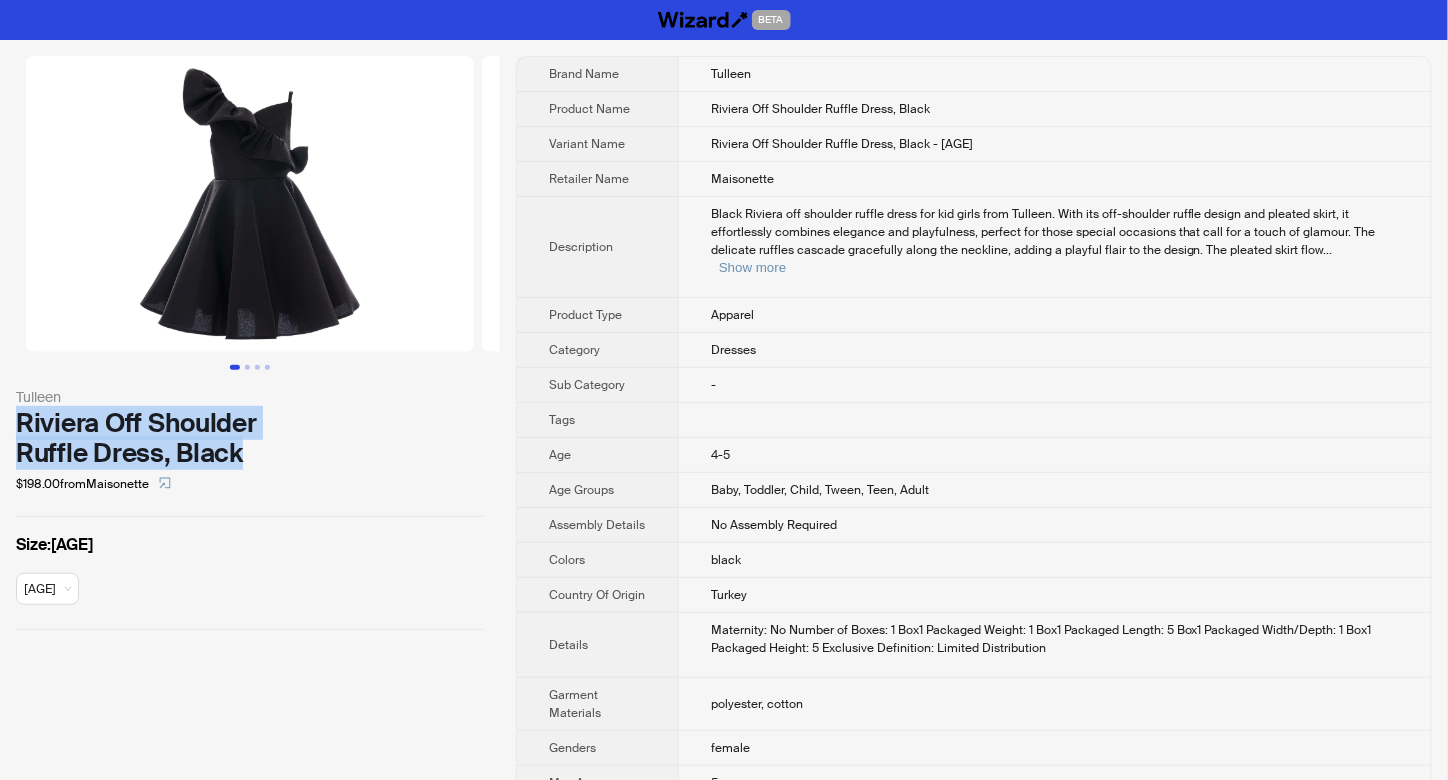 drag, startPoint x: 18, startPoint y: 421, endPoint x: 238, endPoint y: 462, distance: 223.78784 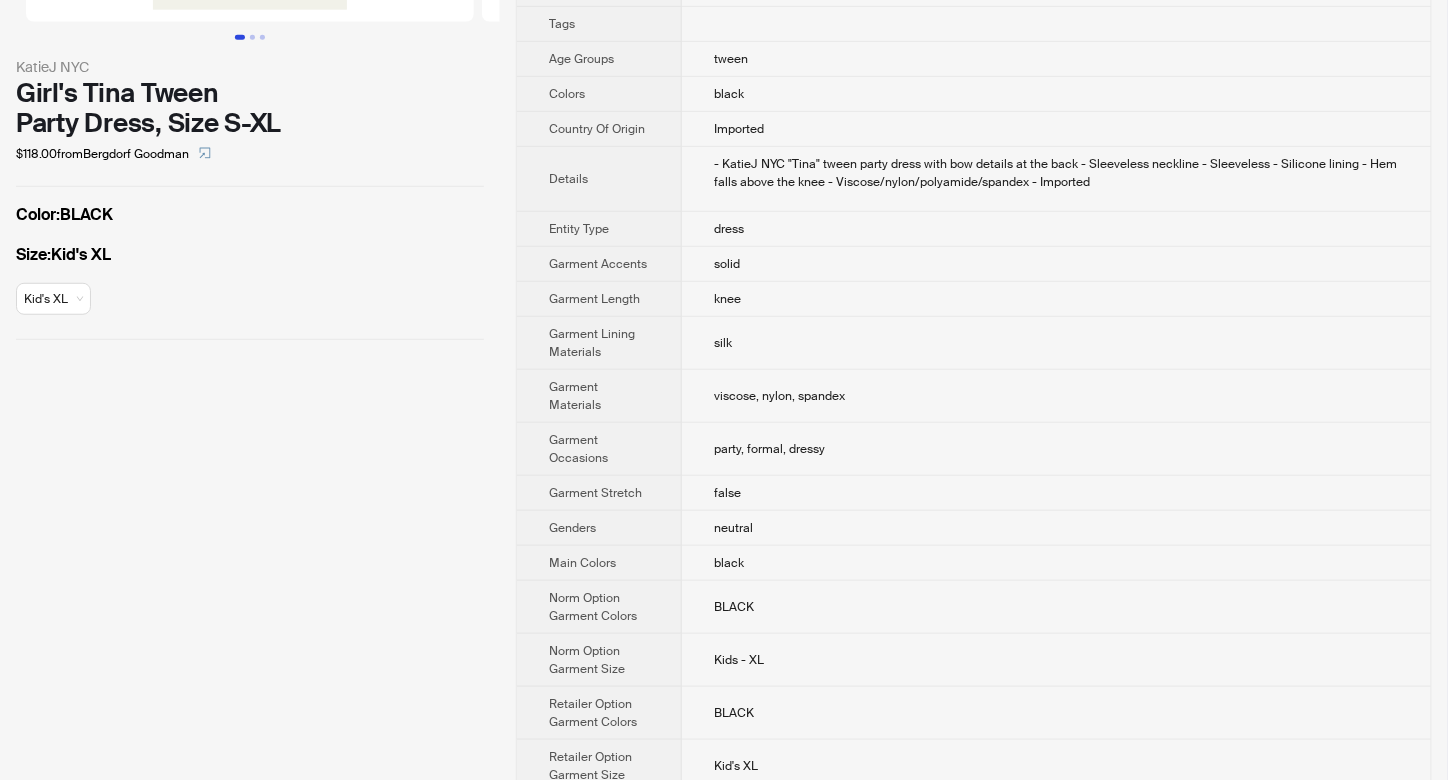scroll, scrollTop: 0, scrollLeft: 0, axis: both 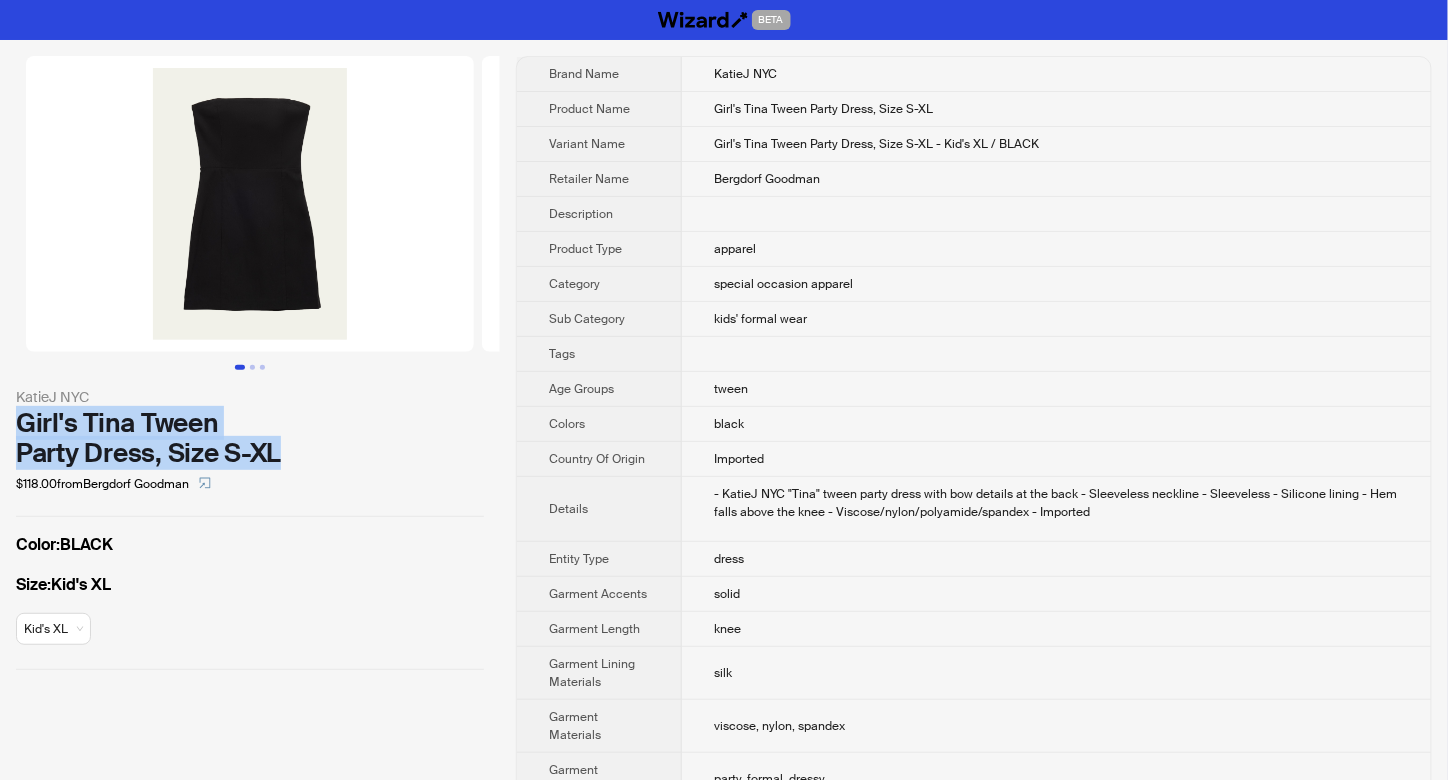 drag, startPoint x: 14, startPoint y: 422, endPoint x: 279, endPoint y: 454, distance: 266.92508 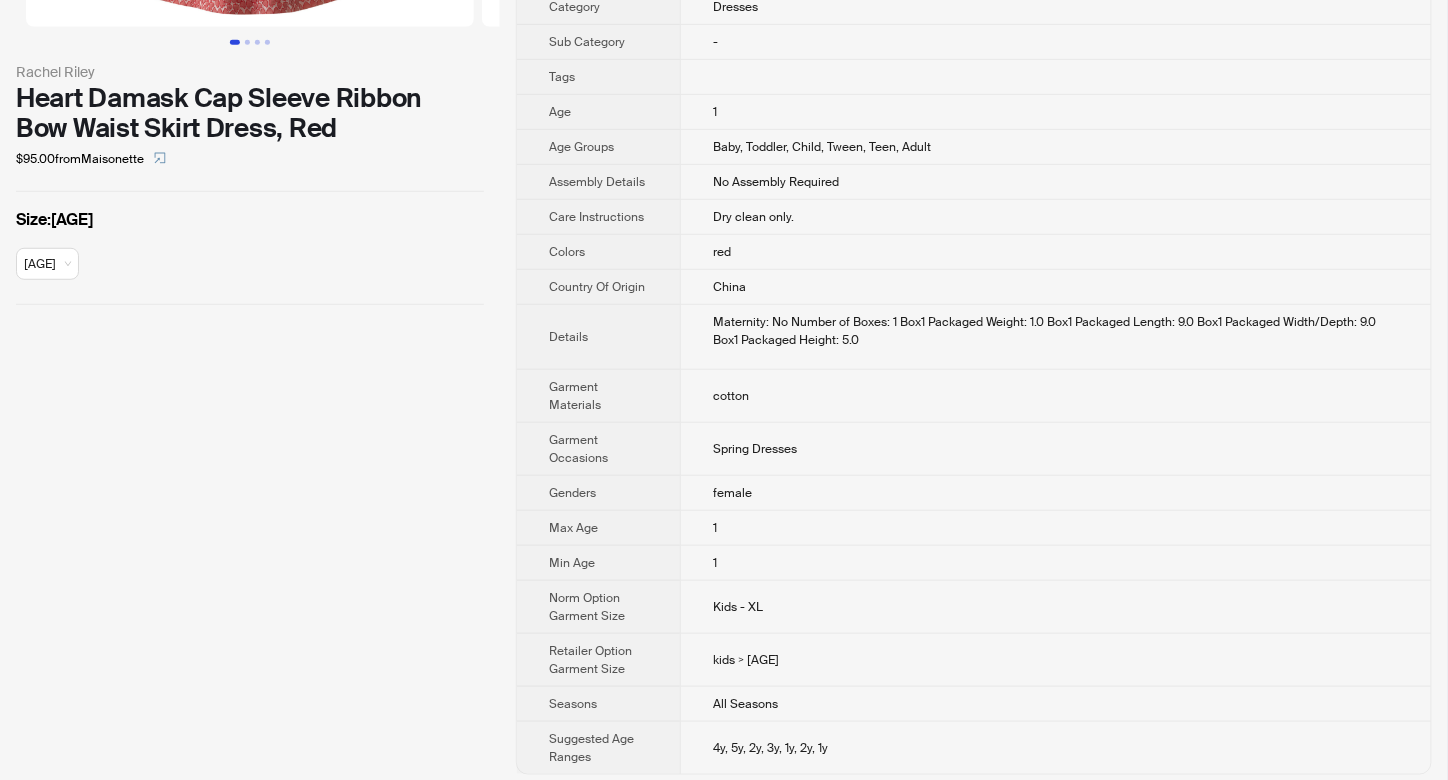 scroll, scrollTop: 0, scrollLeft: 0, axis: both 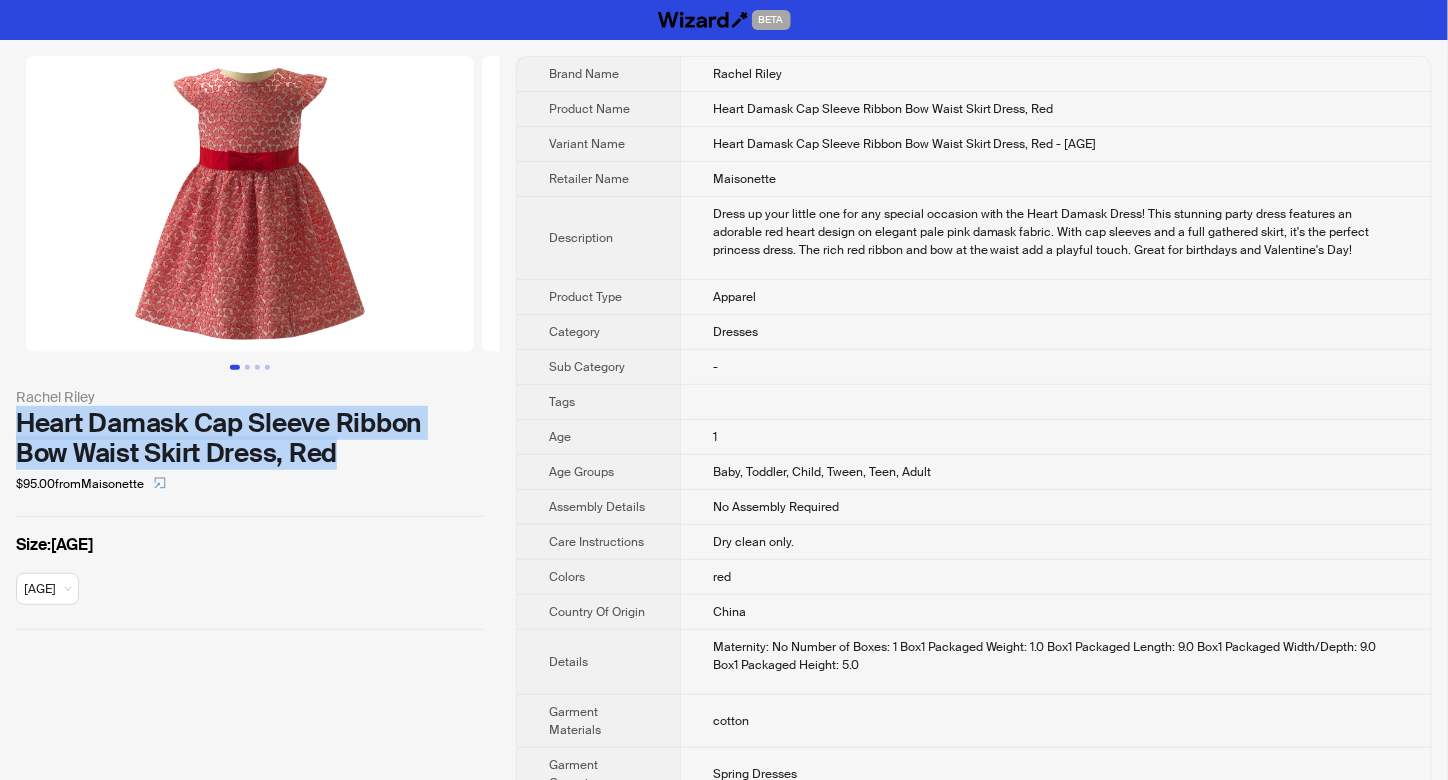 drag, startPoint x: 10, startPoint y: 414, endPoint x: 343, endPoint y: 456, distance: 335.63818 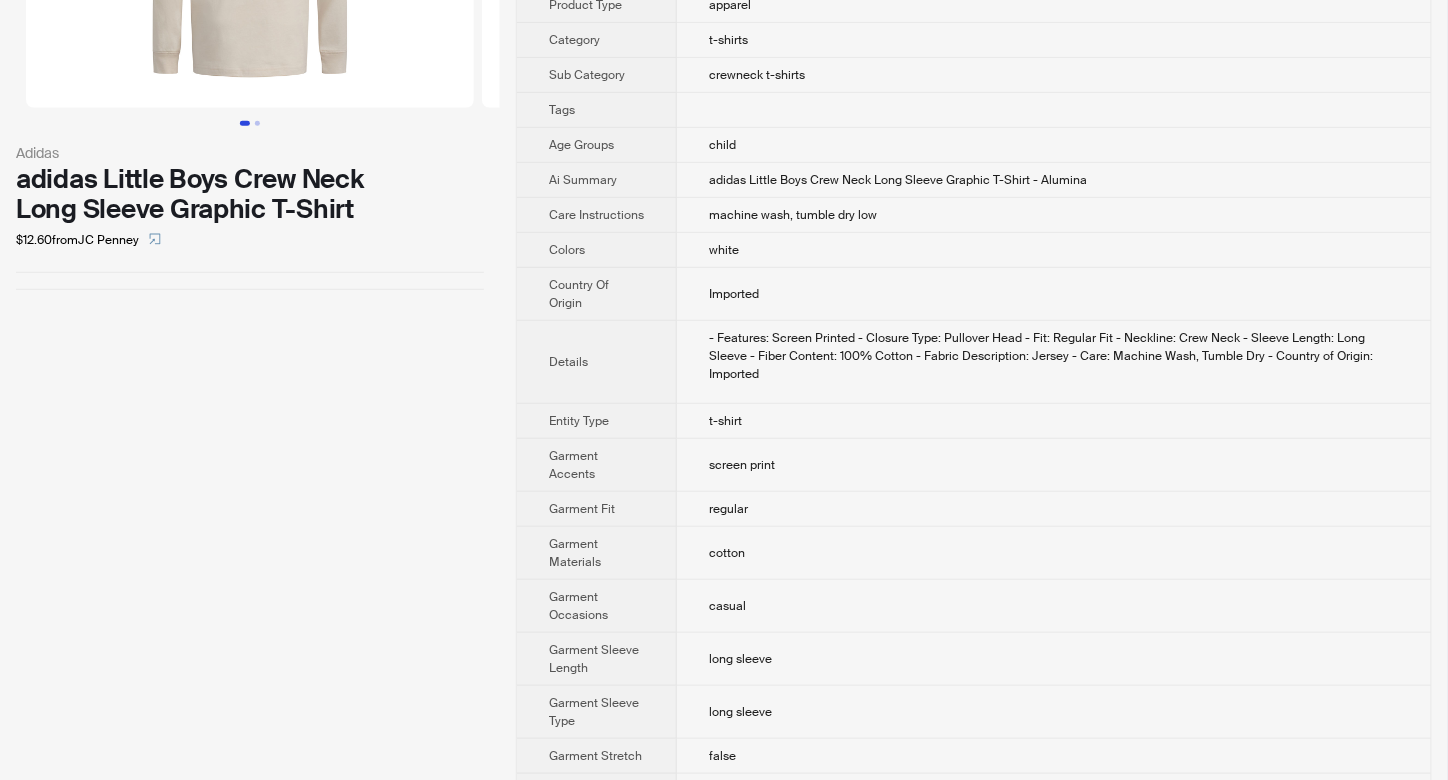 scroll, scrollTop: 0, scrollLeft: 0, axis: both 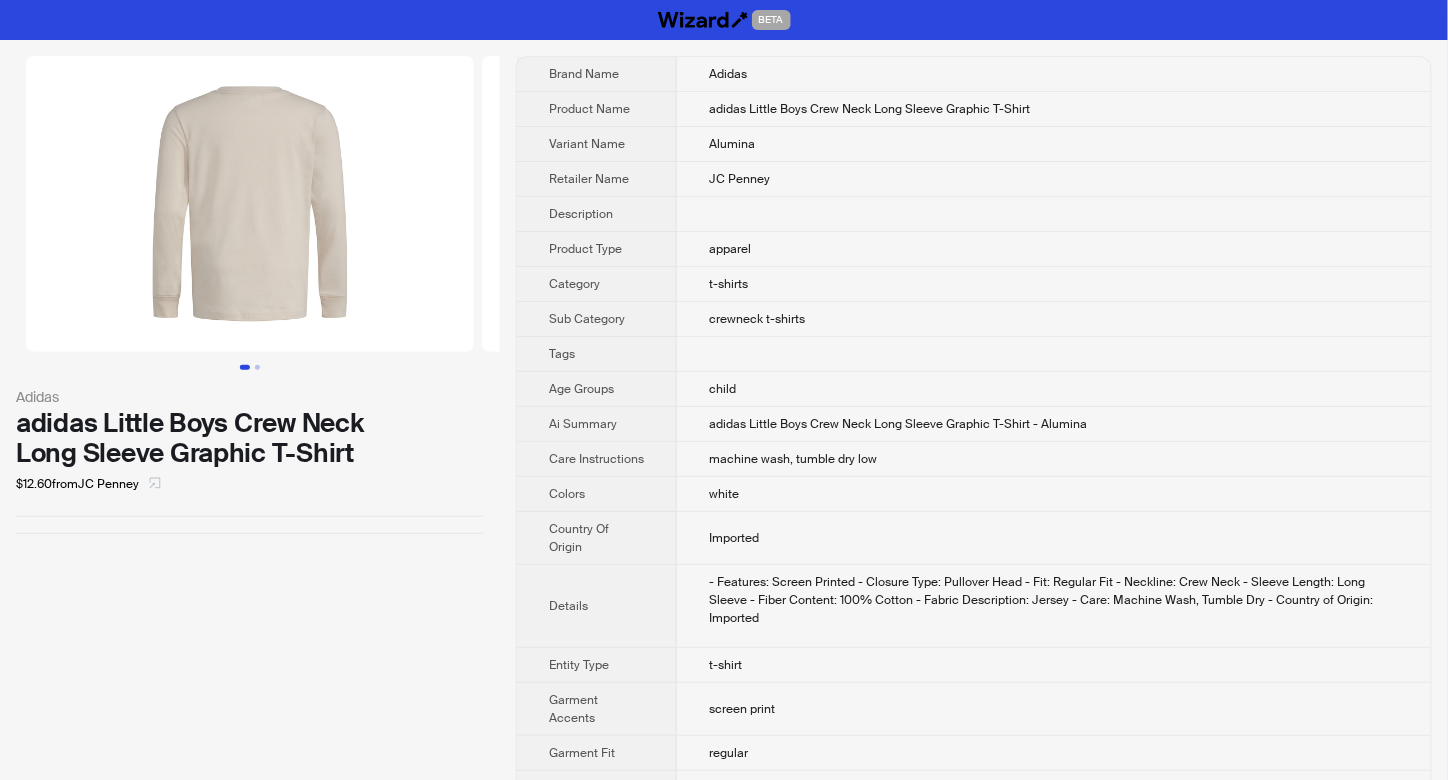 click 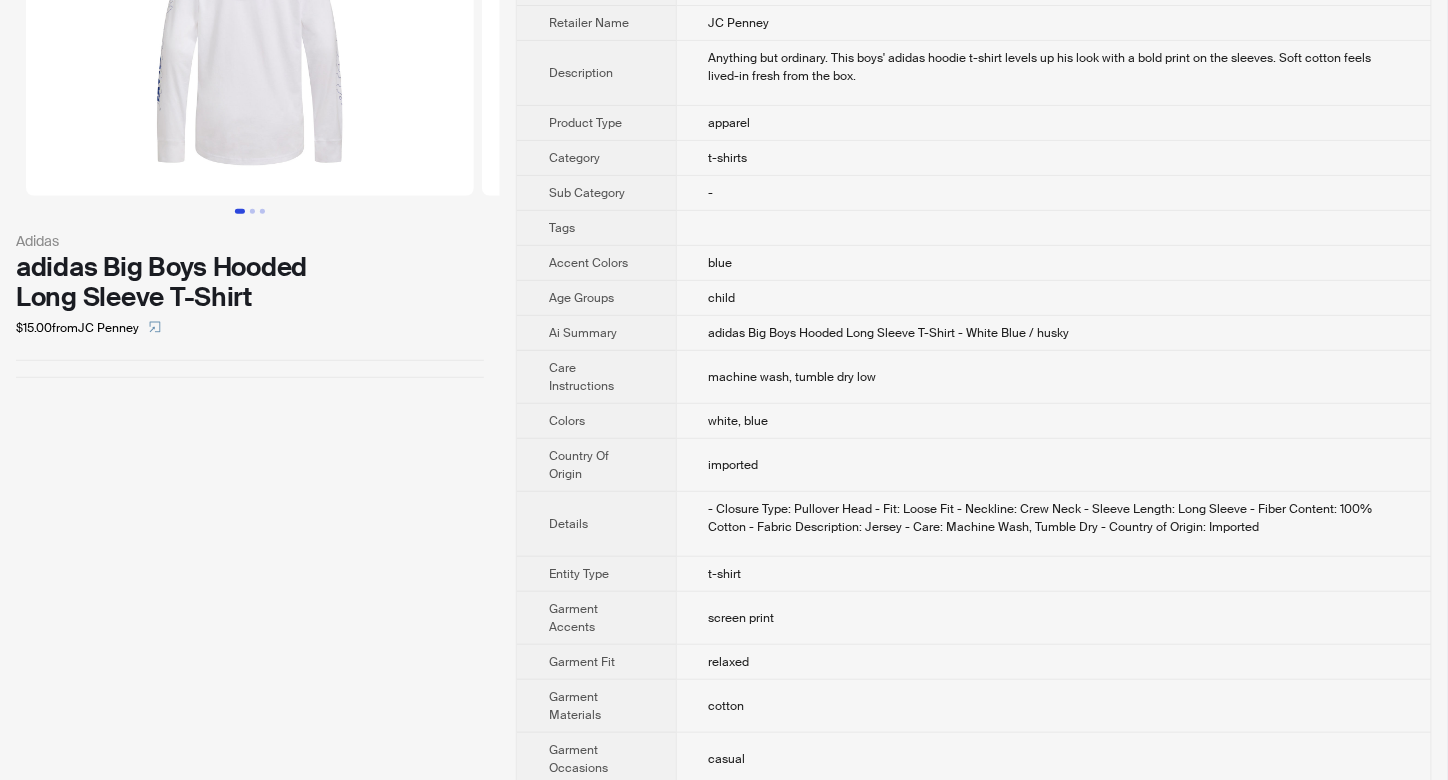 scroll, scrollTop: 0, scrollLeft: 0, axis: both 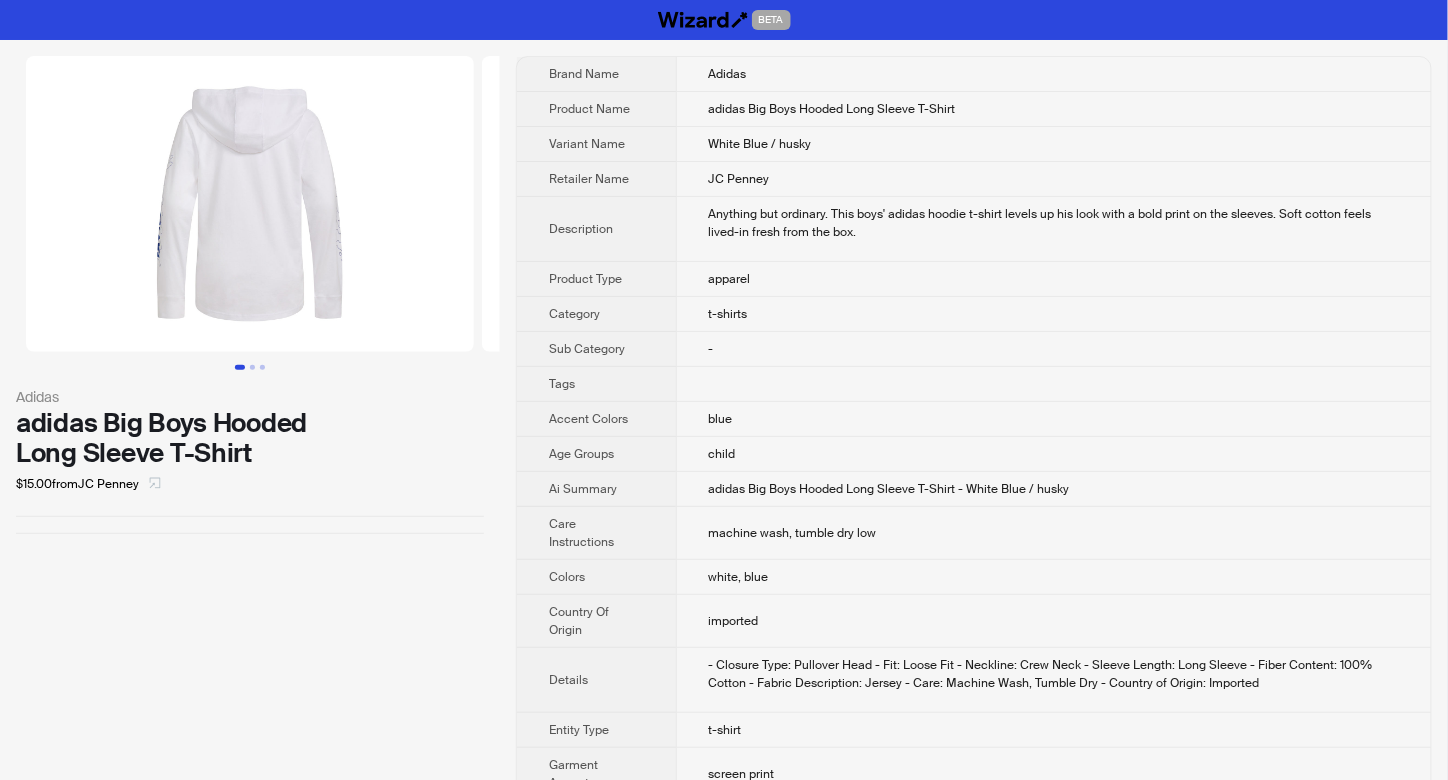 click 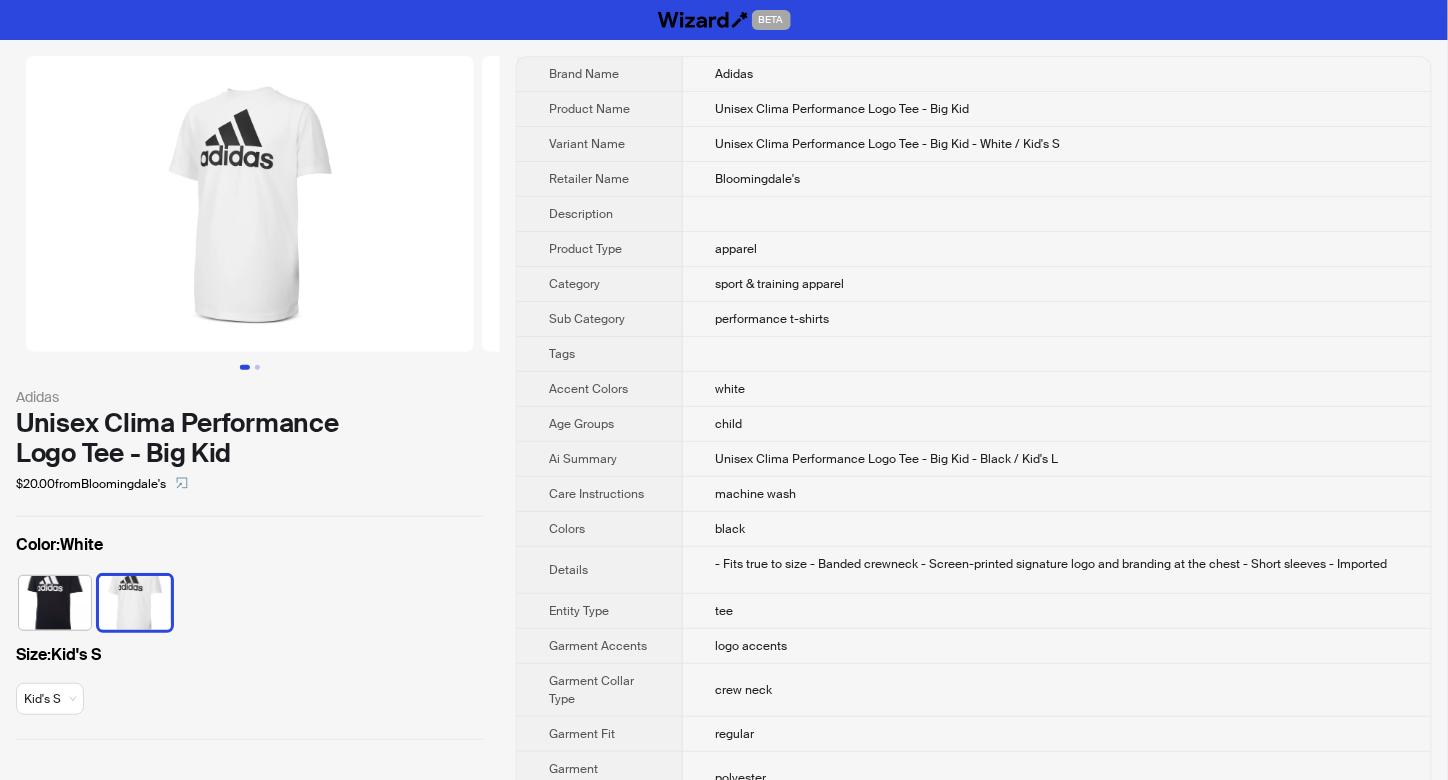 scroll, scrollTop: 0, scrollLeft: 0, axis: both 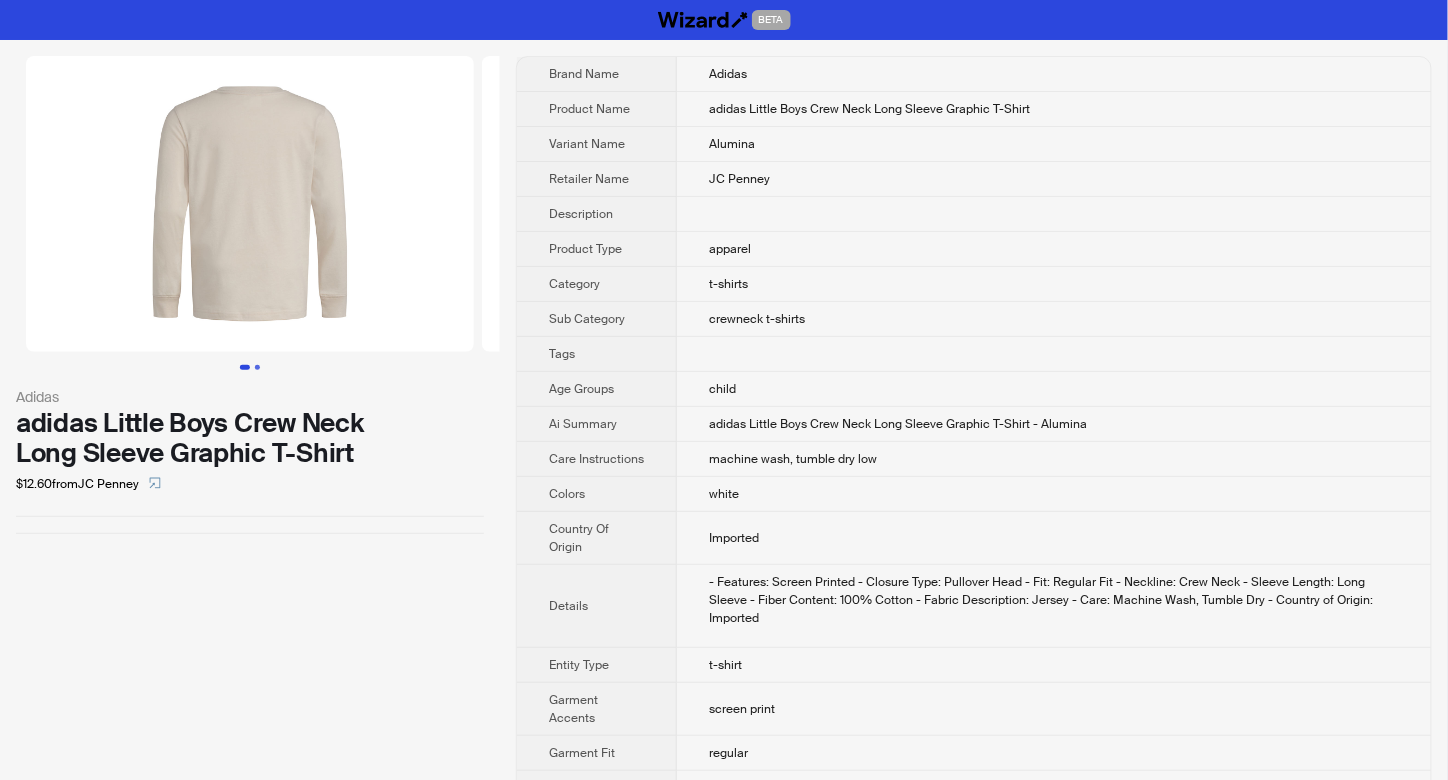 click at bounding box center [257, 367] 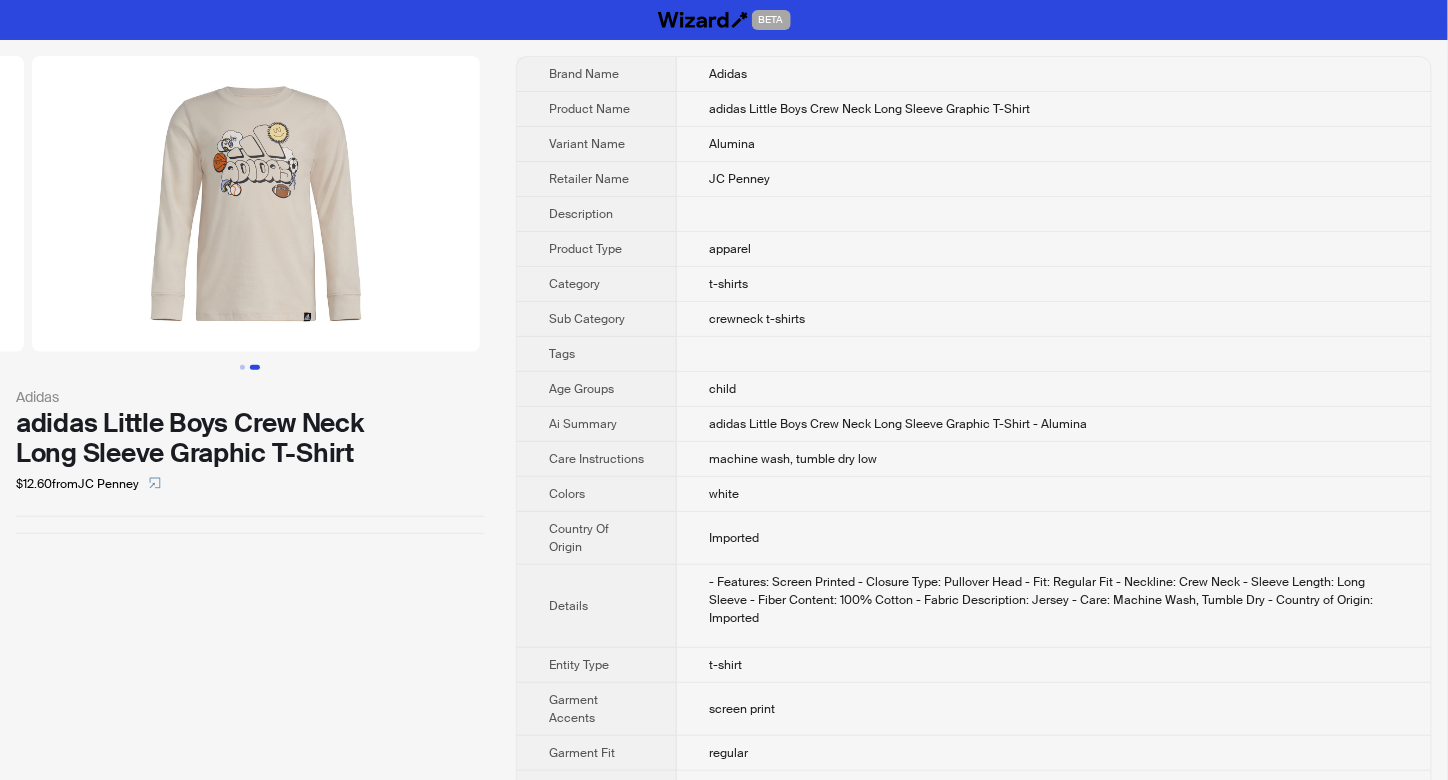 scroll, scrollTop: 0, scrollLeft: 456, axis: horizontal 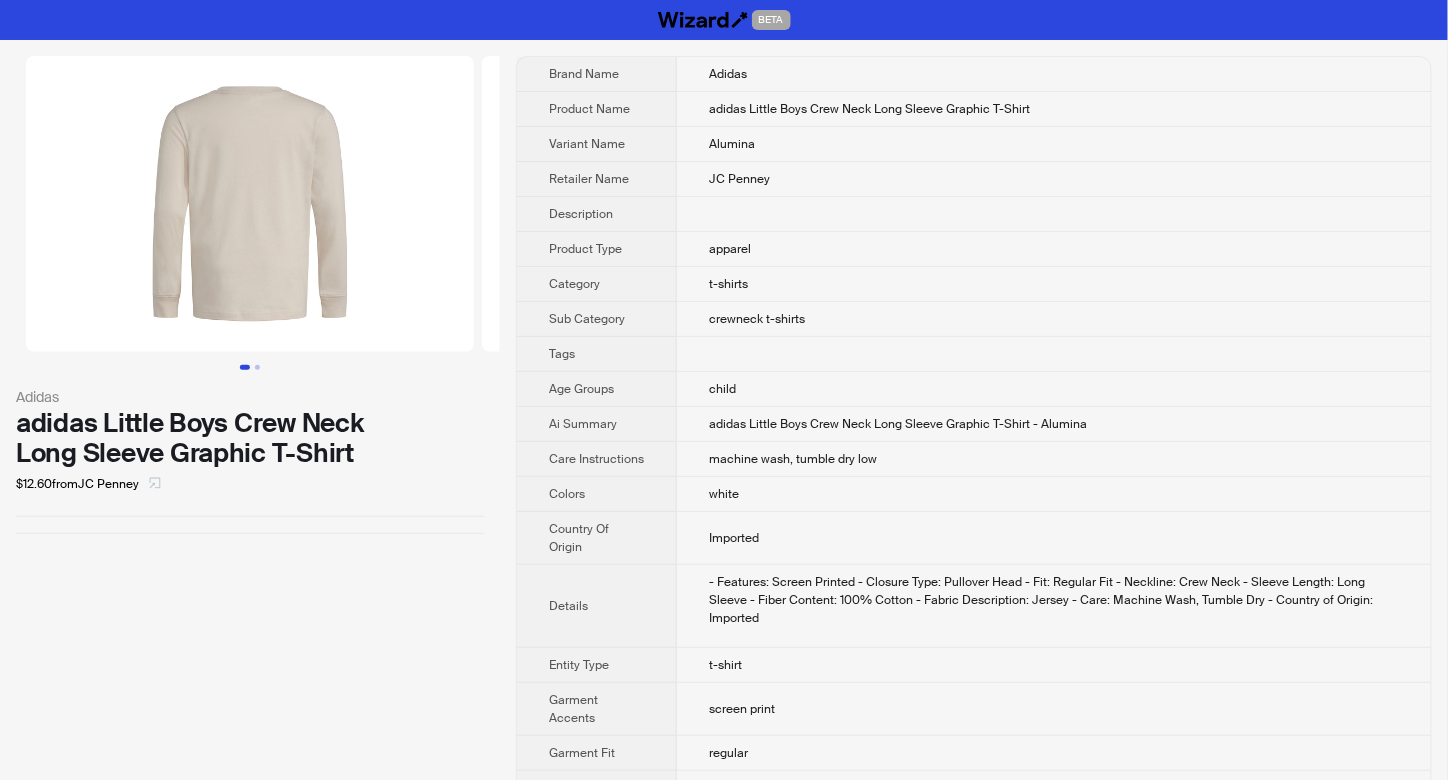 click at bounding box center (155, 484) 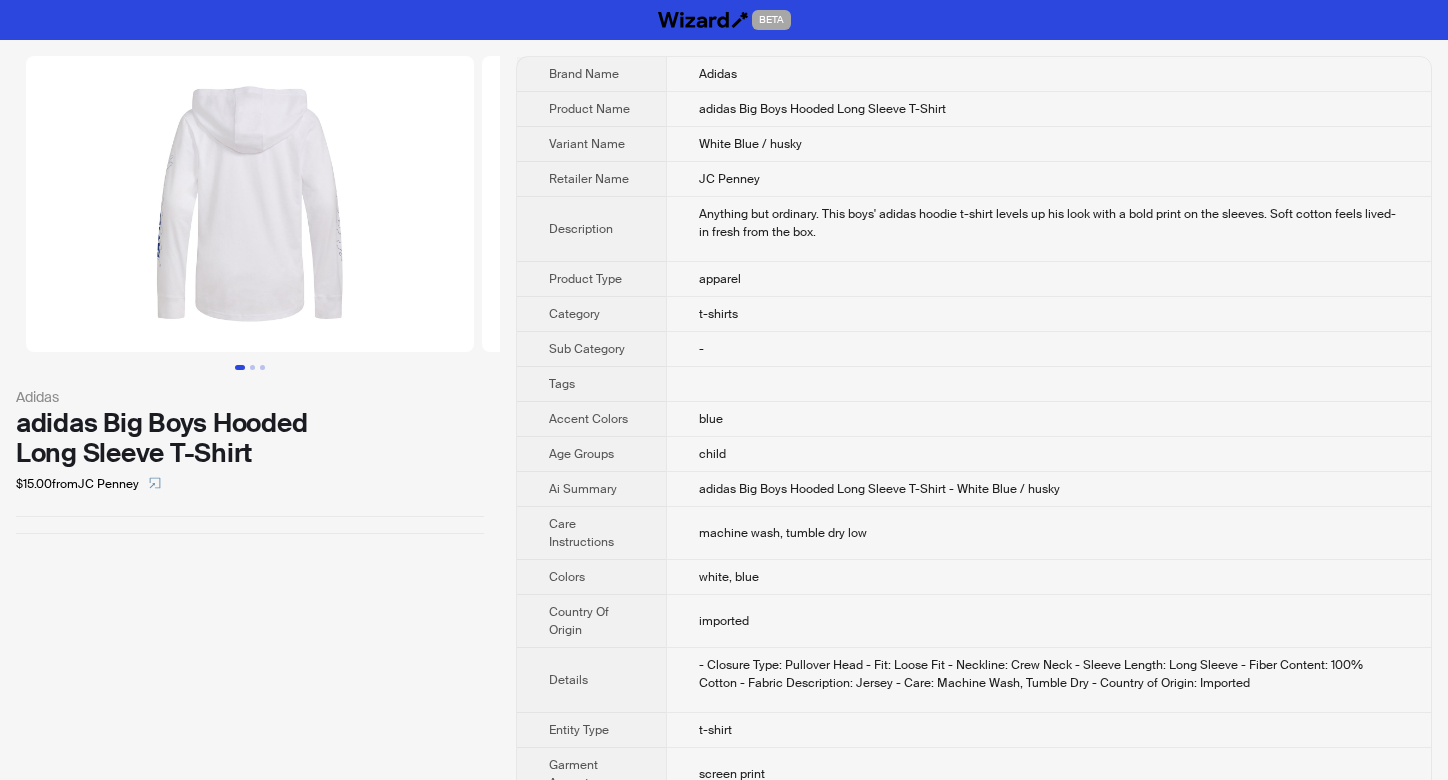 scroll, scrollTop: 0, scrollLeft: 0, axis: both 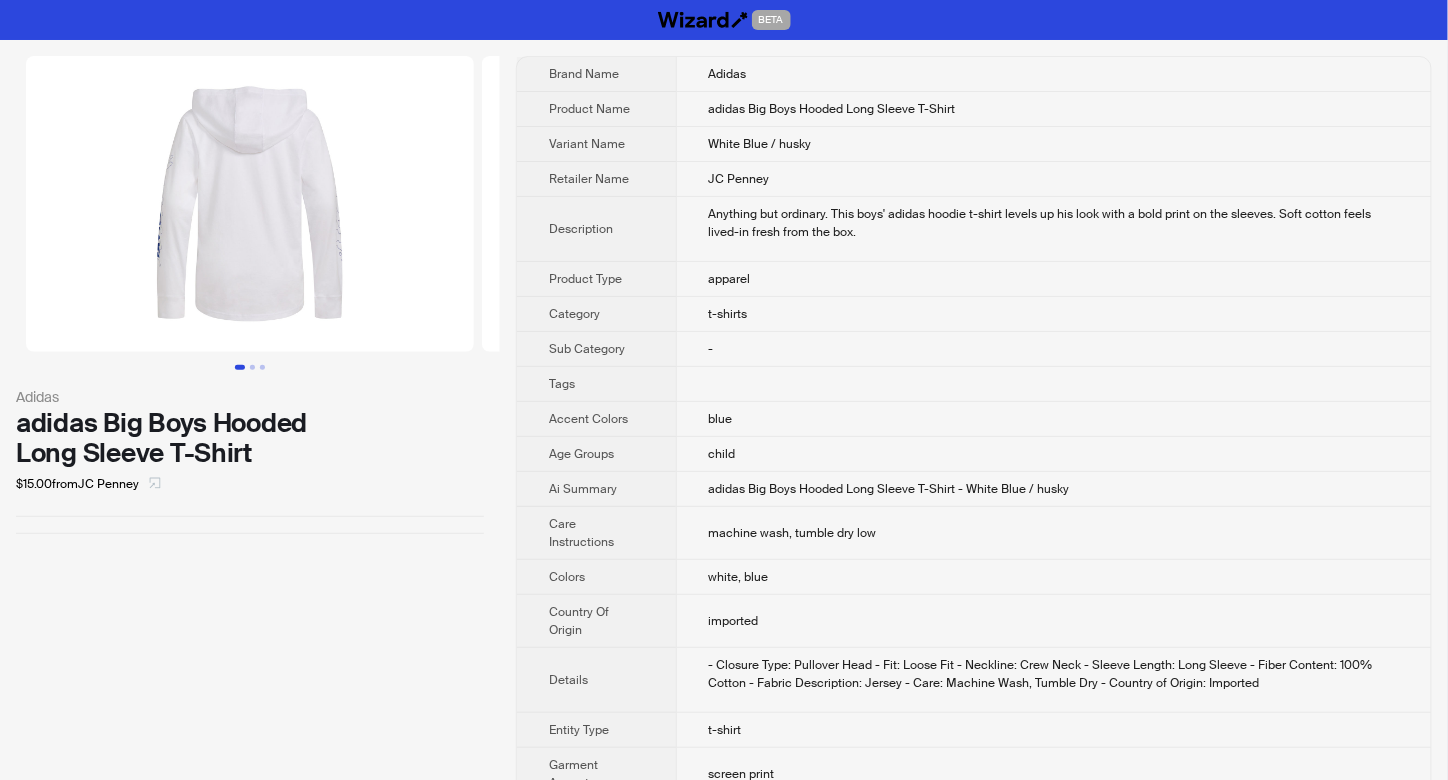 click at bounding box center (155, 484) 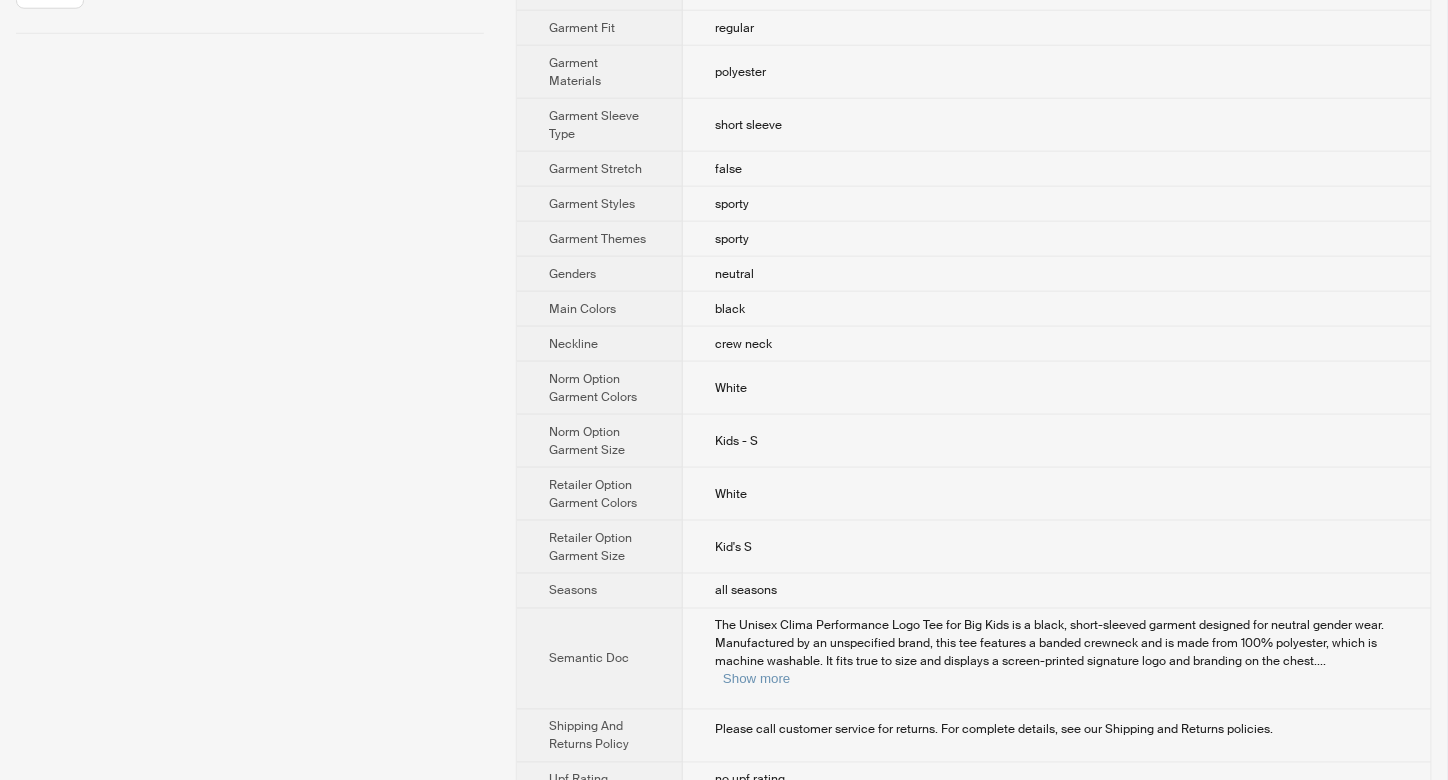 scroll, scrollTop: 573, scrollLeft: 0, axis: vertical 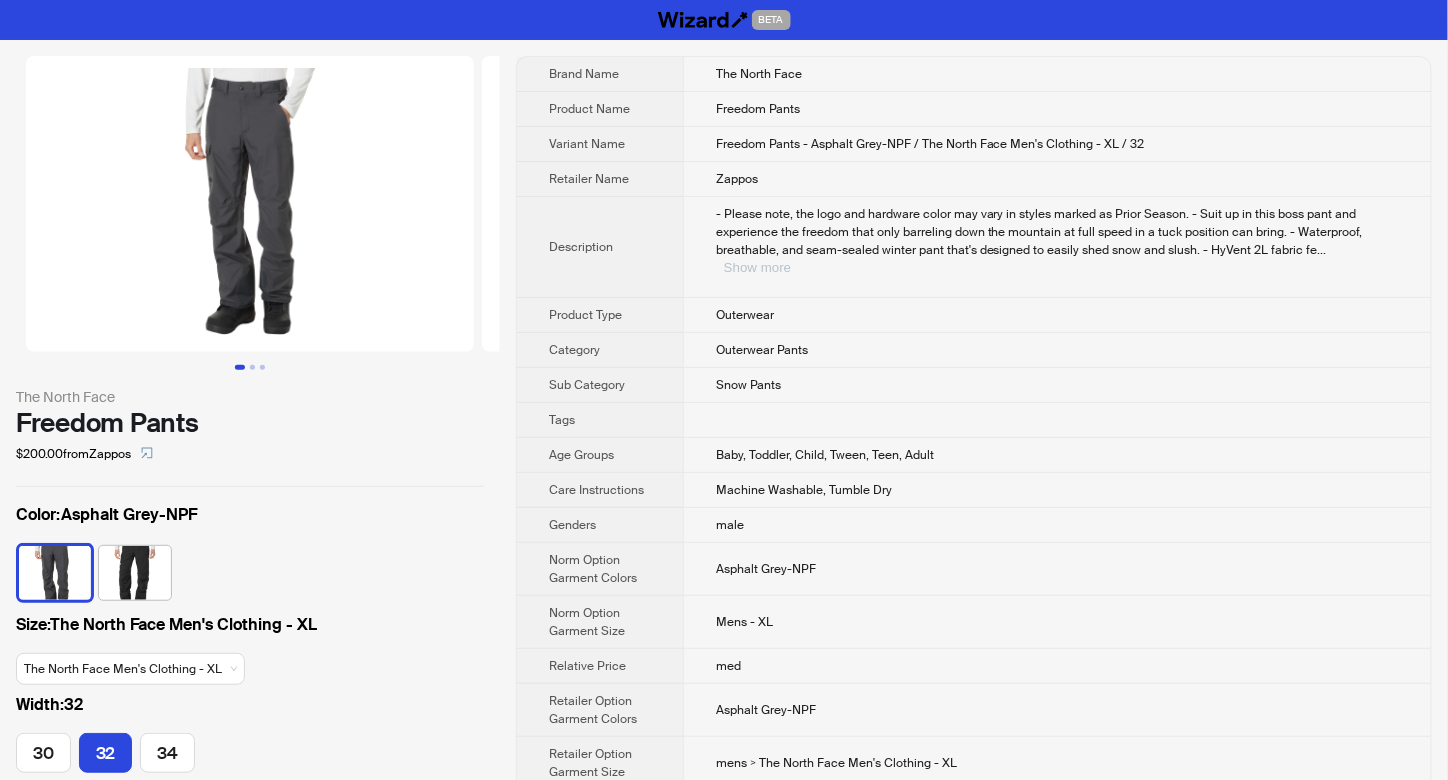 click on "Show more" at bounding box center (757, 267) 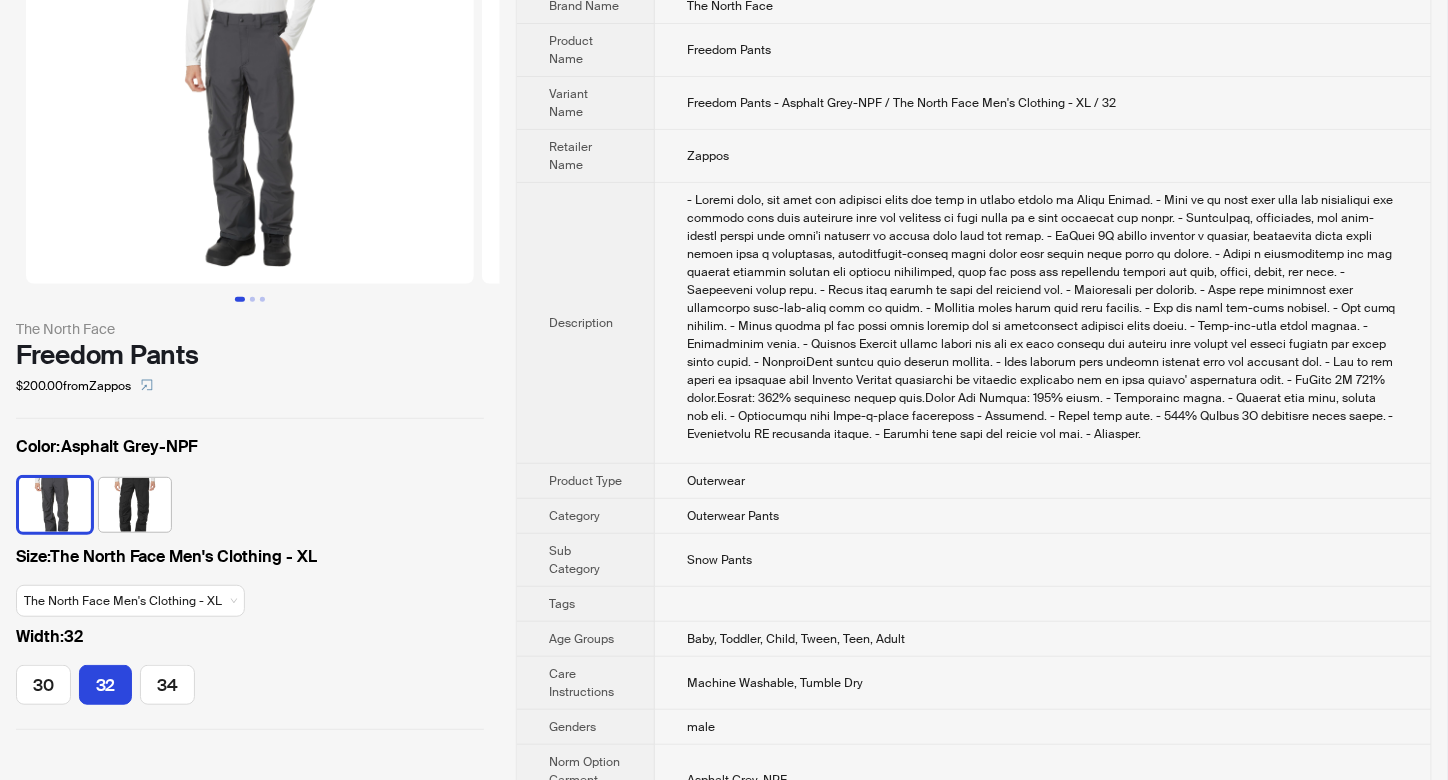 scroll, scrollTop: 0, scrollLeft: 0, axis: both 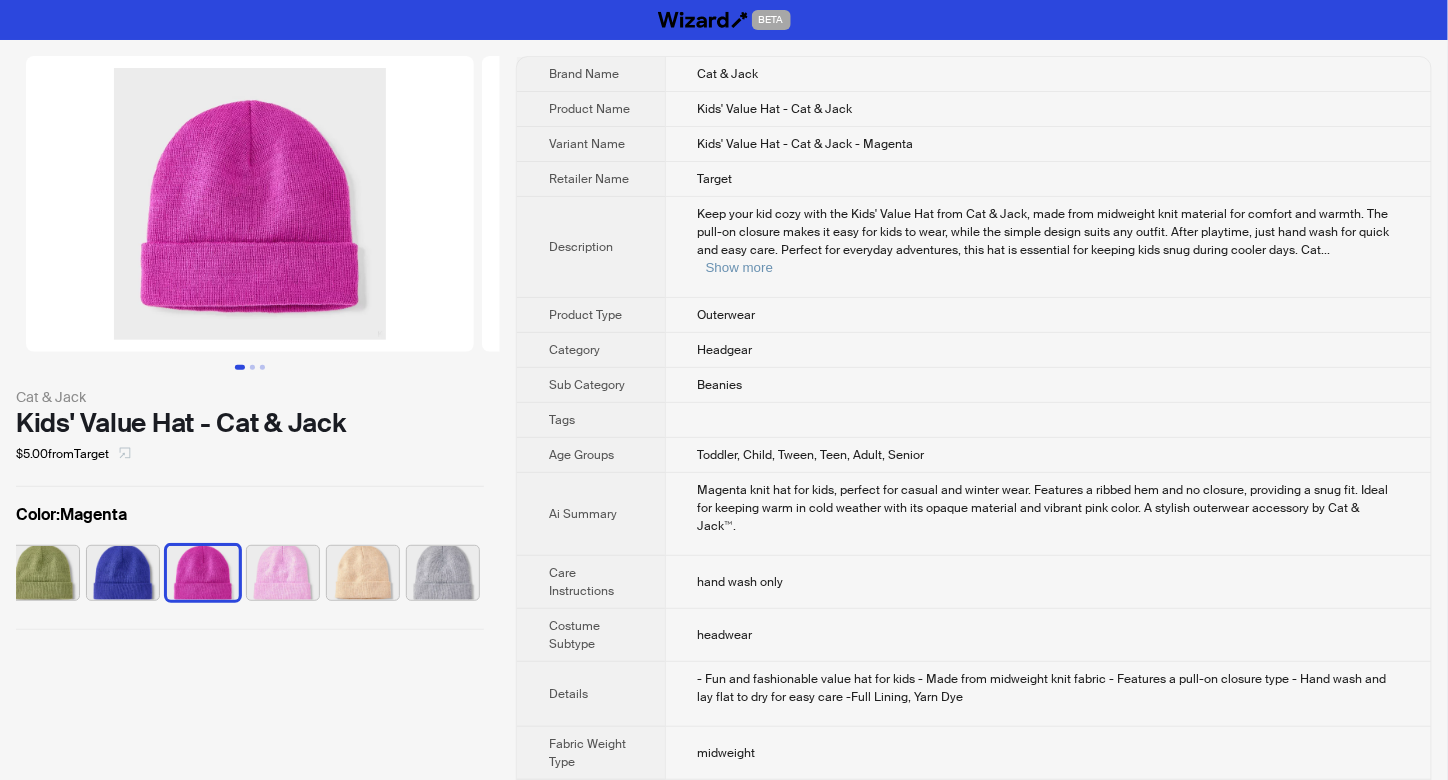 click 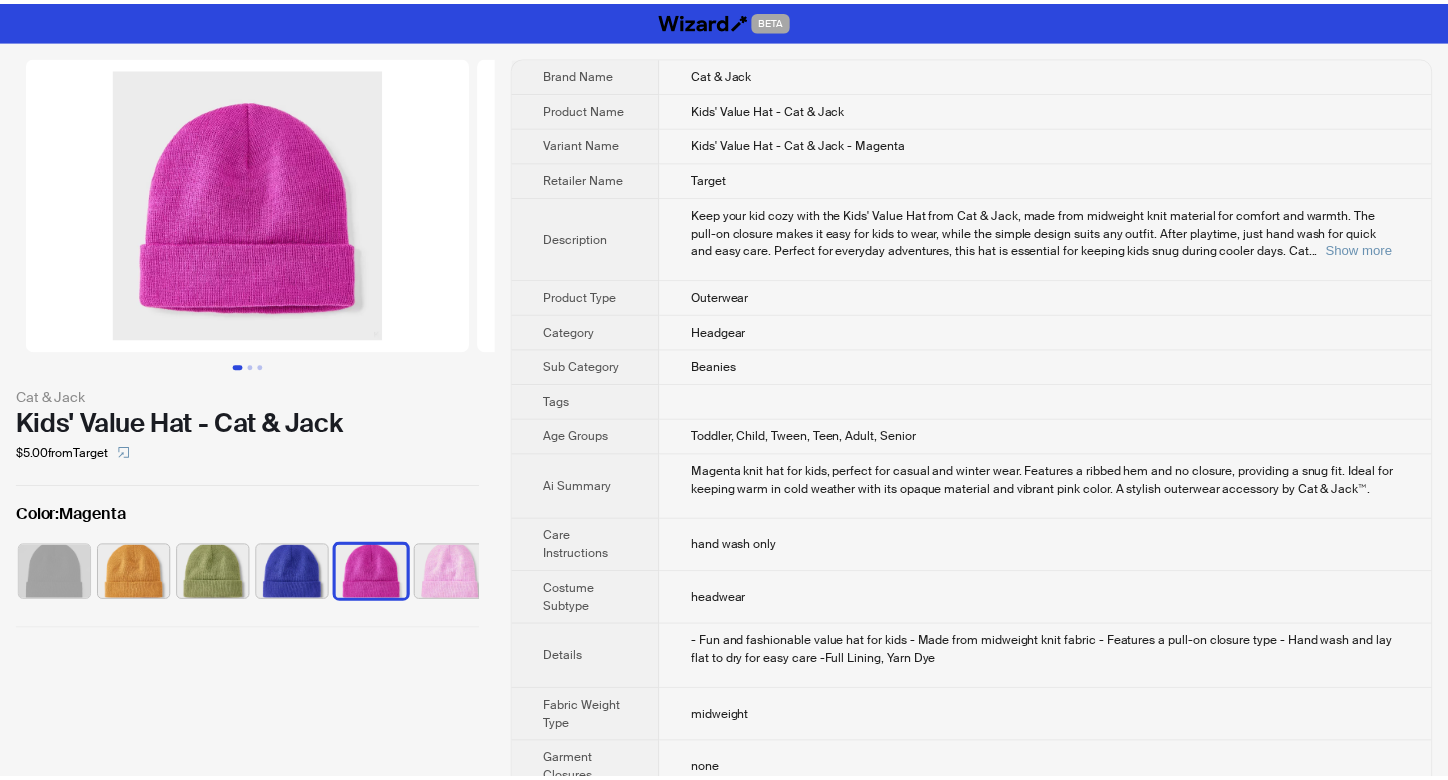 scroll, scrollTop: 0, scrollLeft: 0, axis: both 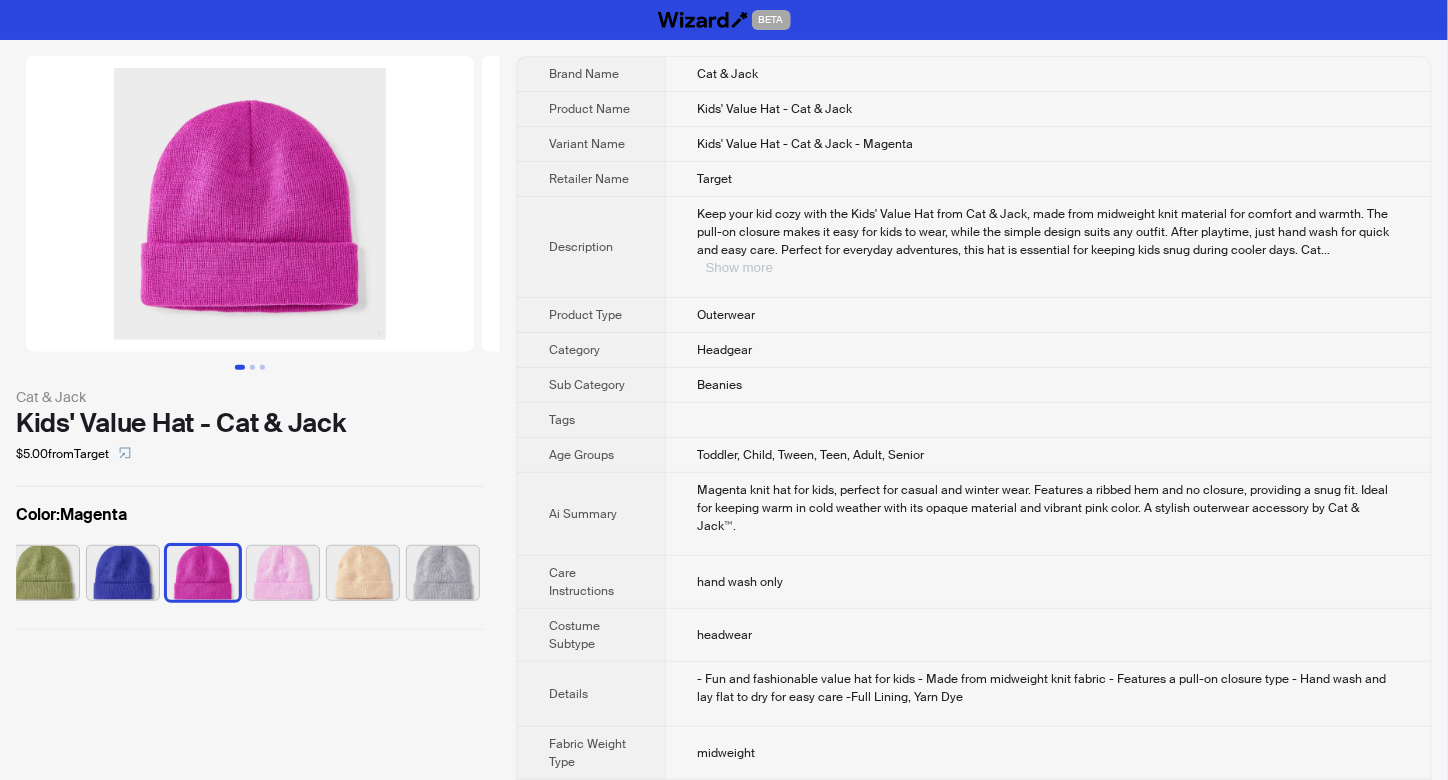 click on "Show more" at bounding box center (739, 267) 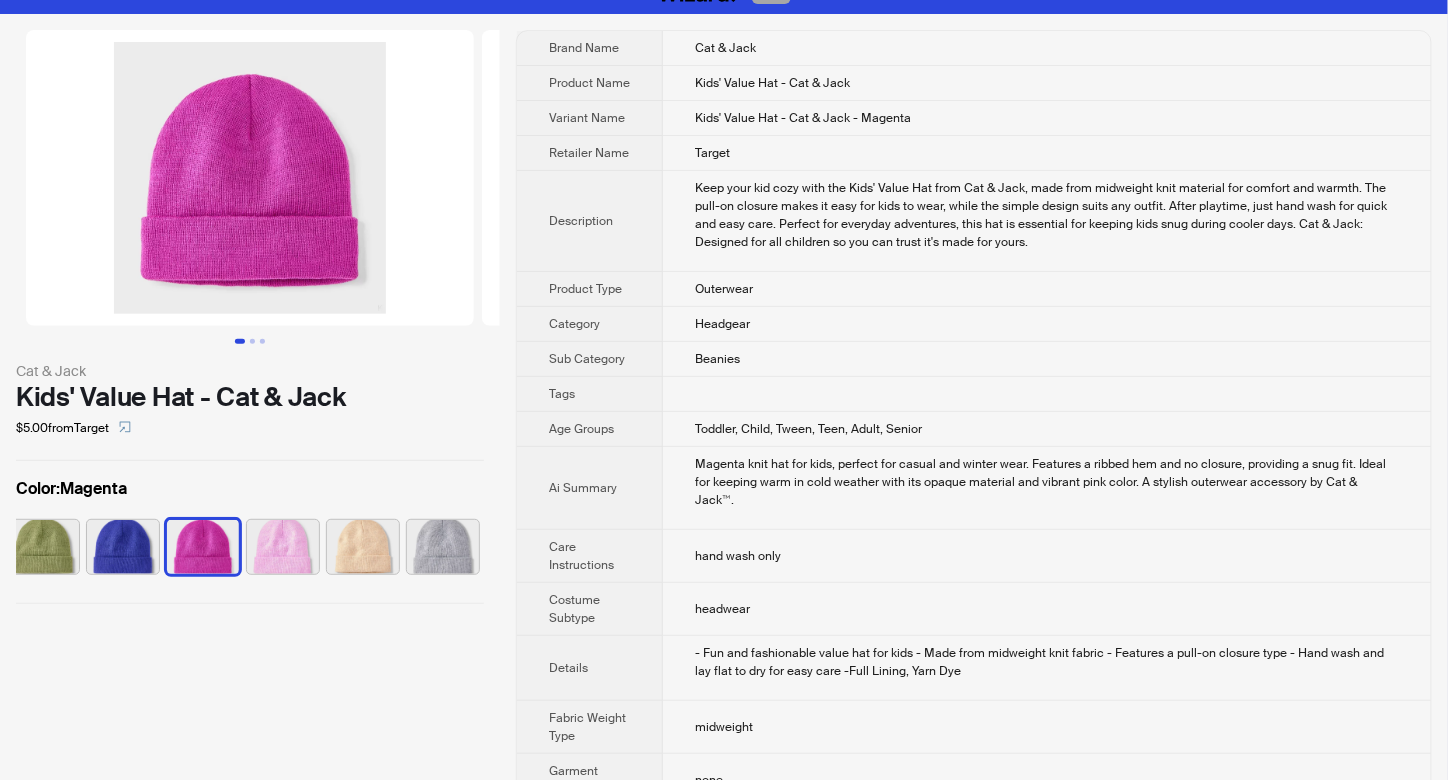 scroll, scrollTop: 0, scrollLeft: 0, axis: both 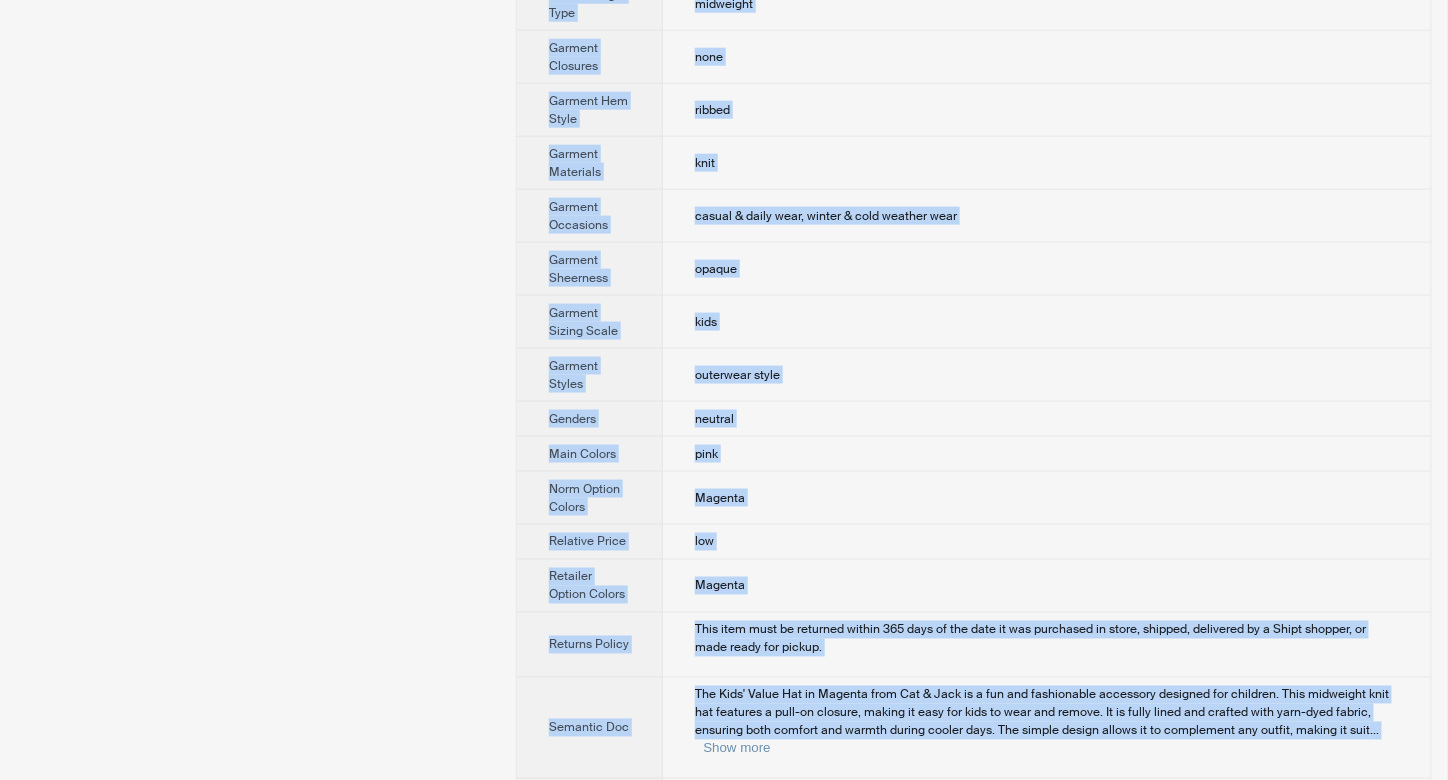 drag, startPoint x: 544, startPoint y: 97, endPoint x: 794, endPoint y: 756, distance: 704.8269 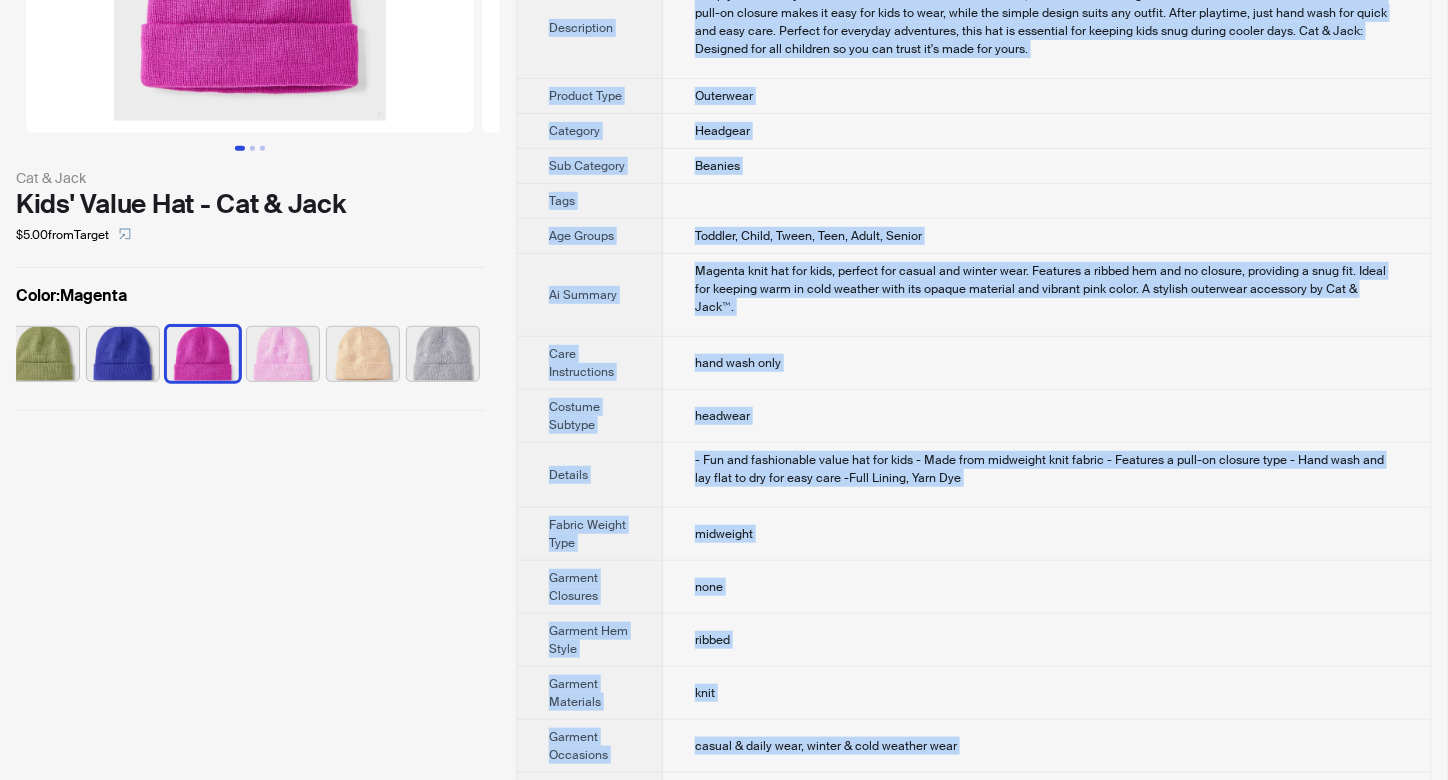 scroll, scrollTop: 216, scrollLeft: 0, axis: vertical 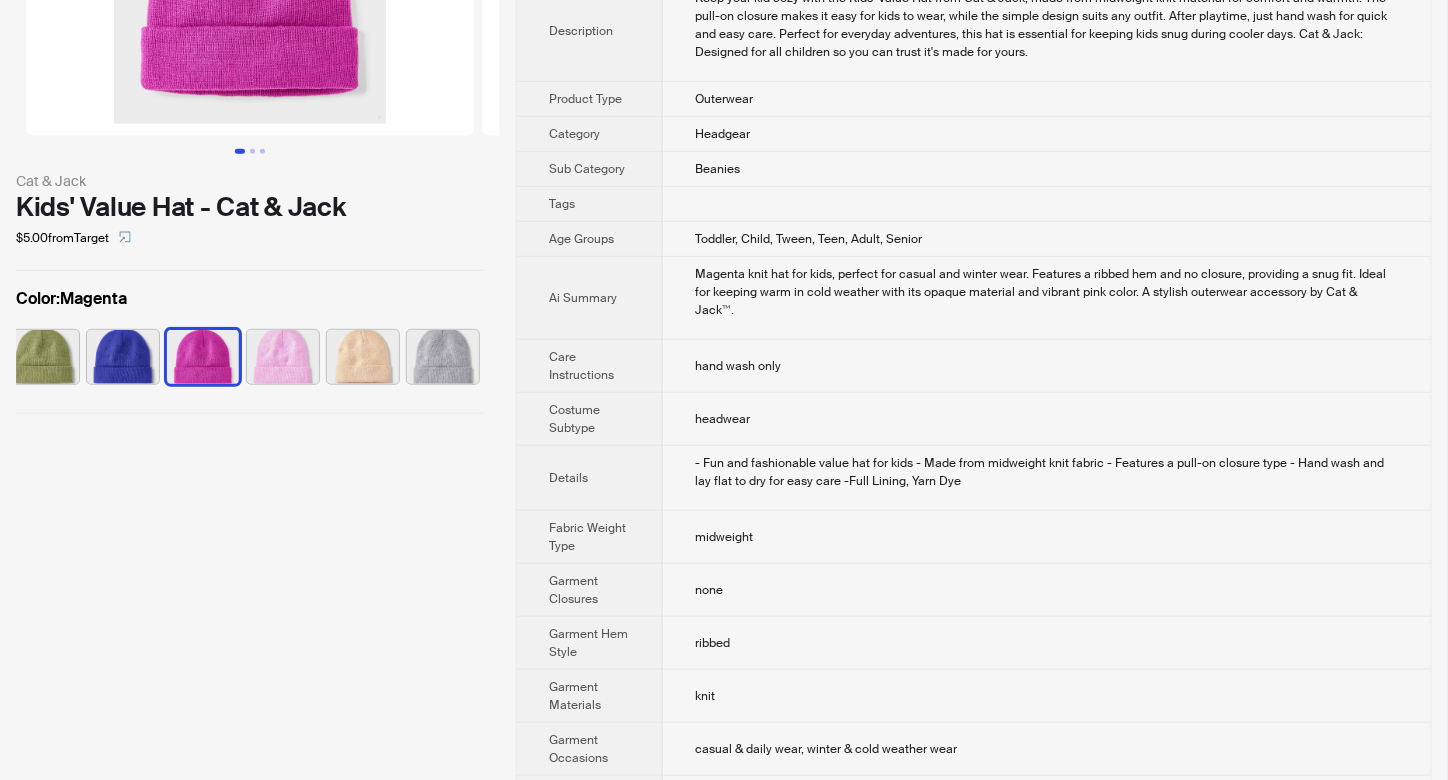 click on "Cat & Jack Kids' Value Hat - Cat & Jack $5.00  from  Target Color :  Magenta" at bounding box center (250, 127) 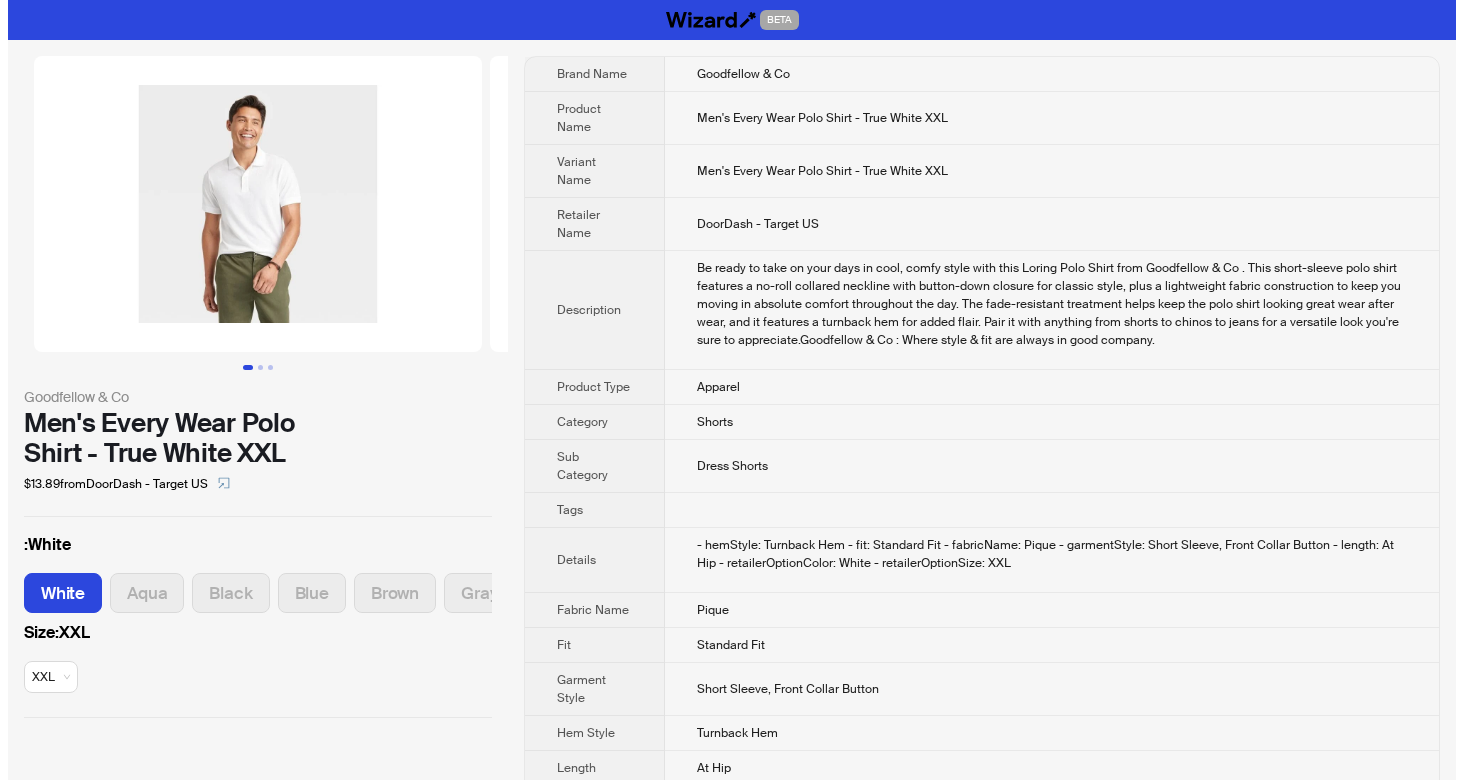 scroll, scrollTop: 0, scrollLeft: 0, axis: both 